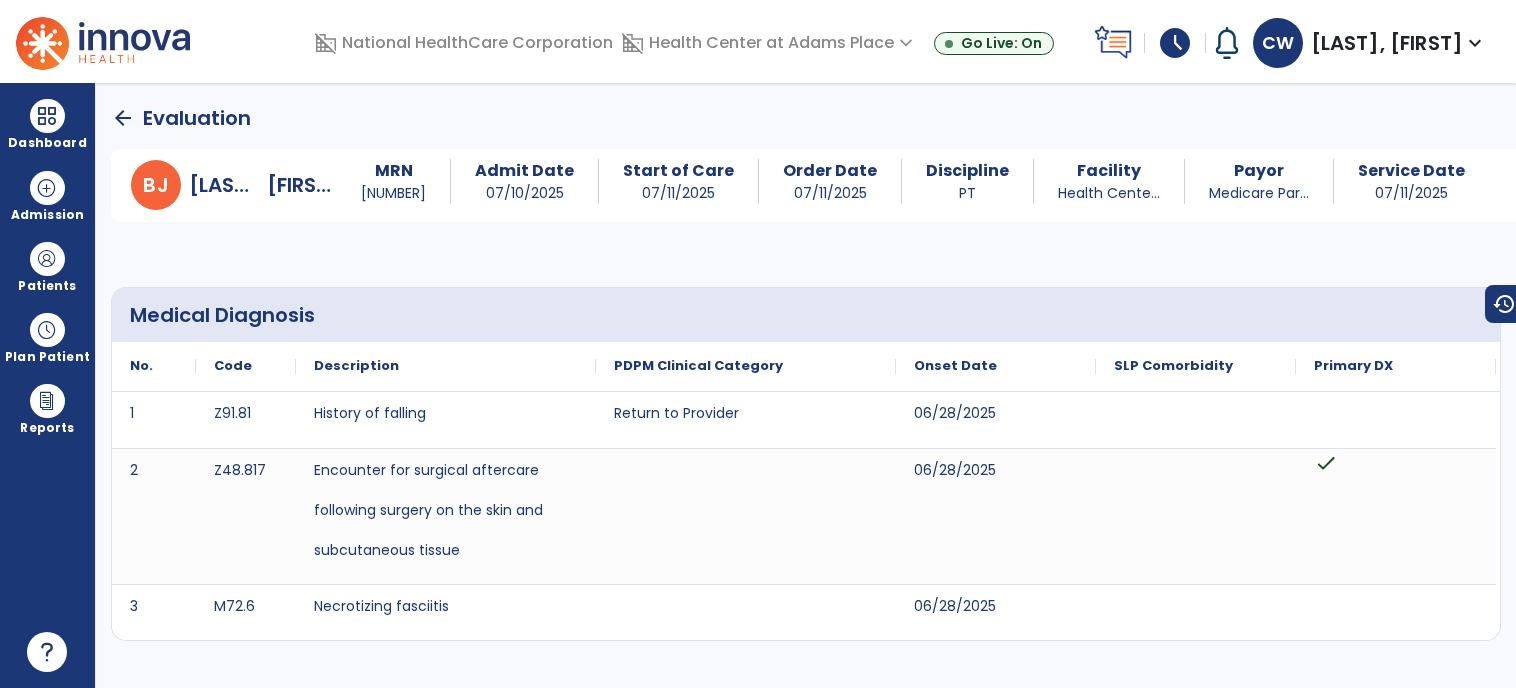 scroll, scrollTop: 0, scrollLeft: 0, axis: both 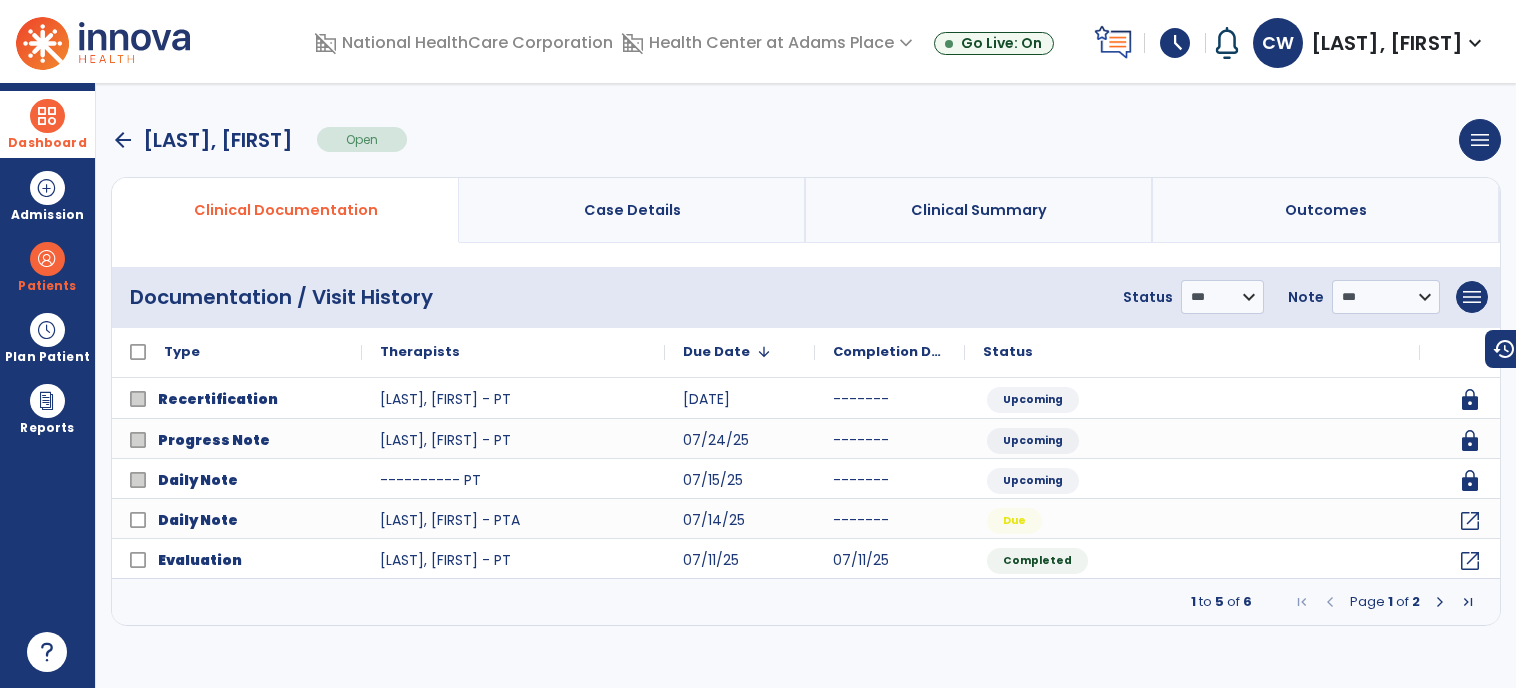 click at bounding box center [47, 116] 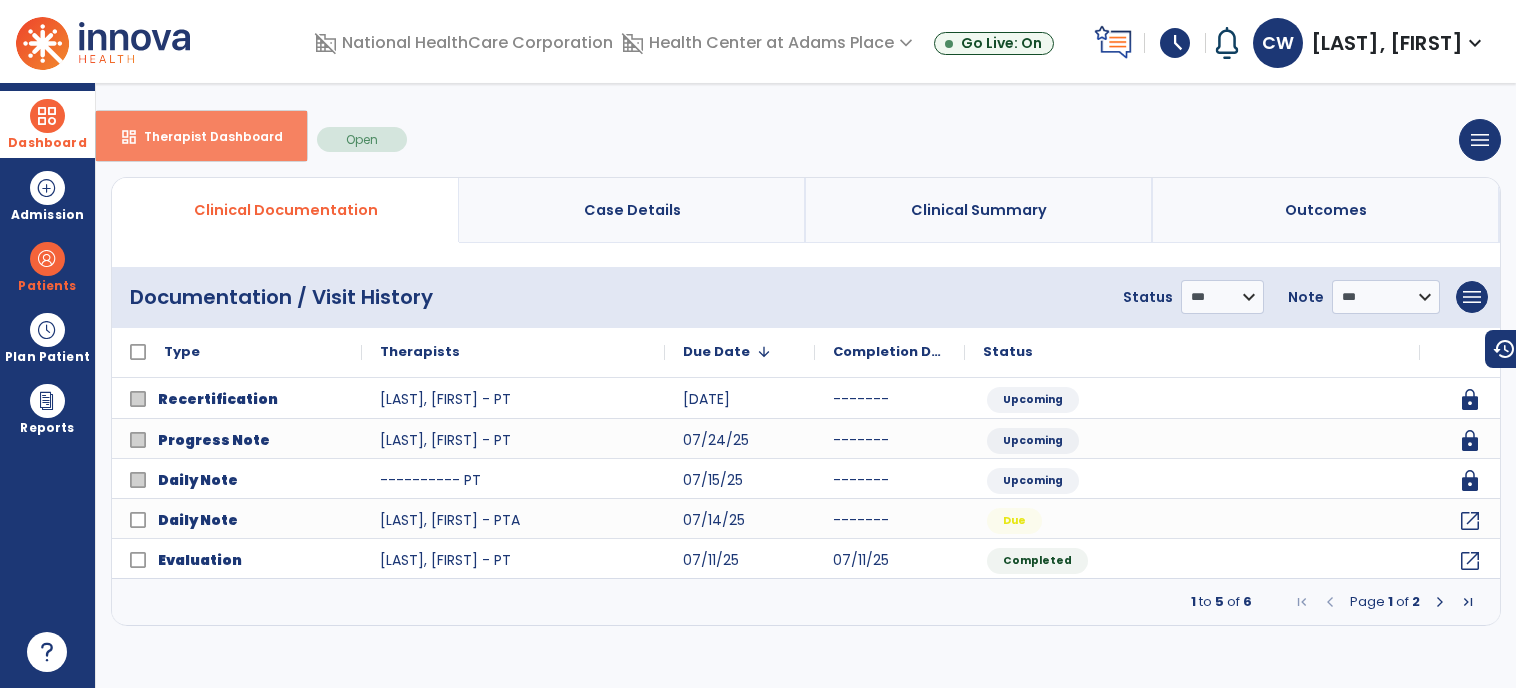 click on "dashboard  Therapist Dashboard" at bounding box center [201, 136] 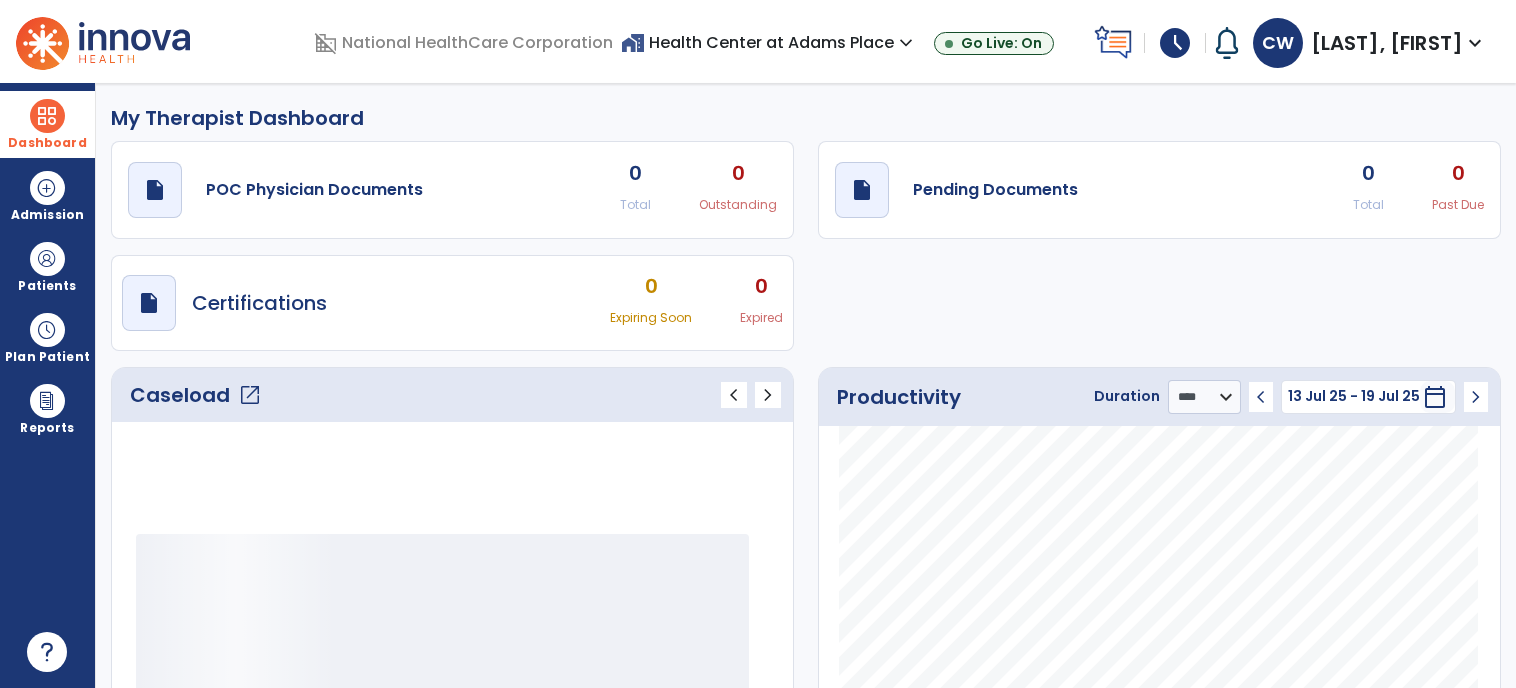 click on "open_in_new" 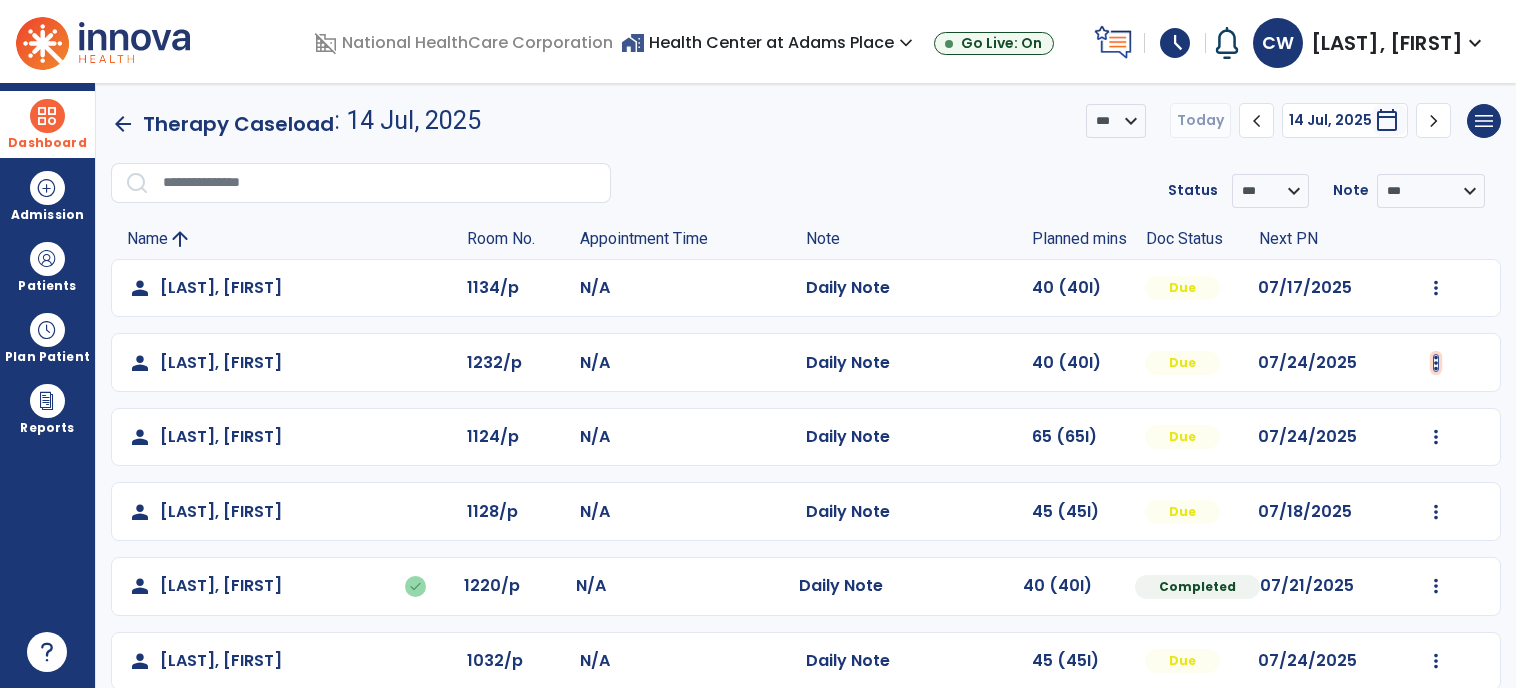 click at bounding box center [1436, 288] 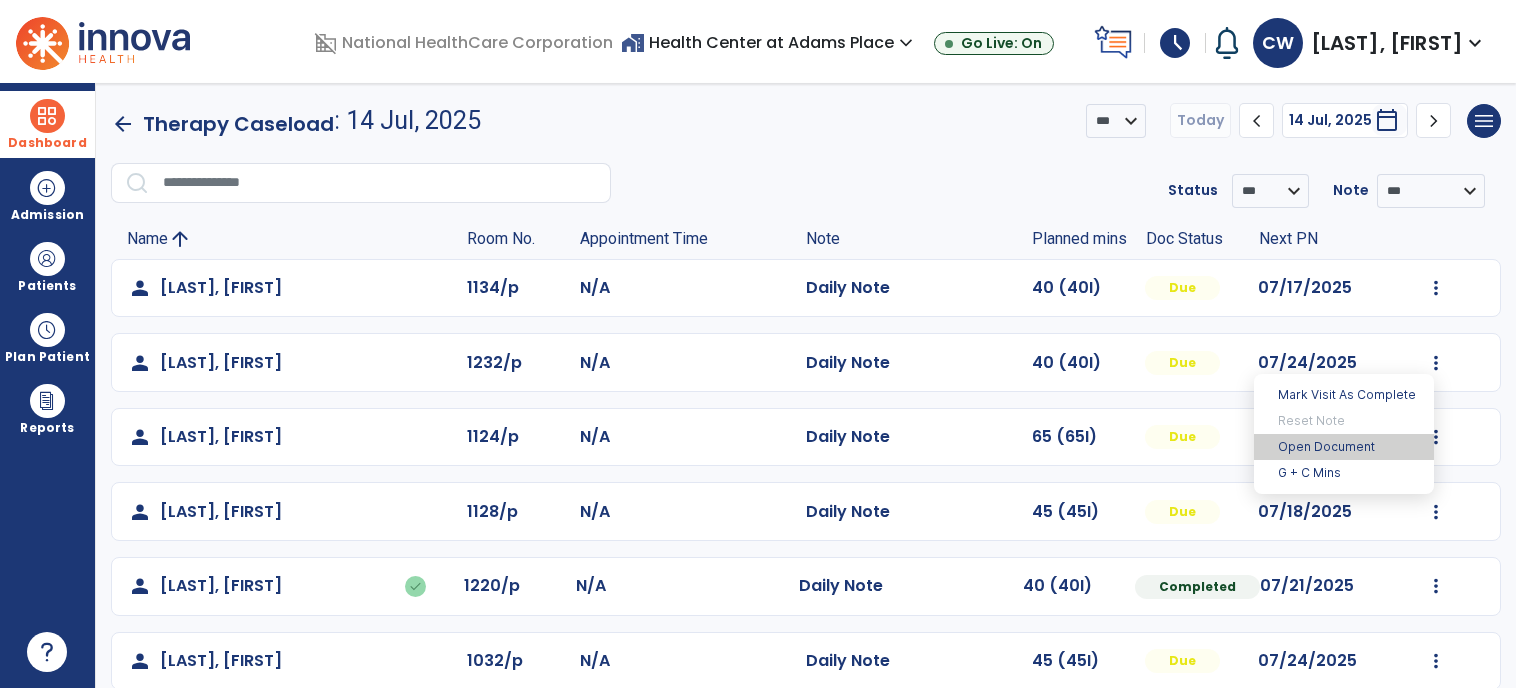 click on "Open Document" at bounding box center (1344, 447) 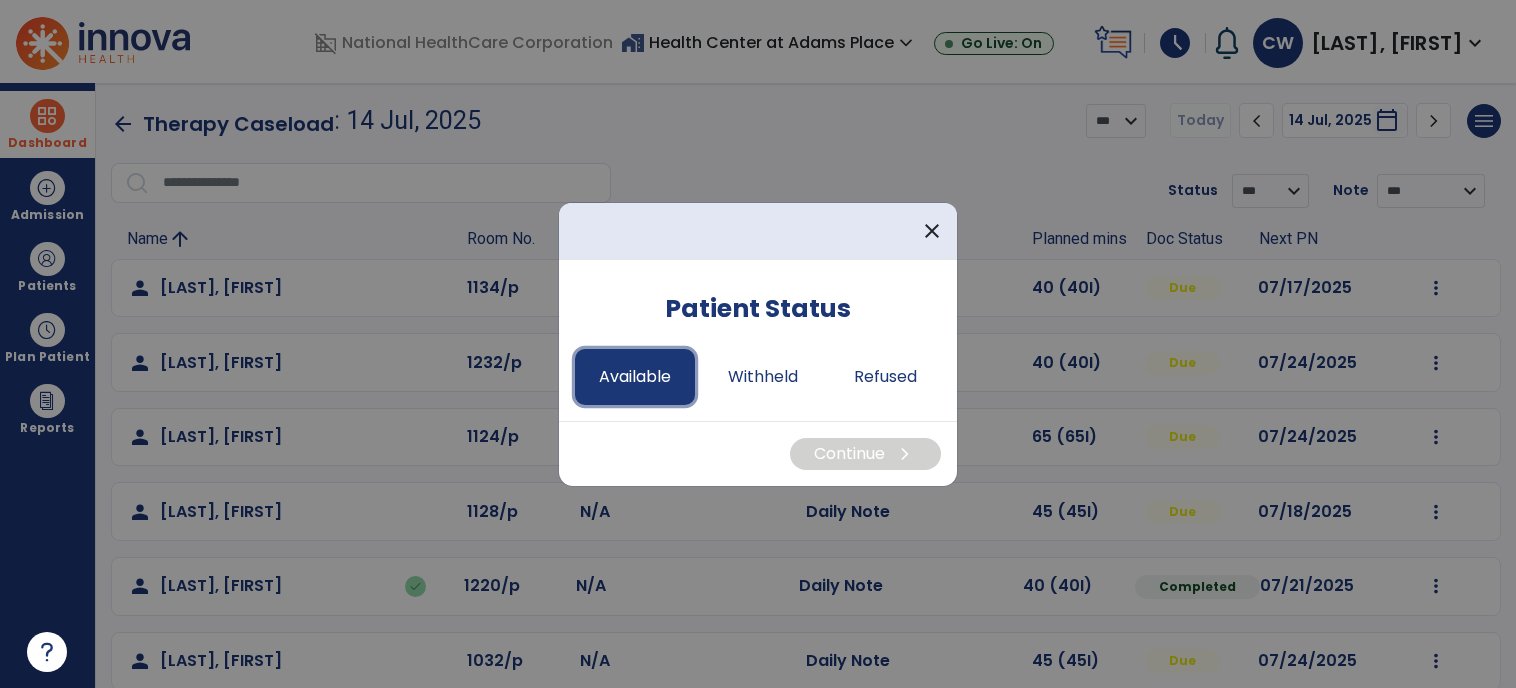 click on "Available" at bounding box center [635, 377] 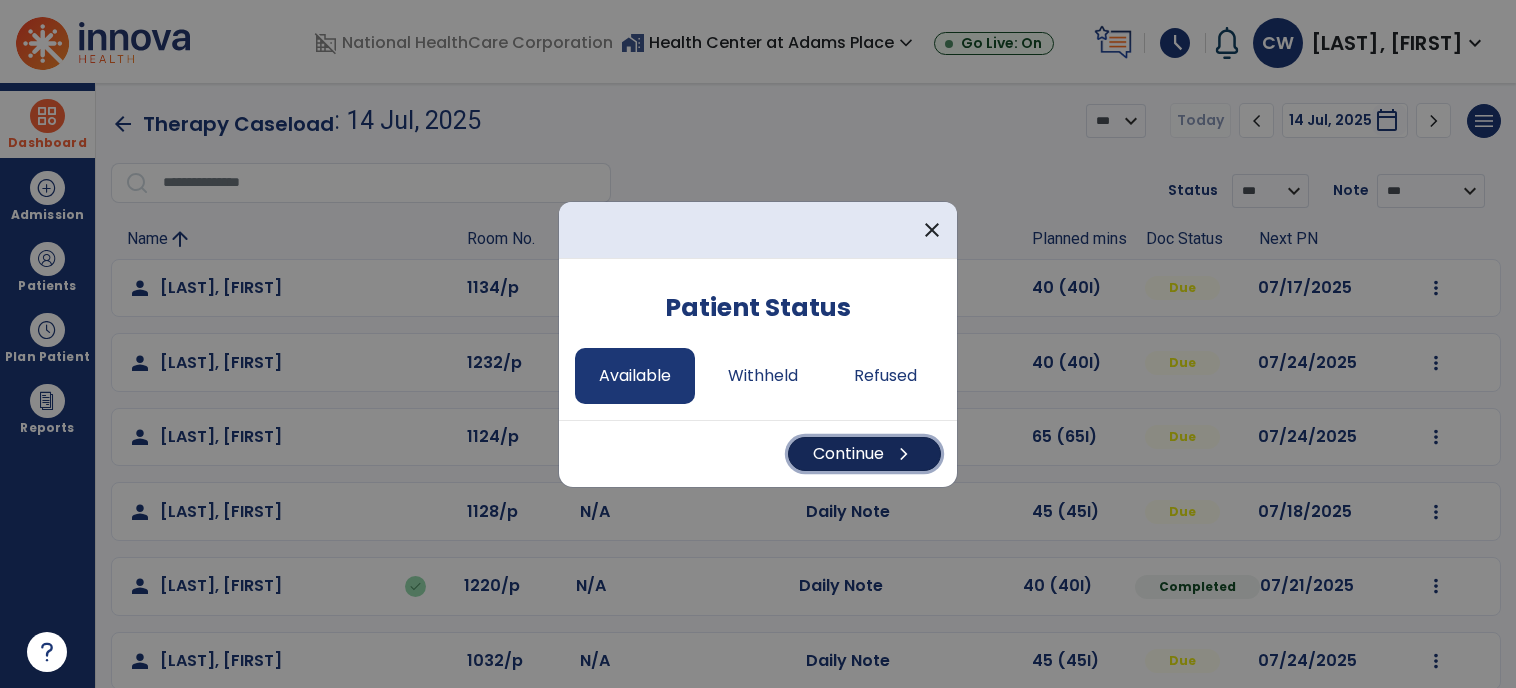 click on "Continue   chevron_right" at bounding box center (864, 454) 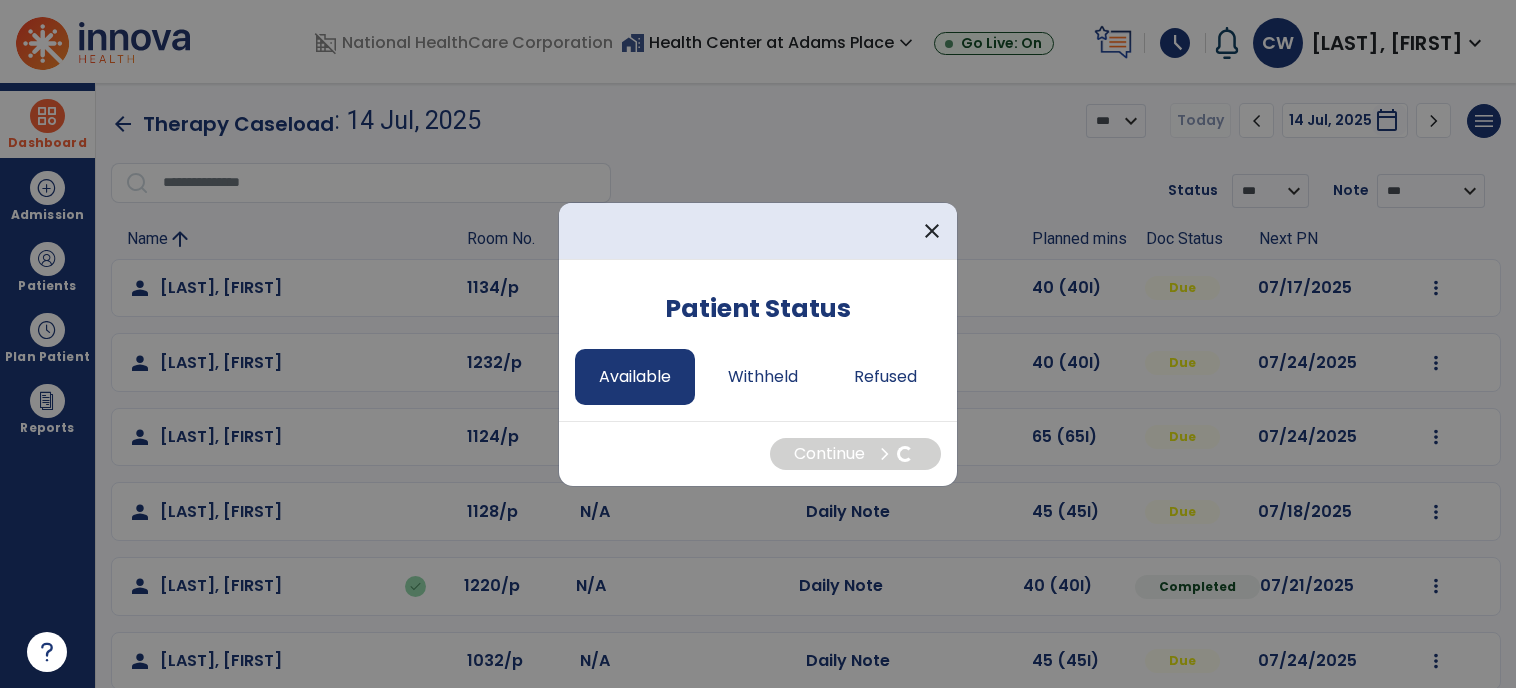 select on "*" 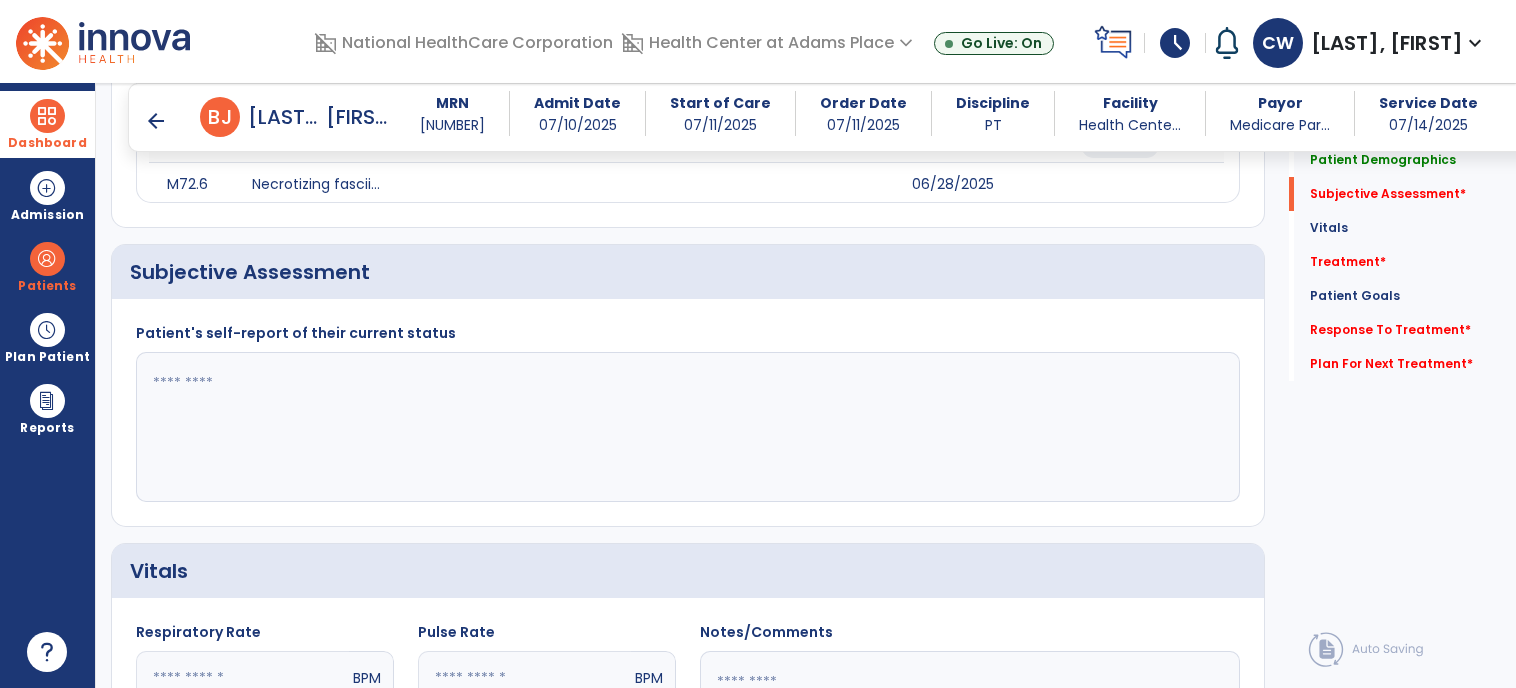 scroll, scrollTop: 380, scrollLeft: 0, axis: vertical 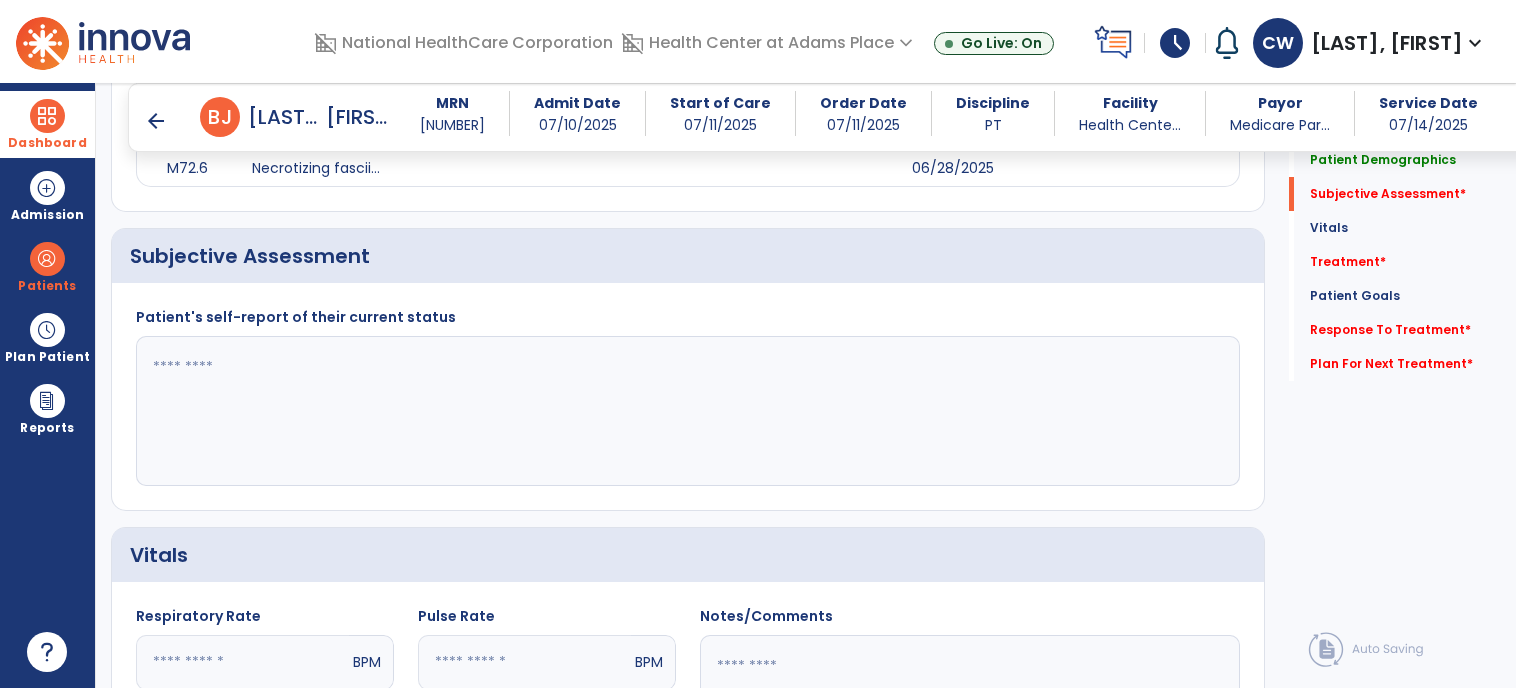 click 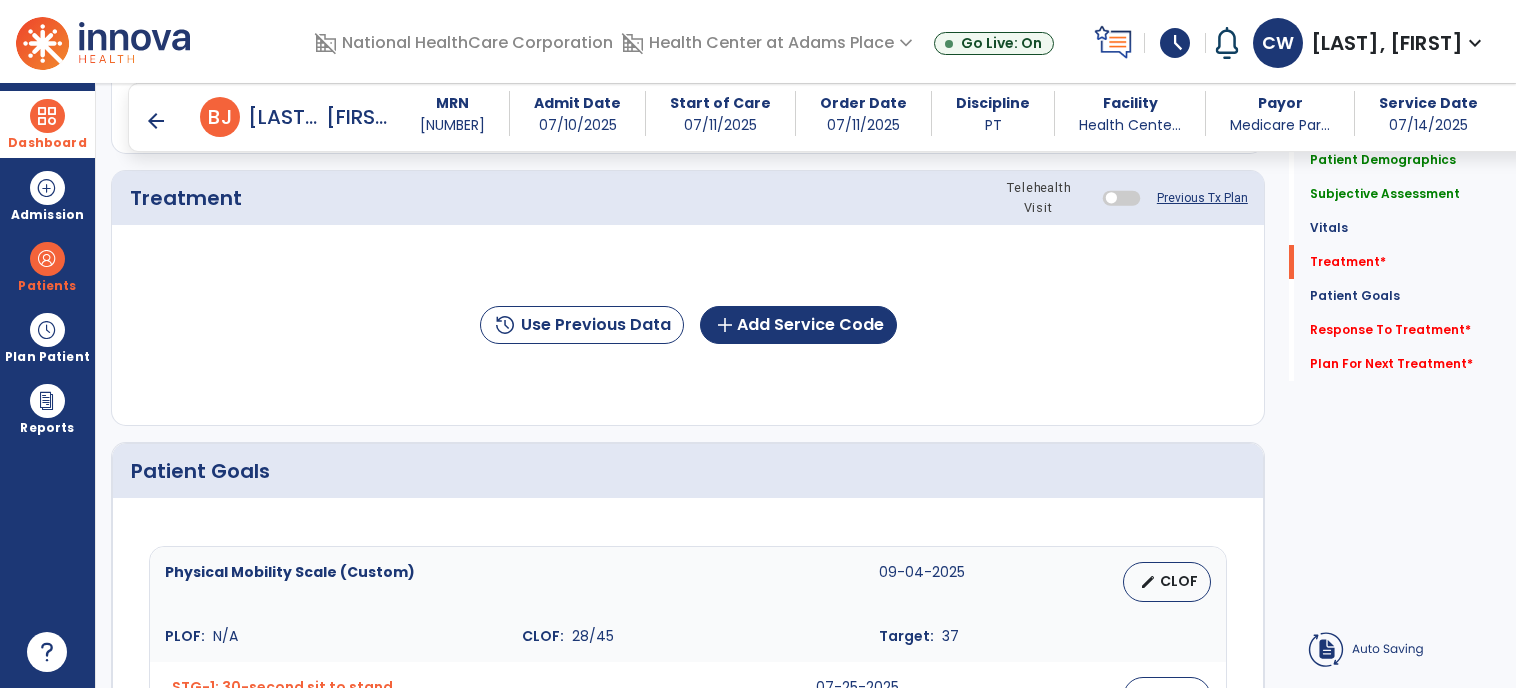 scroll, scrollTop: 1160, scrollLeft: 0, axis: vertical 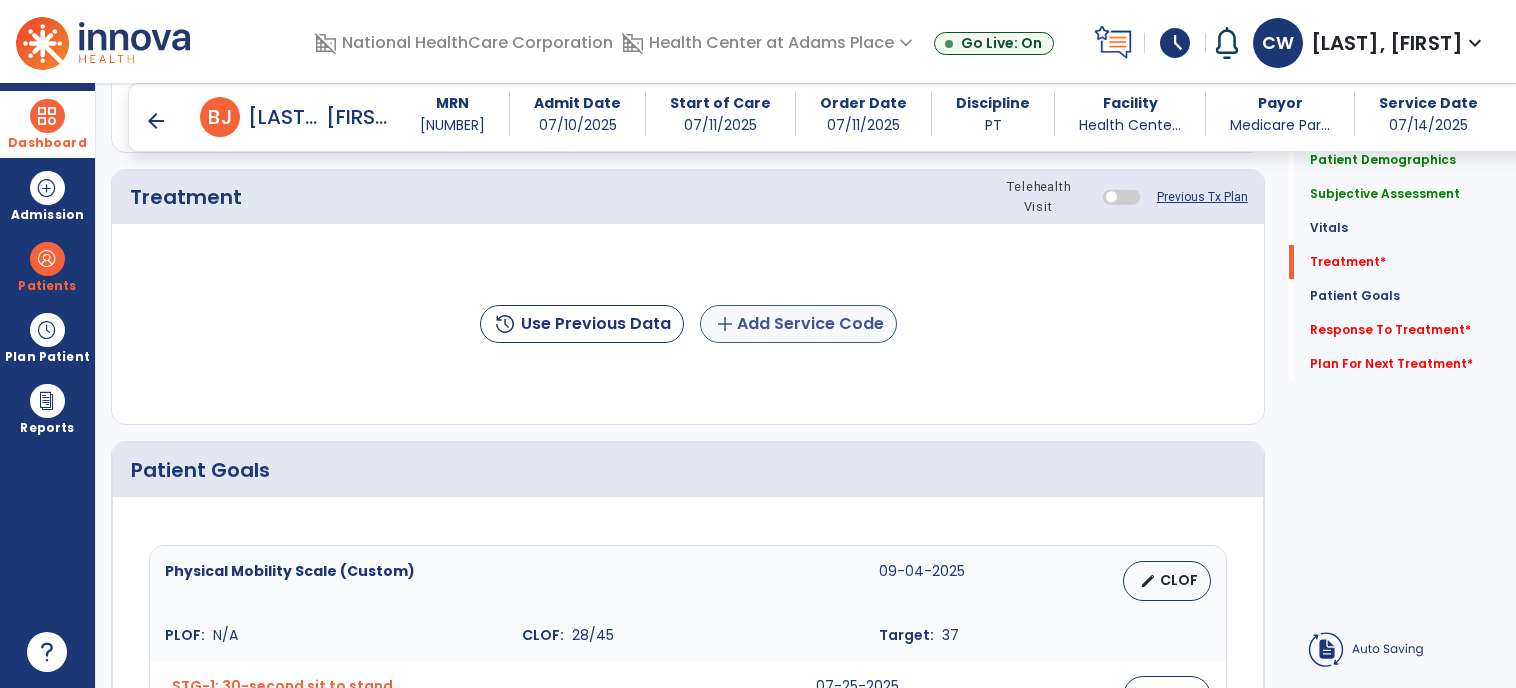 type on "**********" 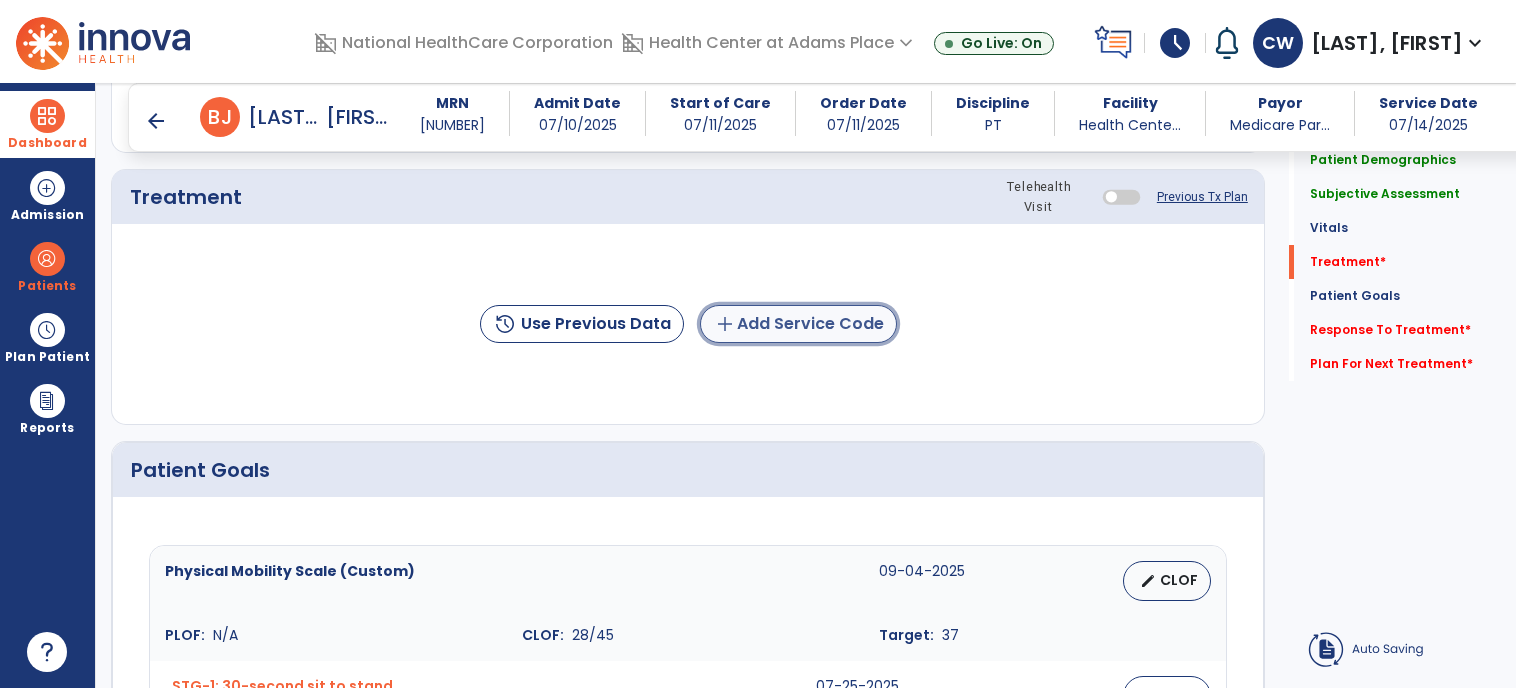 click on "add  Add Service Code" 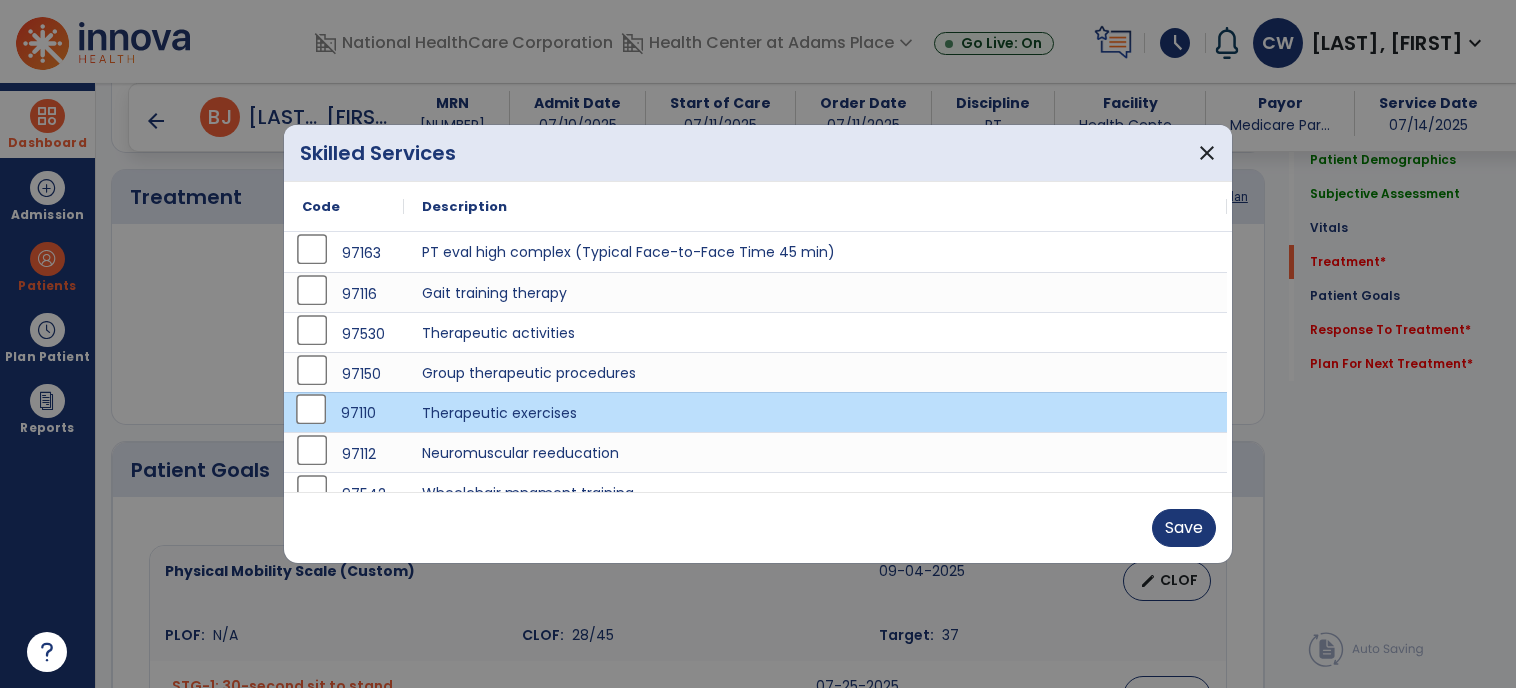 scroll, scrollTop: 20, scrollLeft: 0, axis: vertical 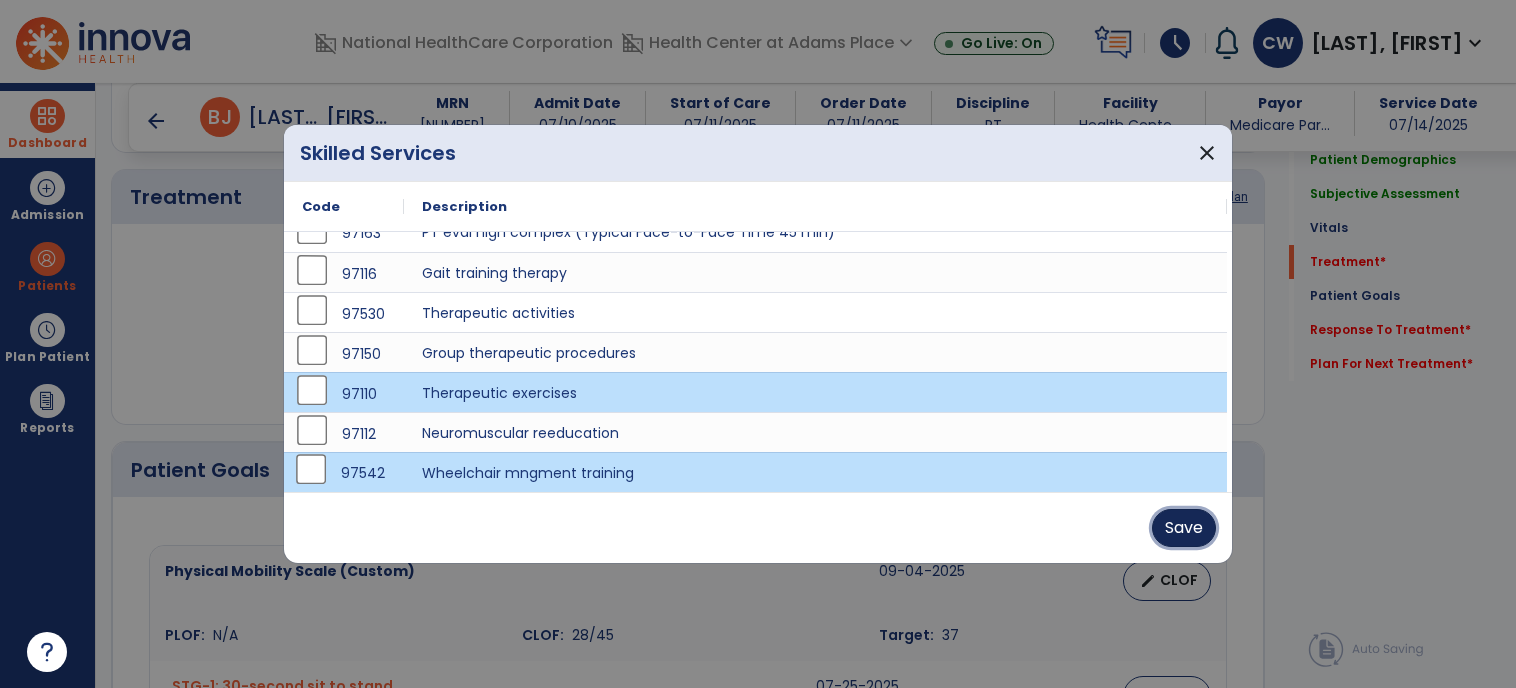click on "Save" at bounding box center (1184, 528) 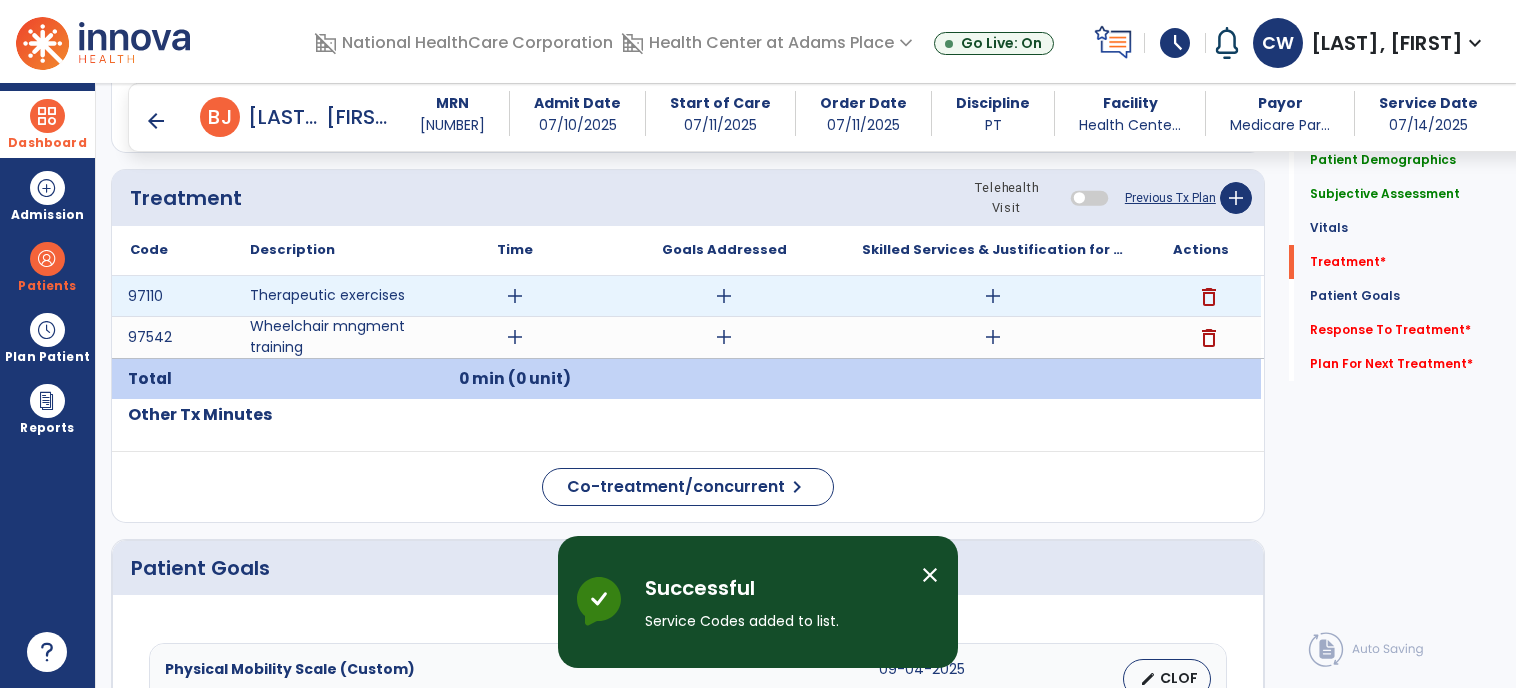 click on "add" at bounding box center [515, 296] 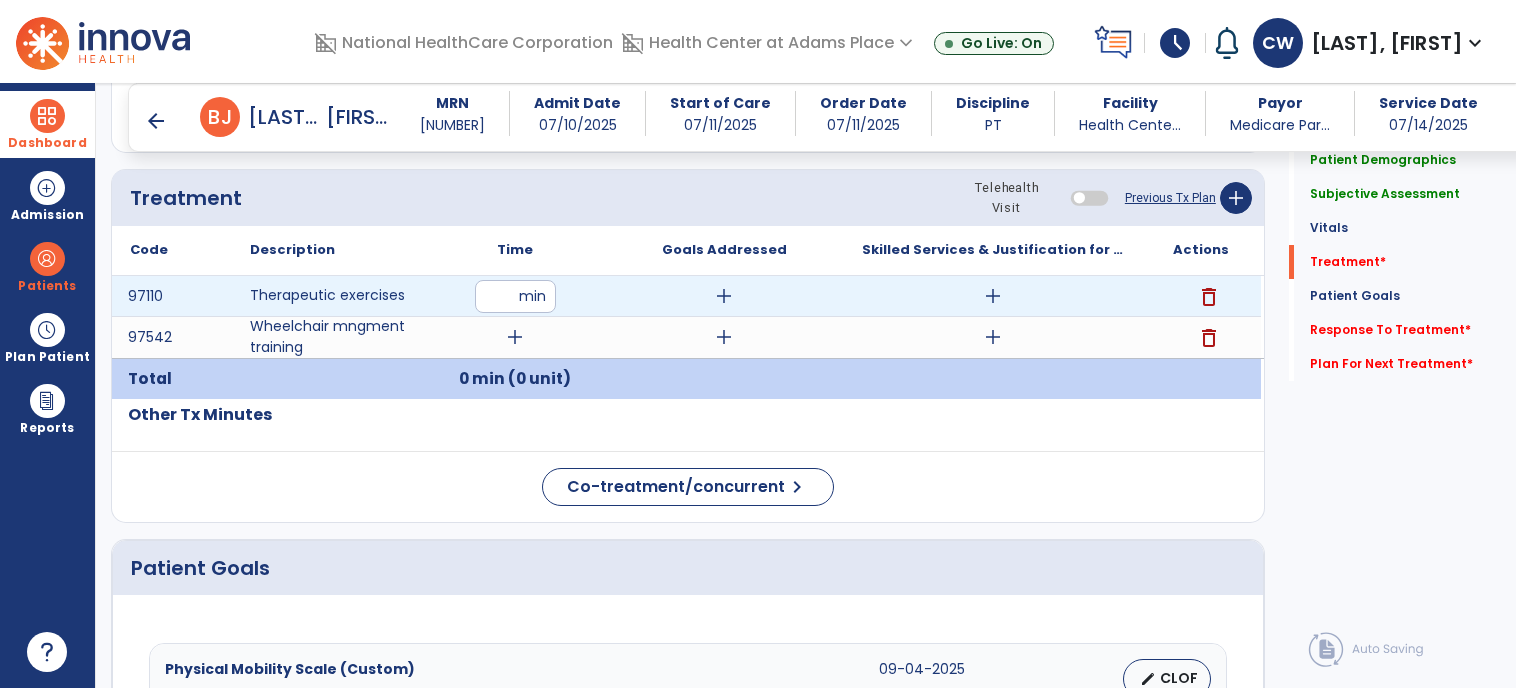 type on "**" 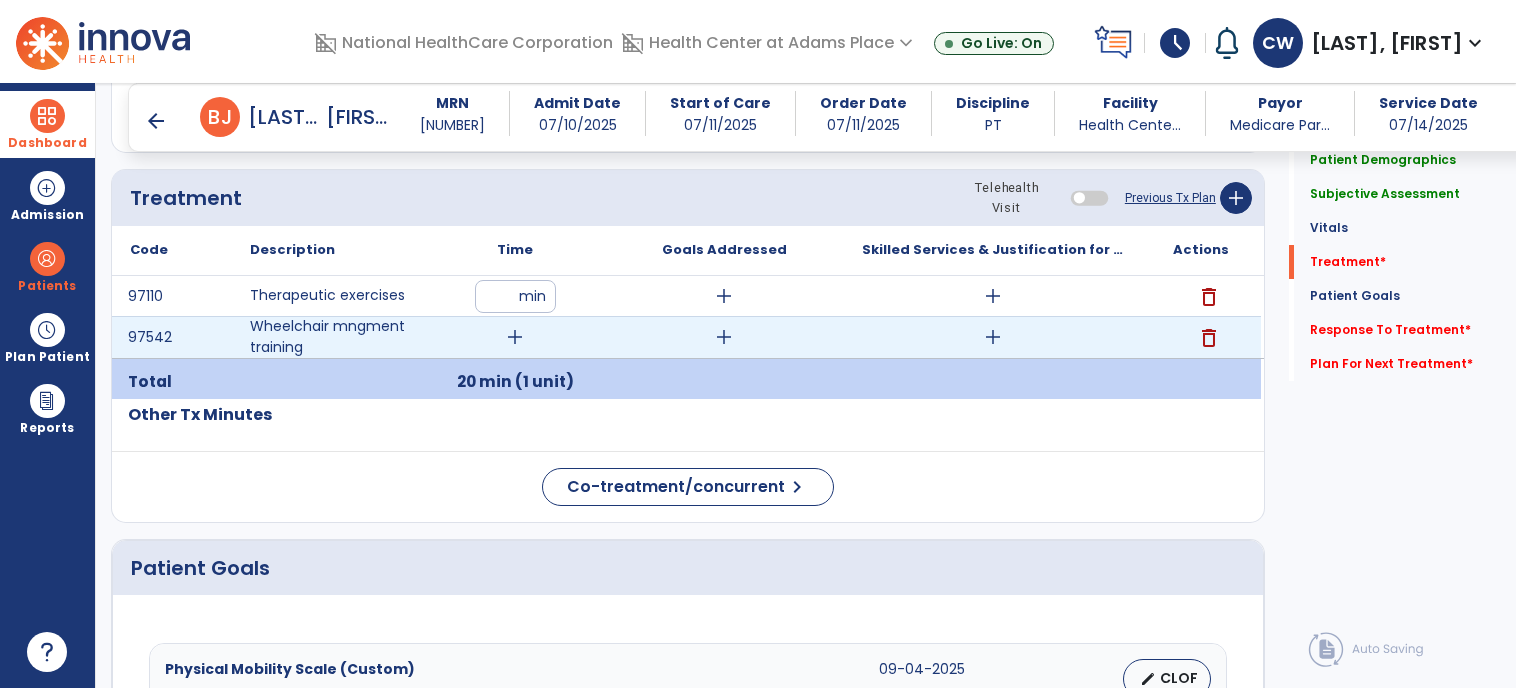 click on "add" at bounding box center [515, 337] 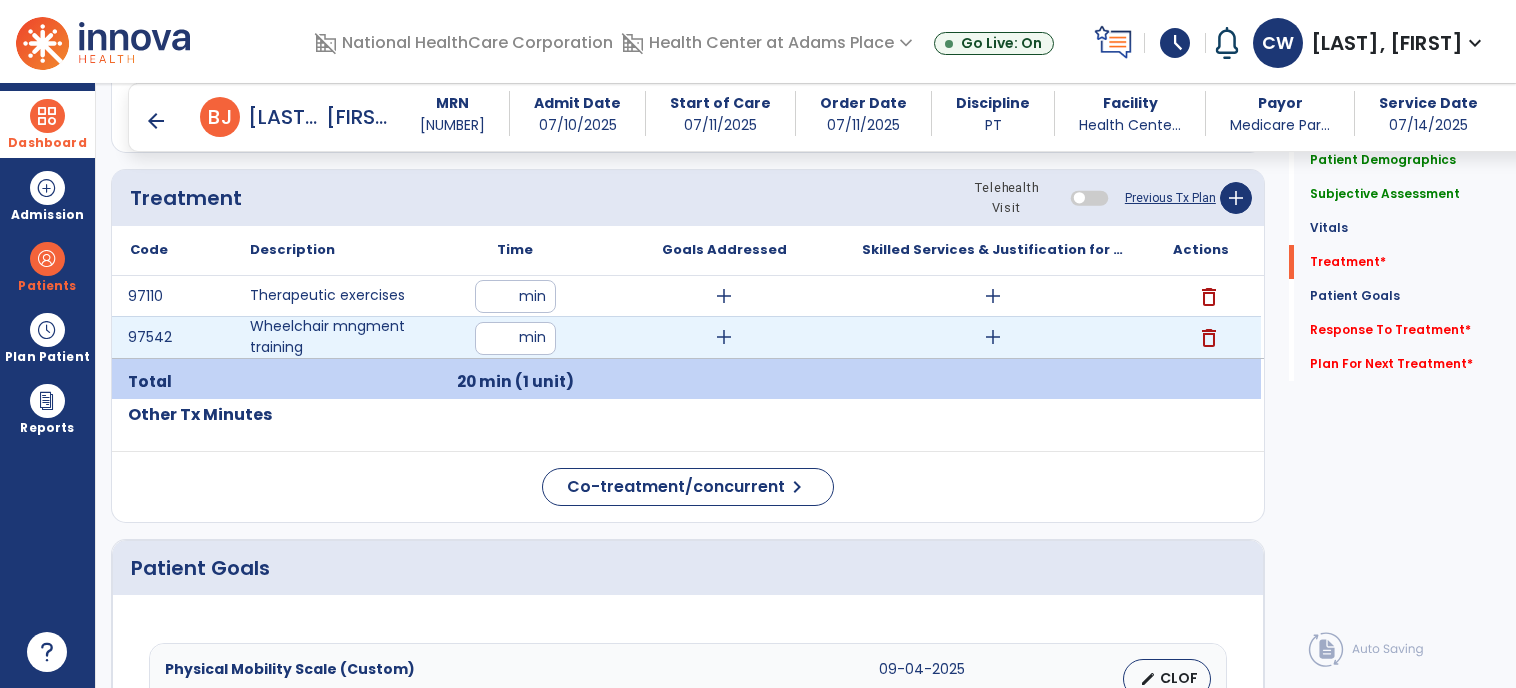 type on "**" 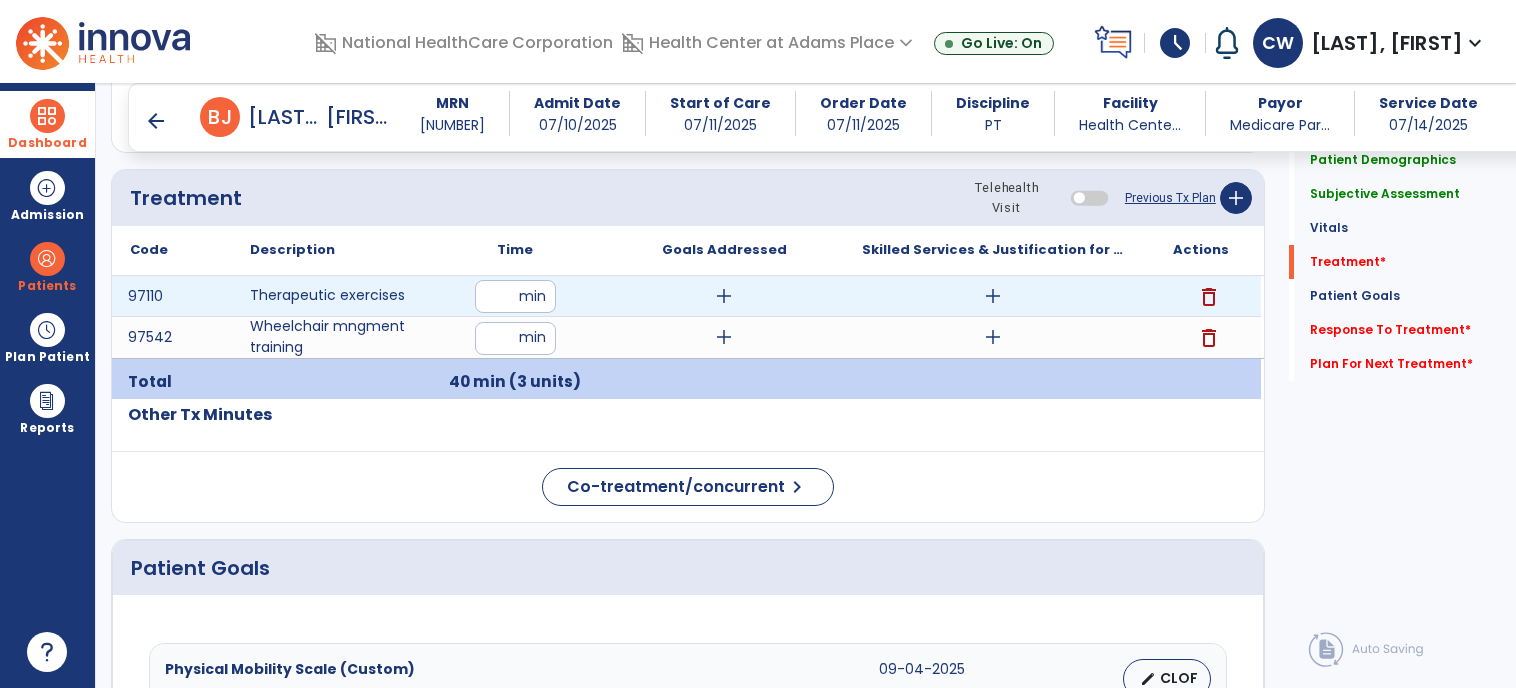 click on "add" at bounding box center (993, 296) 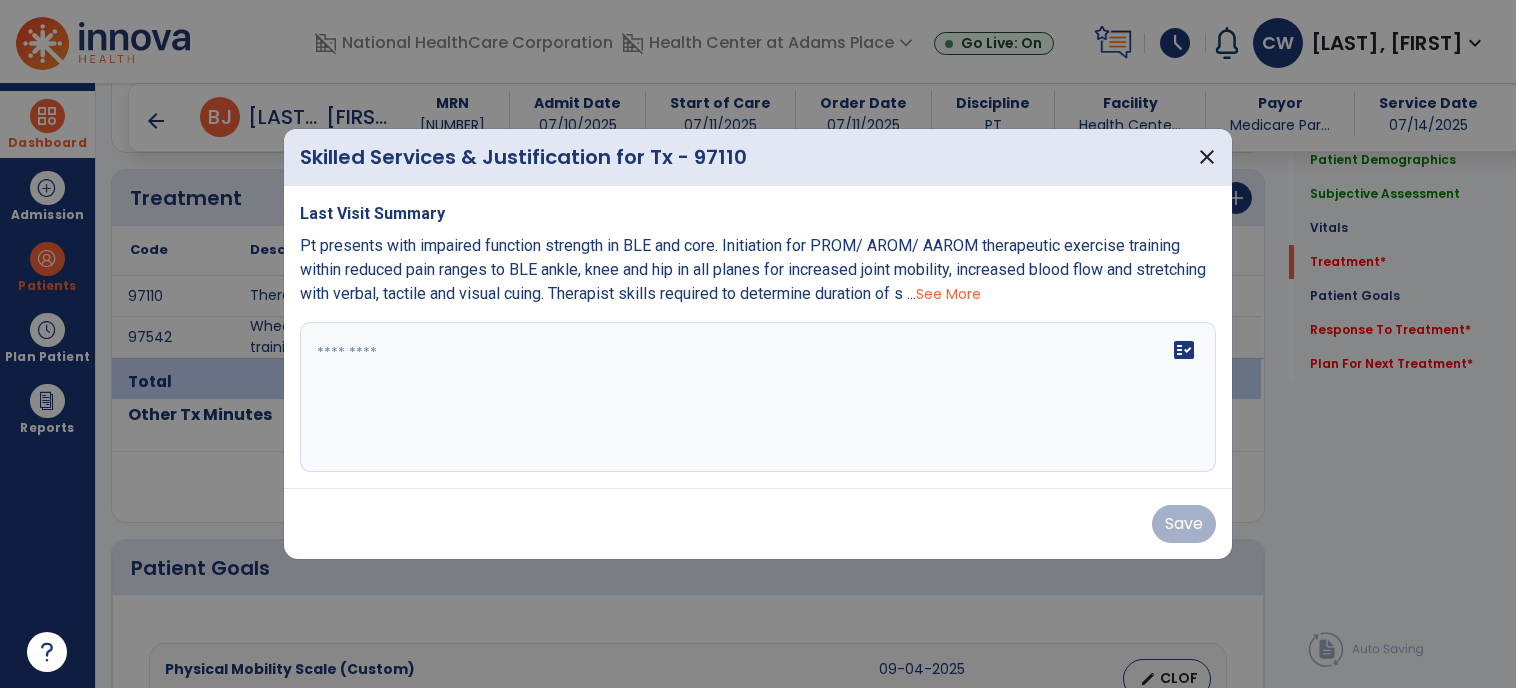 click on "See More" at bounding box center [948, 294] 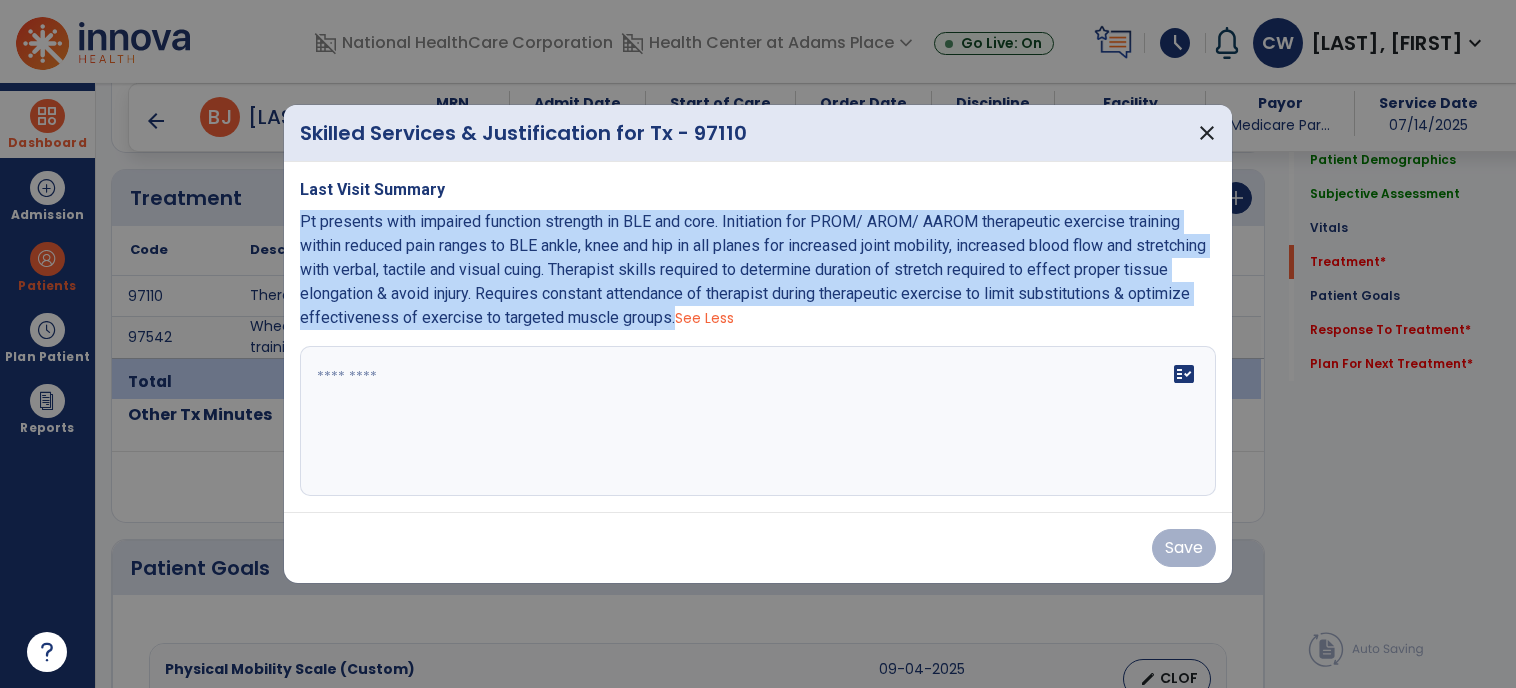 drag, startPoint x: 731, startPoint y: 318, endPoint x: 286, endPoint y: 232, distance: 453.23395 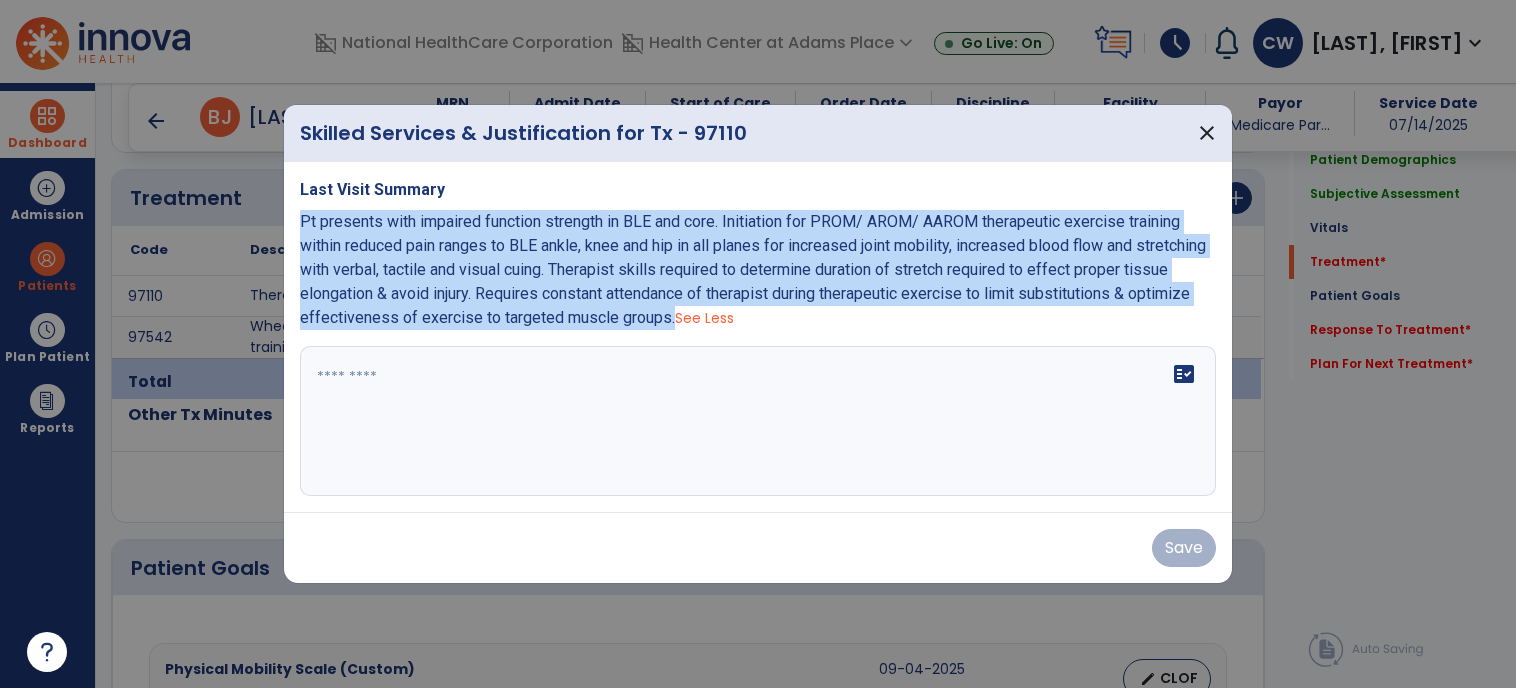 click on "Last Visit Summary Pt presents with impaired function strength in BLE and core. Initiation for PROM/ AROM/ AAROM therapeutic exercise training within reduced pain ranges to BLE ankle, knee and hip in all planes for increased joint mobility, increased blood flow and stretching with verbal, tactile and visual cuing.  Therapist skills required to determine duration of stretch required to effect proper tissue elongation & avoid injury.  Requires constant attendance of therapist during therapeutic exercise to limit substitutions & optimize effectiveness of exercise to targeted muscle groups.   See Less   fact_check" at bounding box center [758, 337] 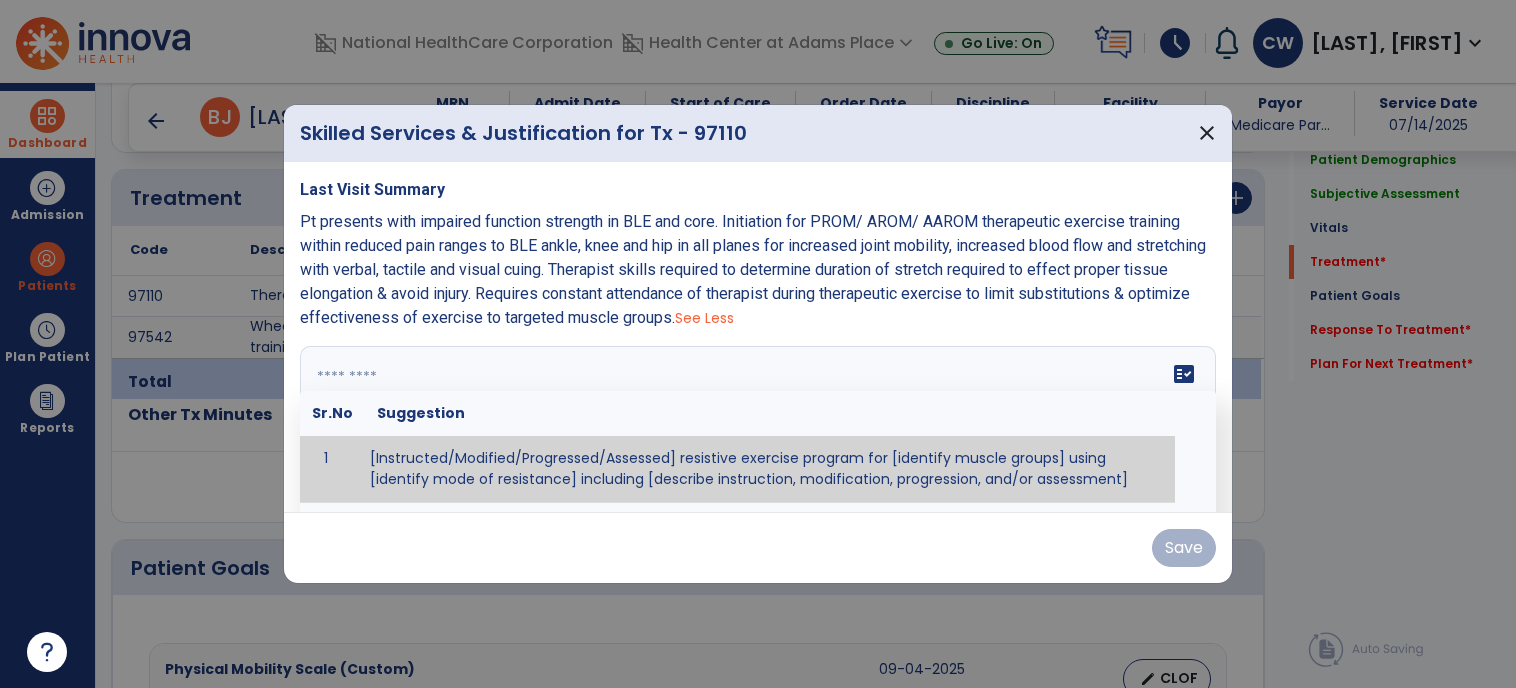 click on "fact_check  Sr.No Suggestion 1 [Instructed/Modified/Progressed/Assessed] resistive exercise program for [identify muscle groups] using [identify mode of resistance] including [describe instruction, modification, progression, and/or assessment] 2 [Instructed/Modified/Progressed/Assessed] aerobic exercise program using [identify equipment/mode] including [describe instruction, modification,progression, and/or assessment] 3 [Instructed/Modified/Progressed/Assessed] [PROM/A/AROM/AROM] program for [identify joint movements] using [contract-relax, over-pressure, inhibitory techniques, other] 4 [Assessed/Tested] aerobic capacity with administration of [aerobic capacity test]" at bounding box center (758, 421) 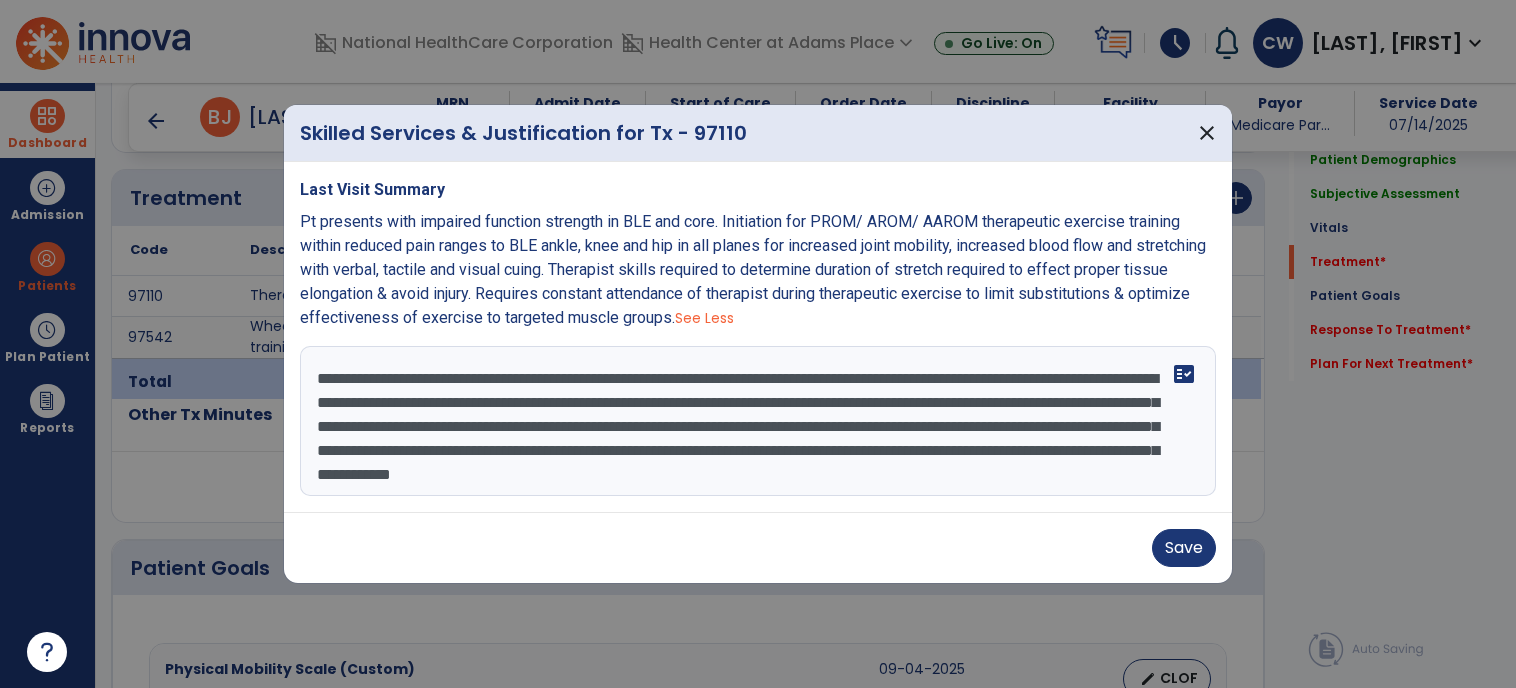 scroll, scrollTop: 16, scrollLeft: 0, axis: vertical 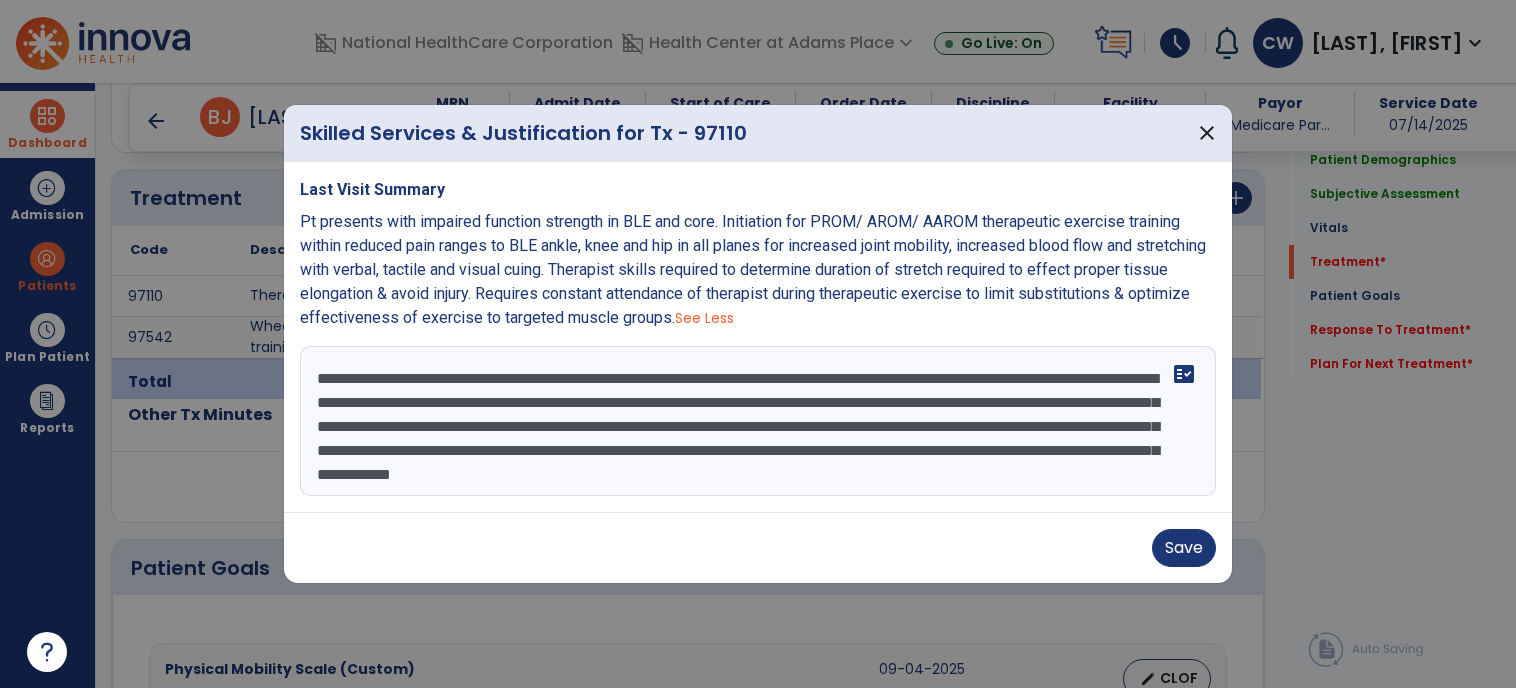 drag, startPoint x: 887, startPoint y: 359, endPoint x: 794, endPoint y: 347, distance: 93.770996 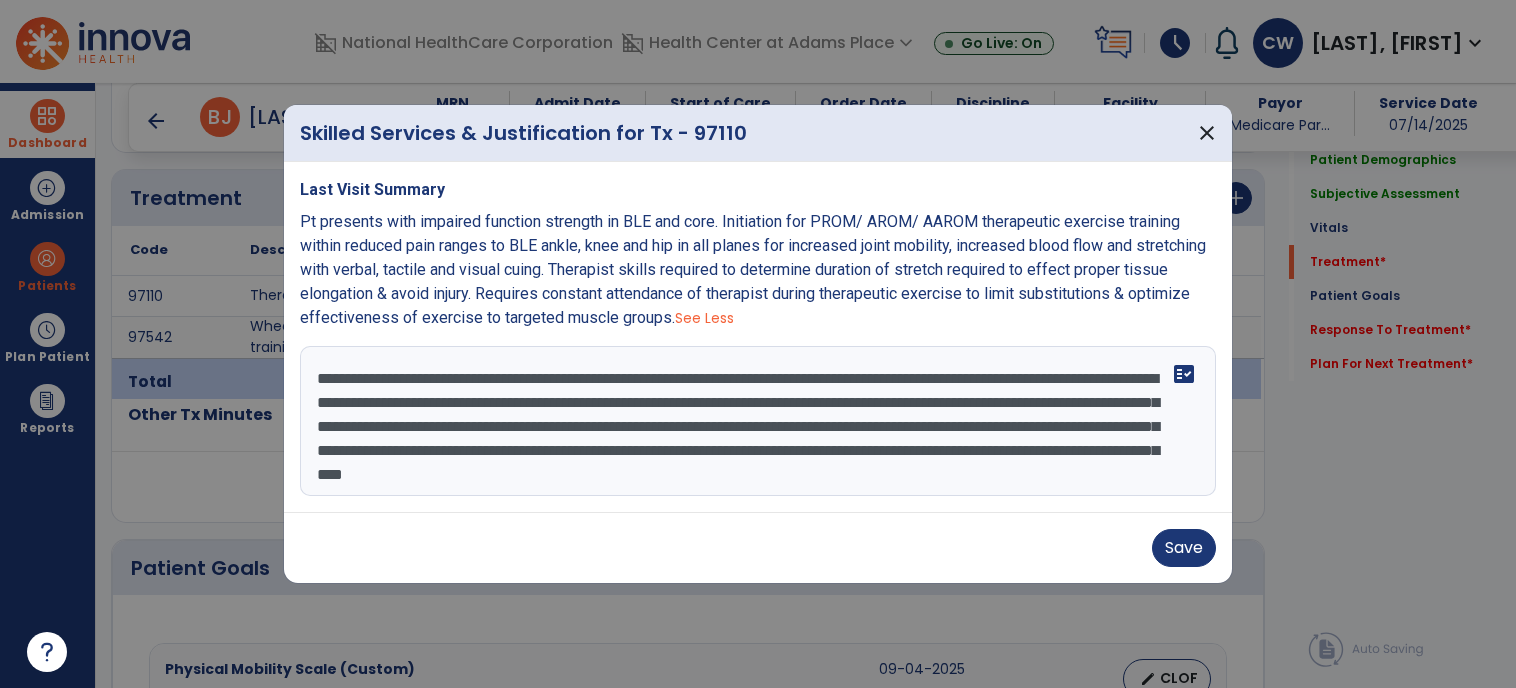 scroll, scrollTop: 24, scrollLeft: 0, axis: vertical 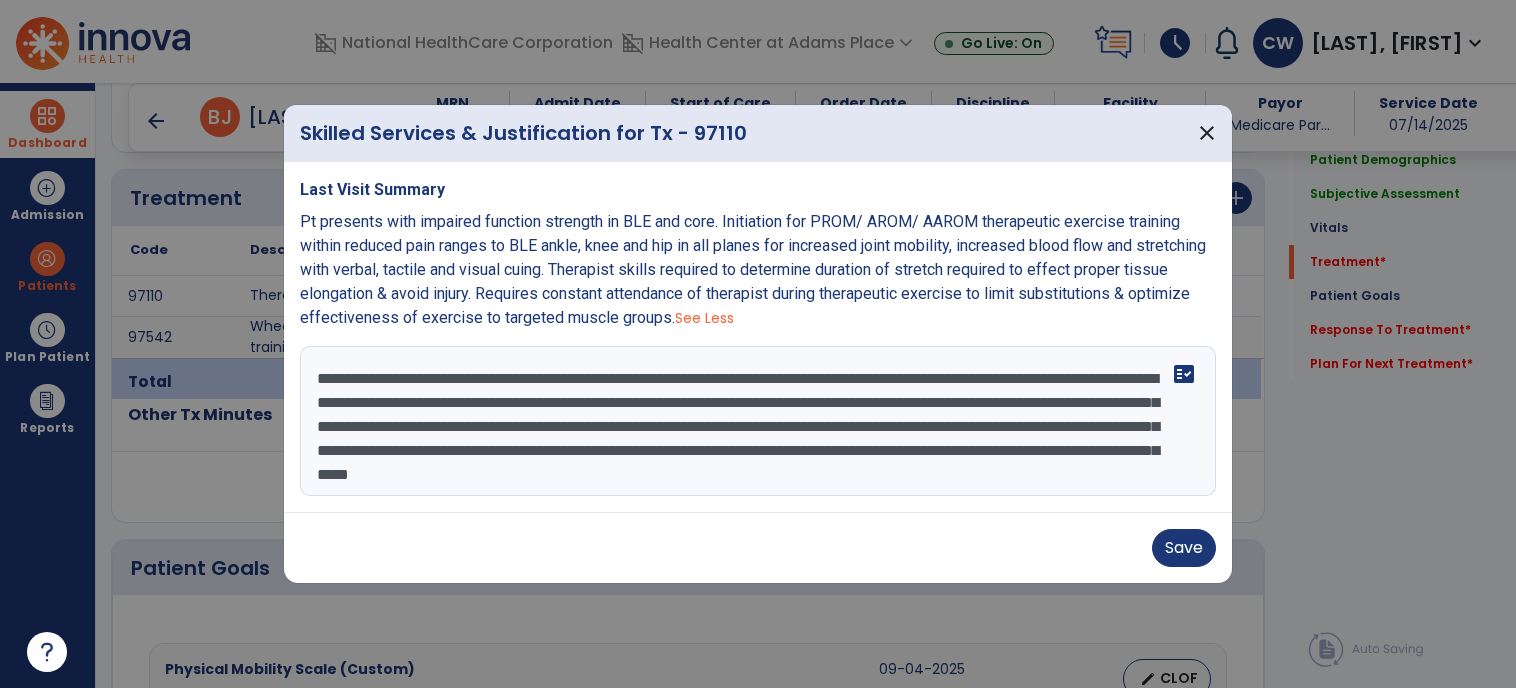 paste on "**********" 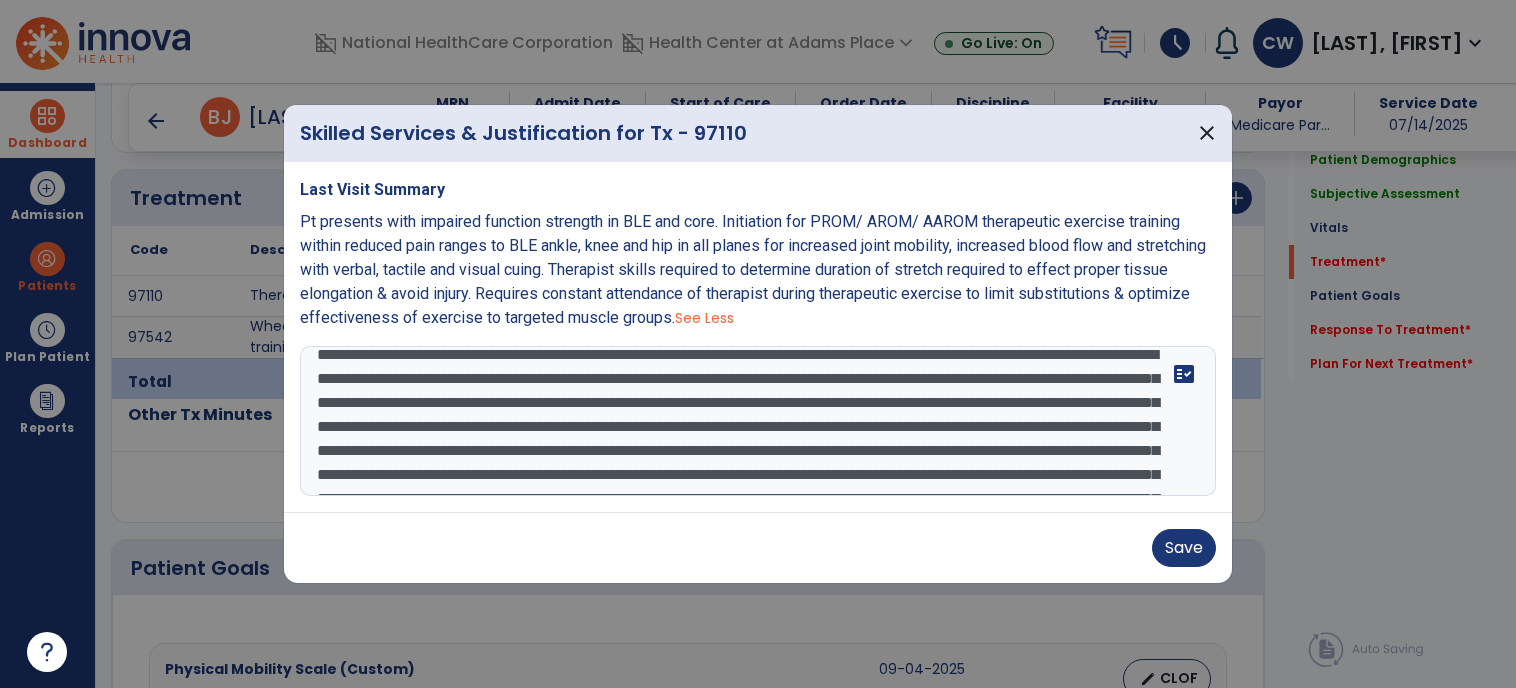 scroll, scrollTop: 208, scrollLeft: 0, axis: vertical 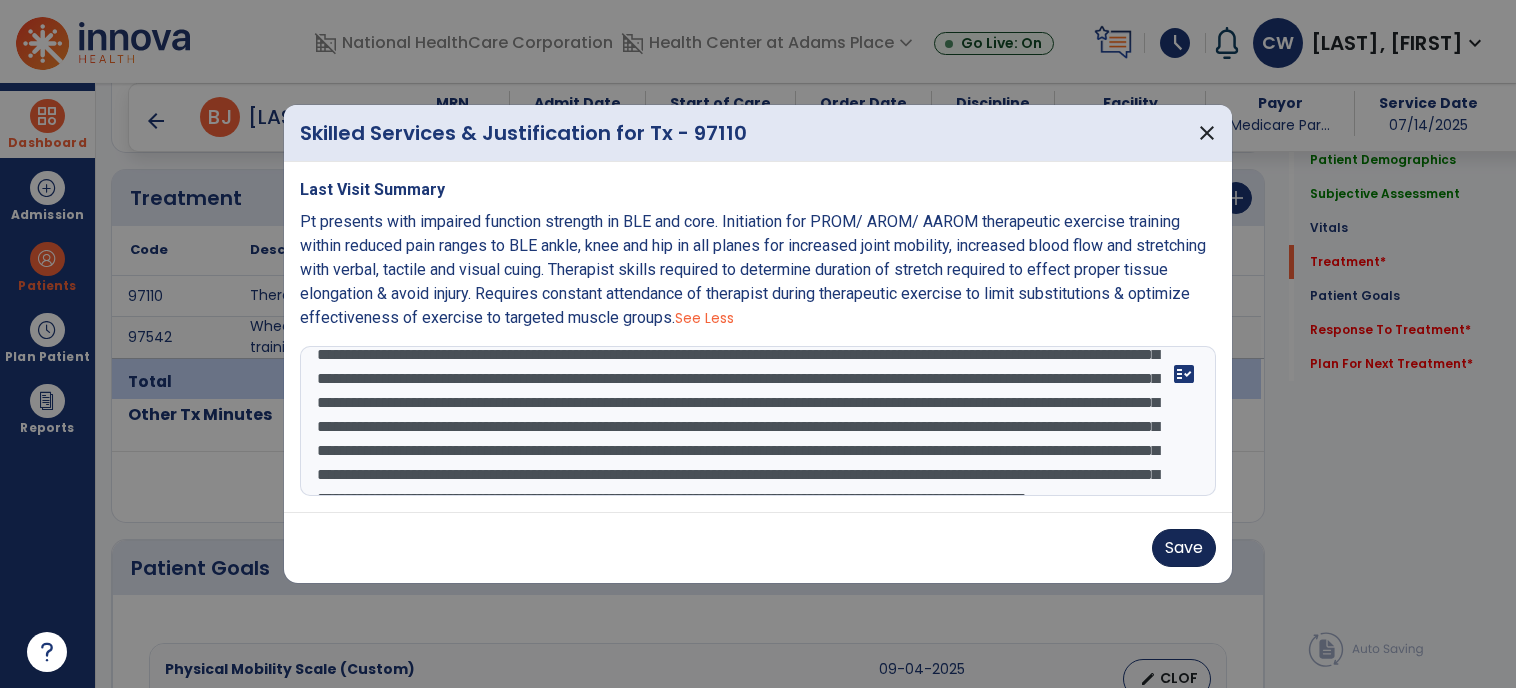 type on "**********" 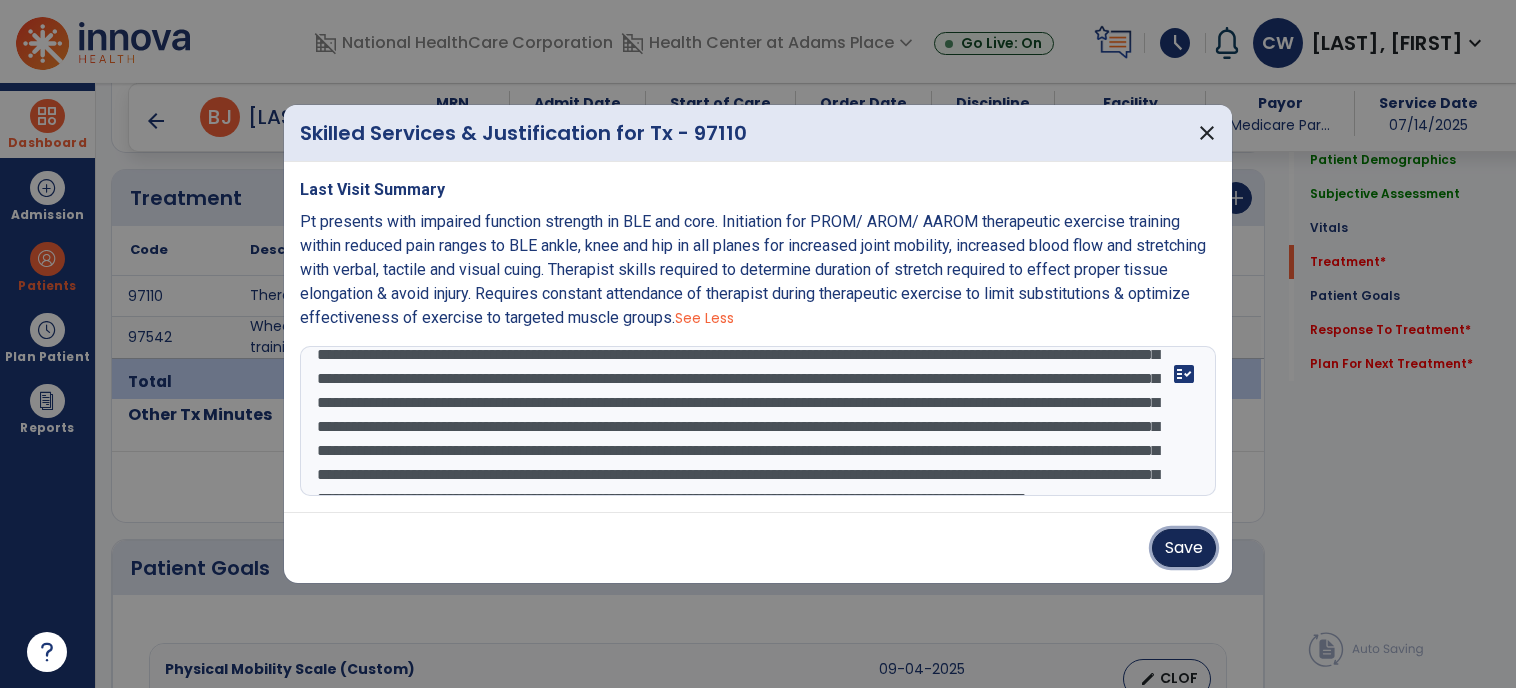 click on "Save" at bounding box center [1184, 548] 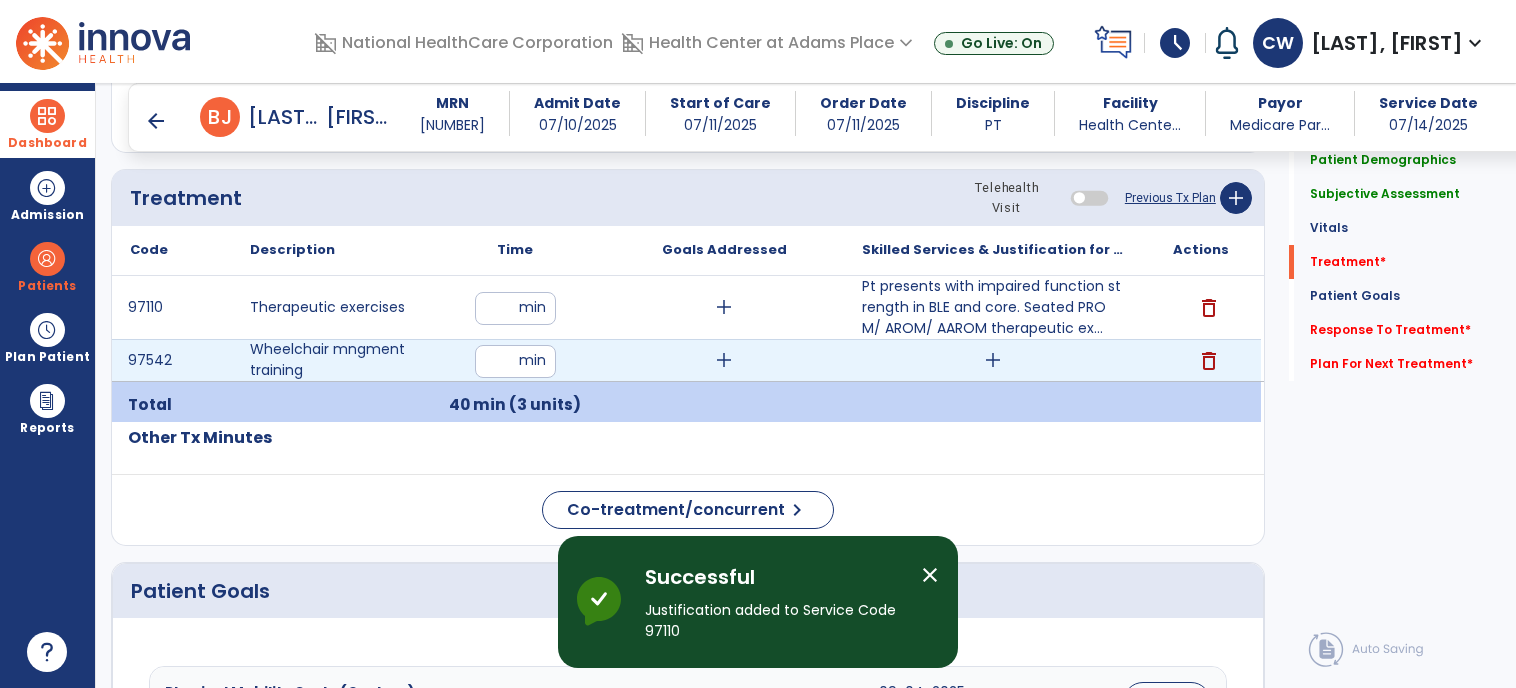 click on "add" at bounding box center [993, 360] 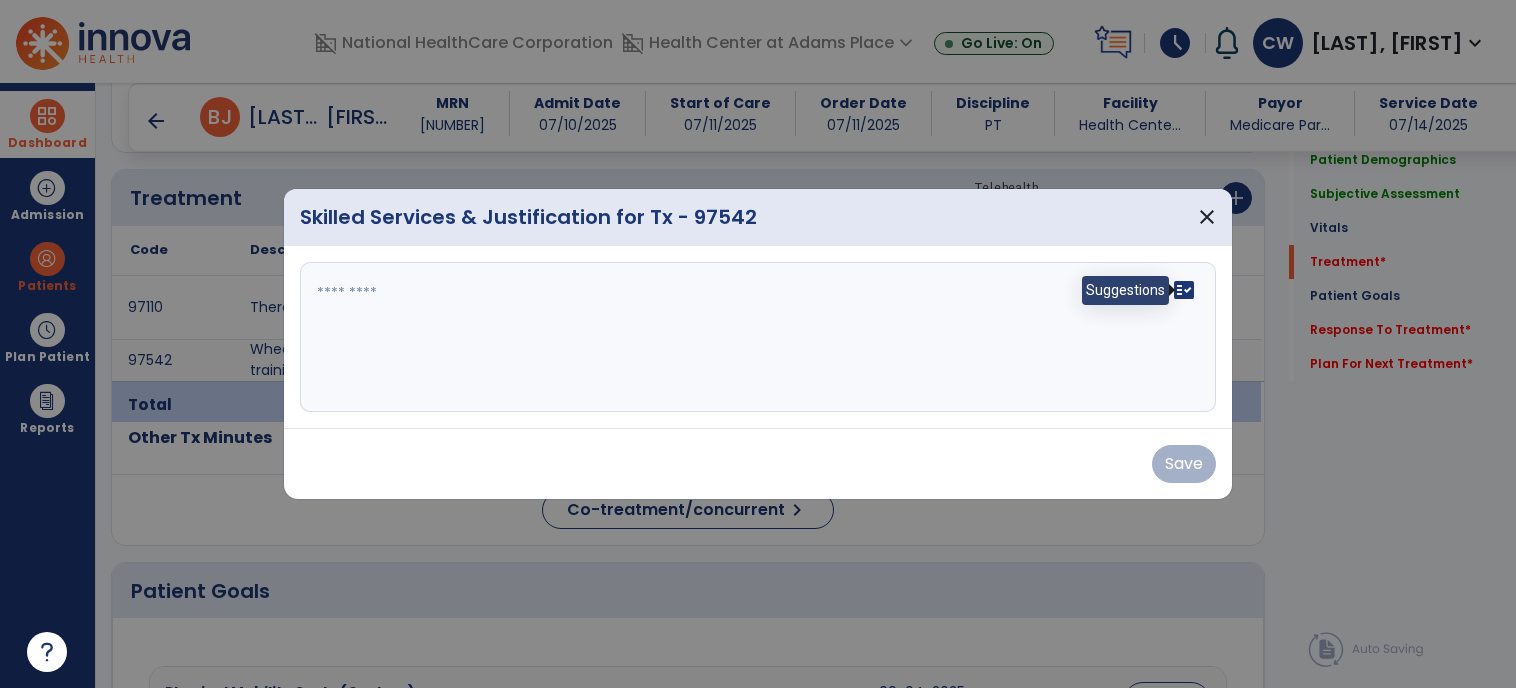 click on "fact_check" at bounding box center [1184, 290] 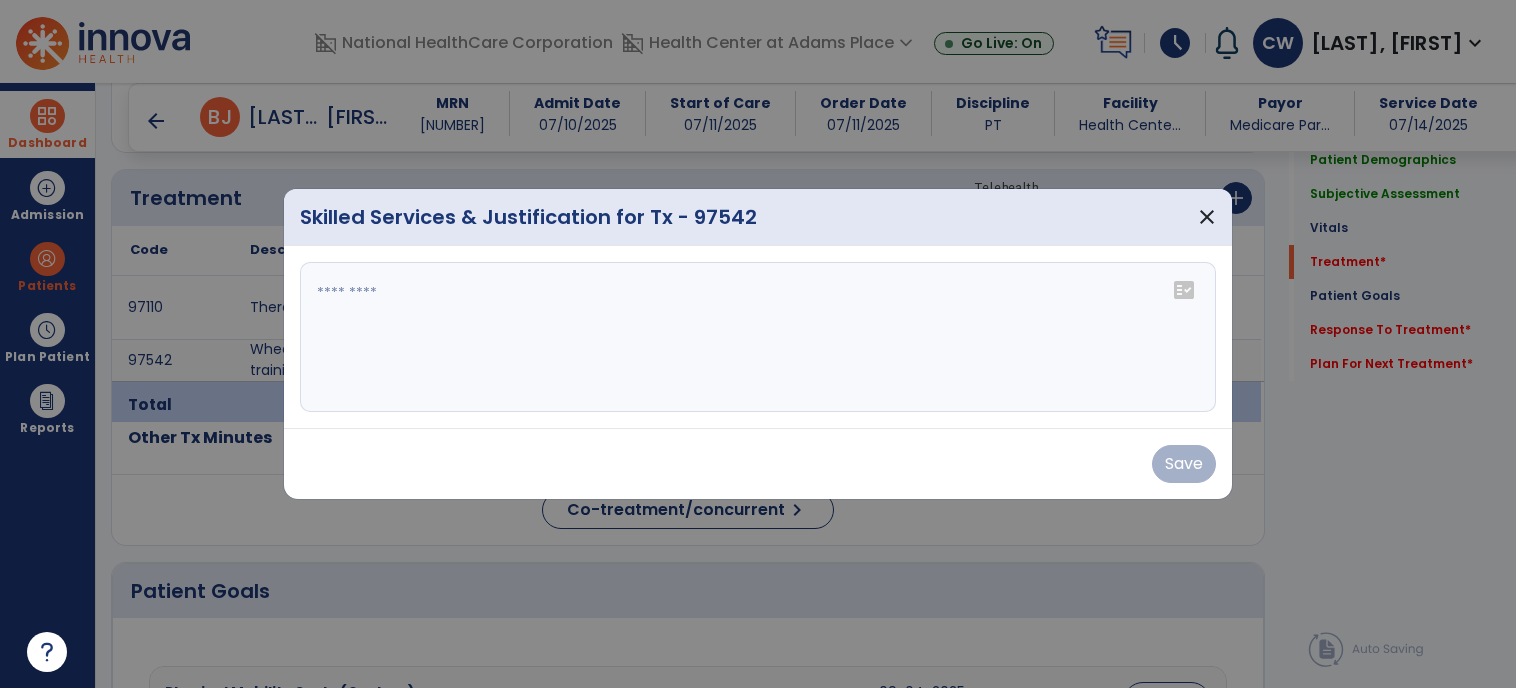 click on "fact_check" at bounding box center (1184, 290) 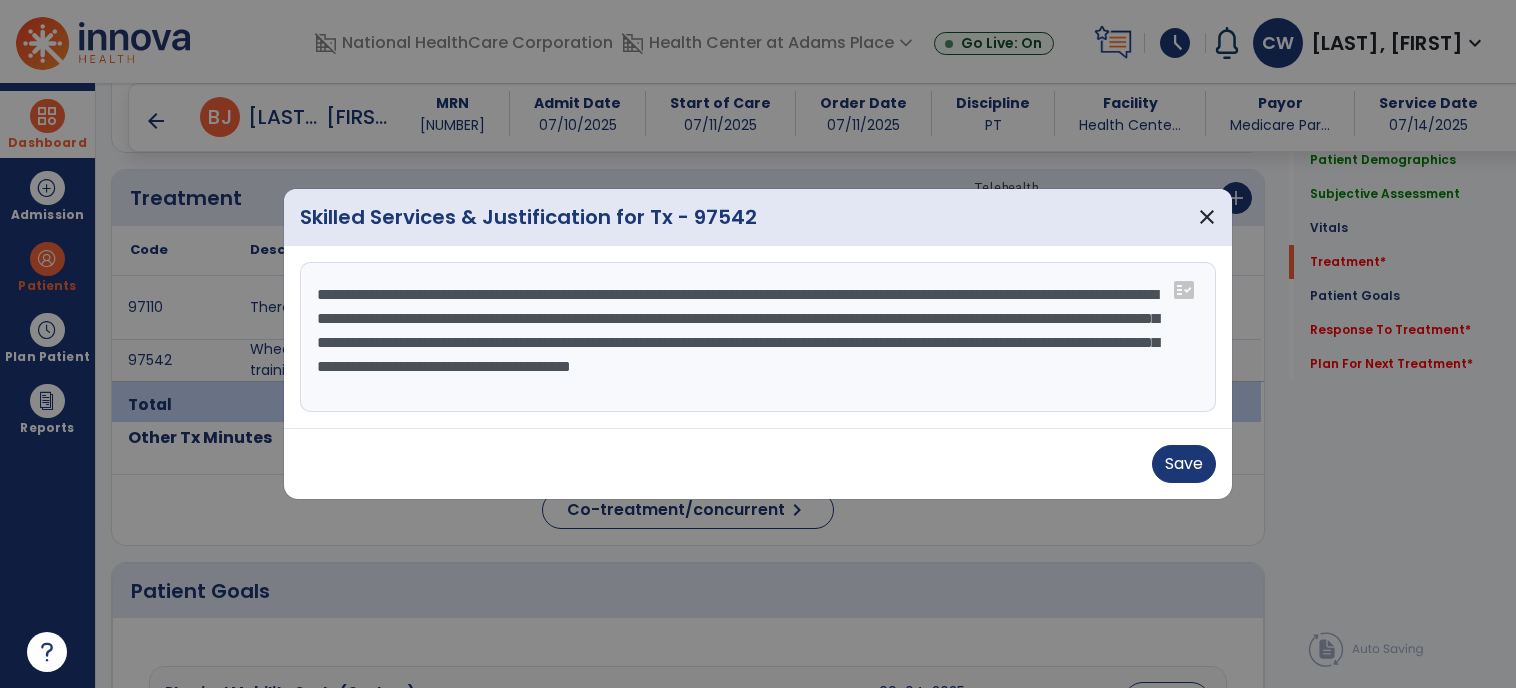 drag, startPoint x: 616, startPoint y: 294, endPoint x: 545, endPoint y: 284, distance: 71.70077 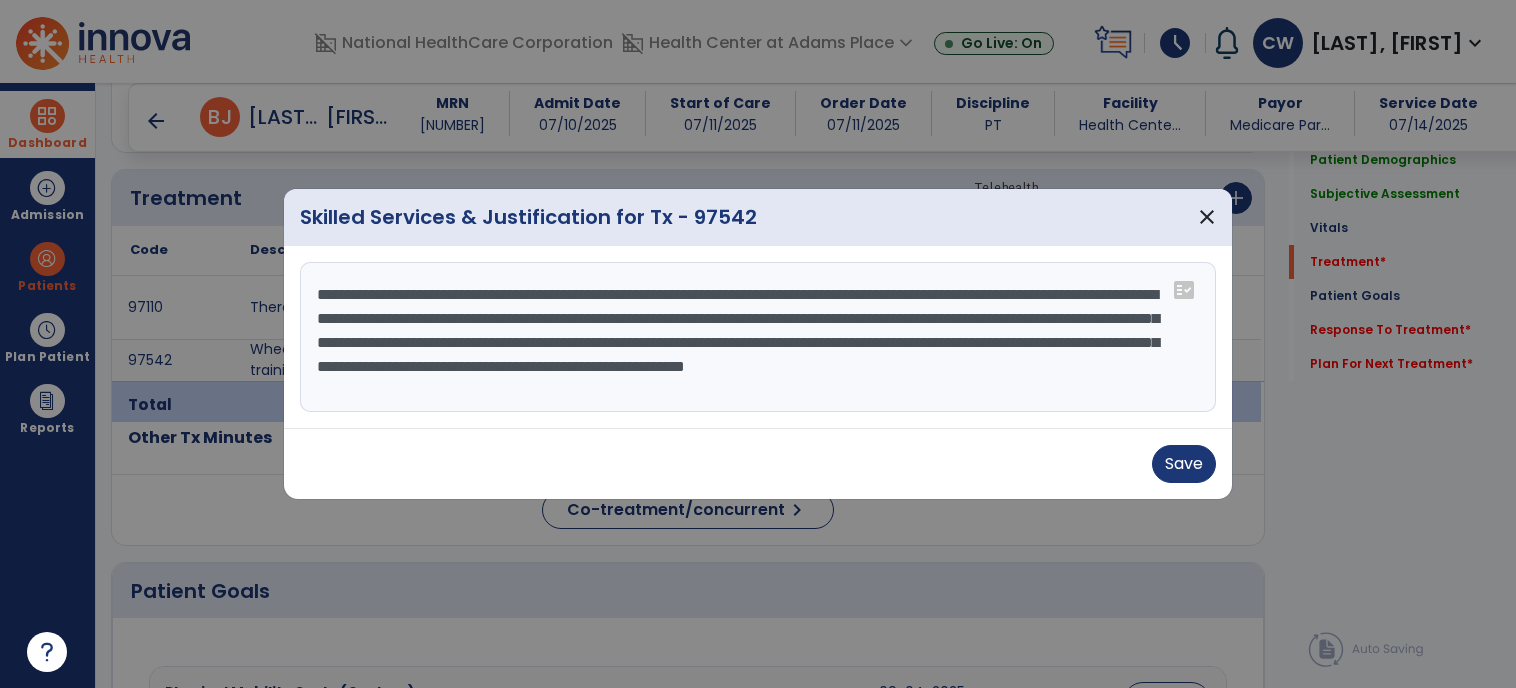 drag, startPoint x: 972, startPoint y: 295, endPoint x: 814, endPoint y: 276, distance: 159.1383 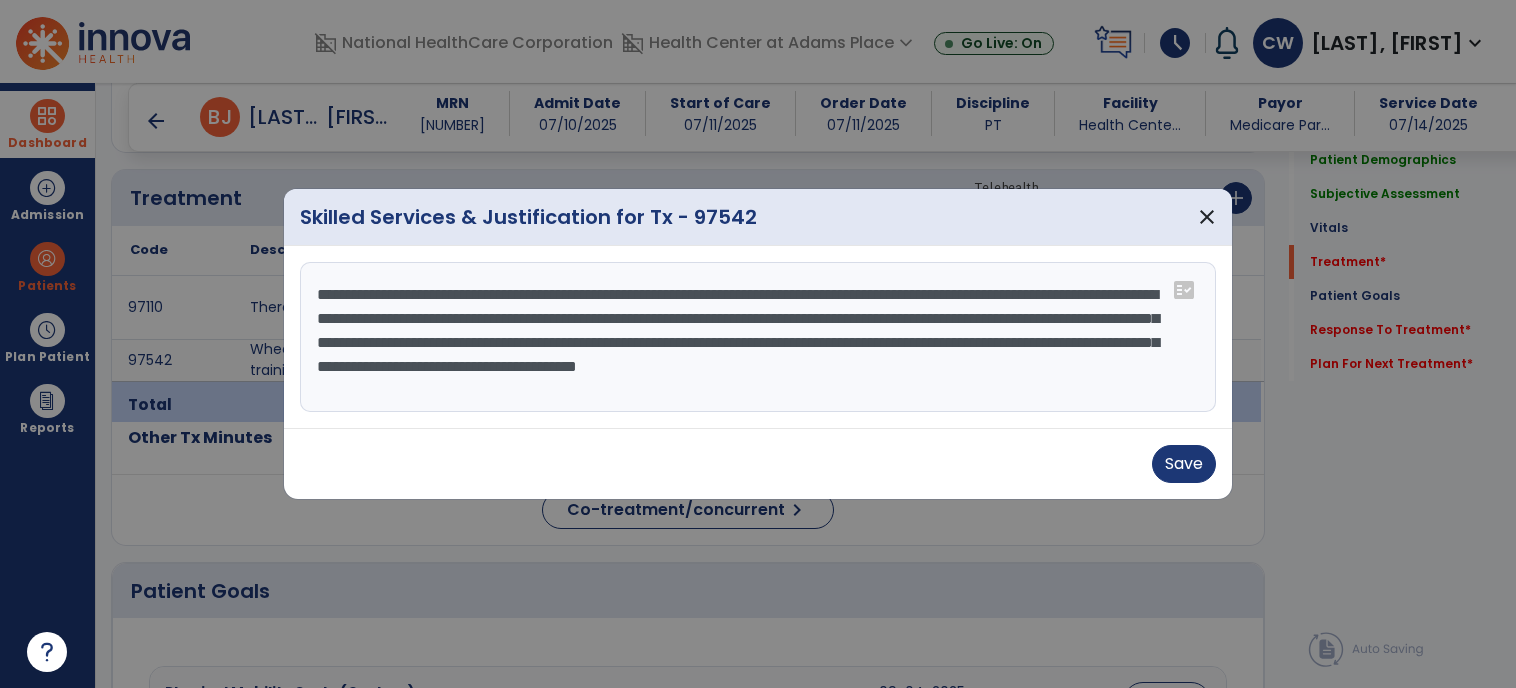 drag, startPoint x: 1000, startPoint y: 295, endPoint x: 848, endPoint y: 290, distance: 152.08221 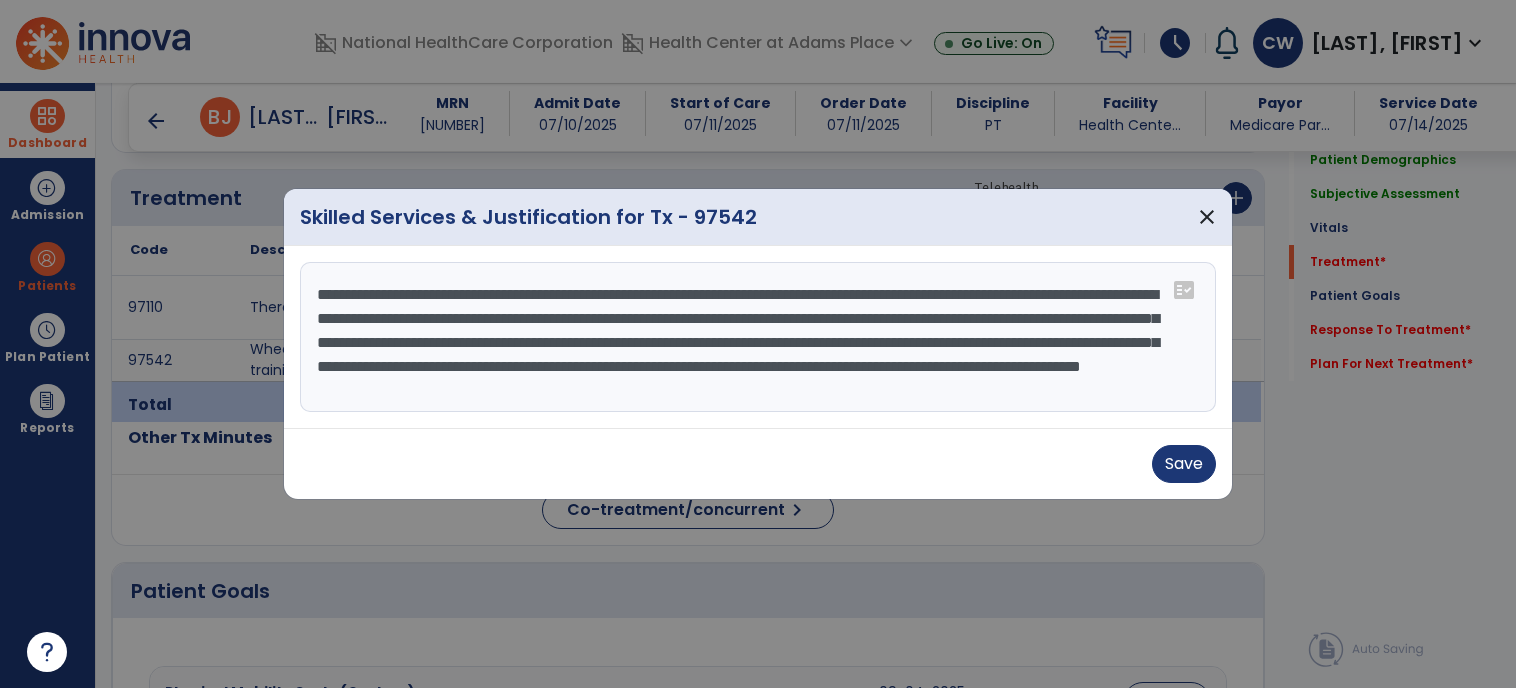 scroll, scrollTop: 24, scrollLeft: 0, axis: vertical 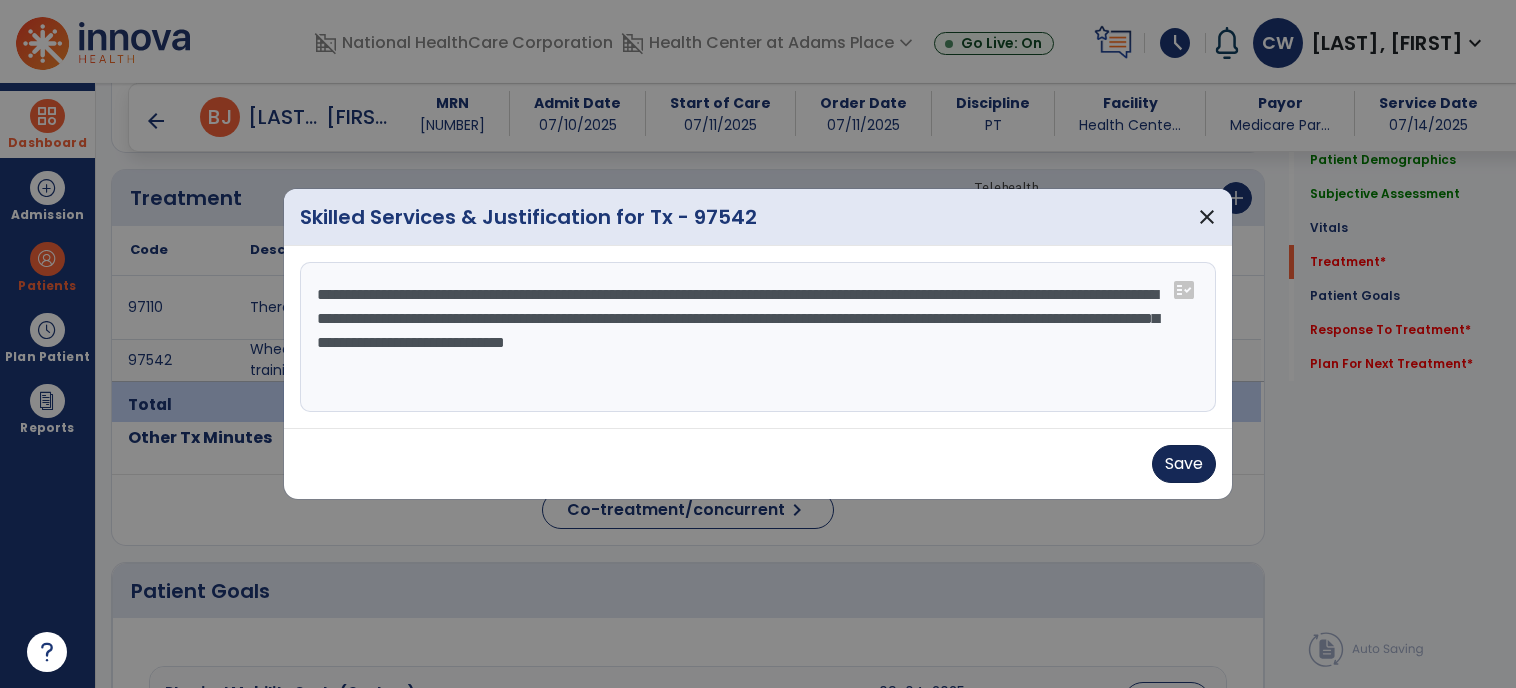 type on "**********" 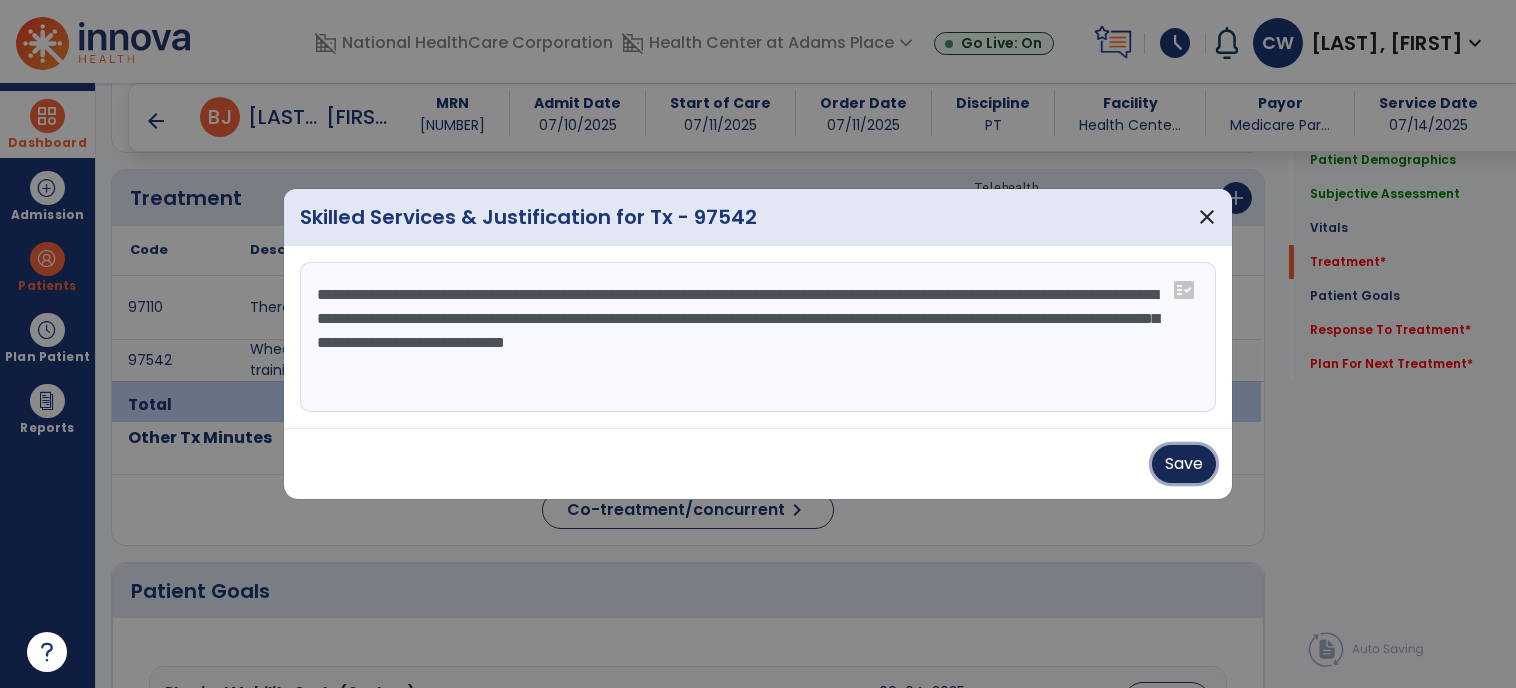 click on "Save" at bounding box center (1184, 464) 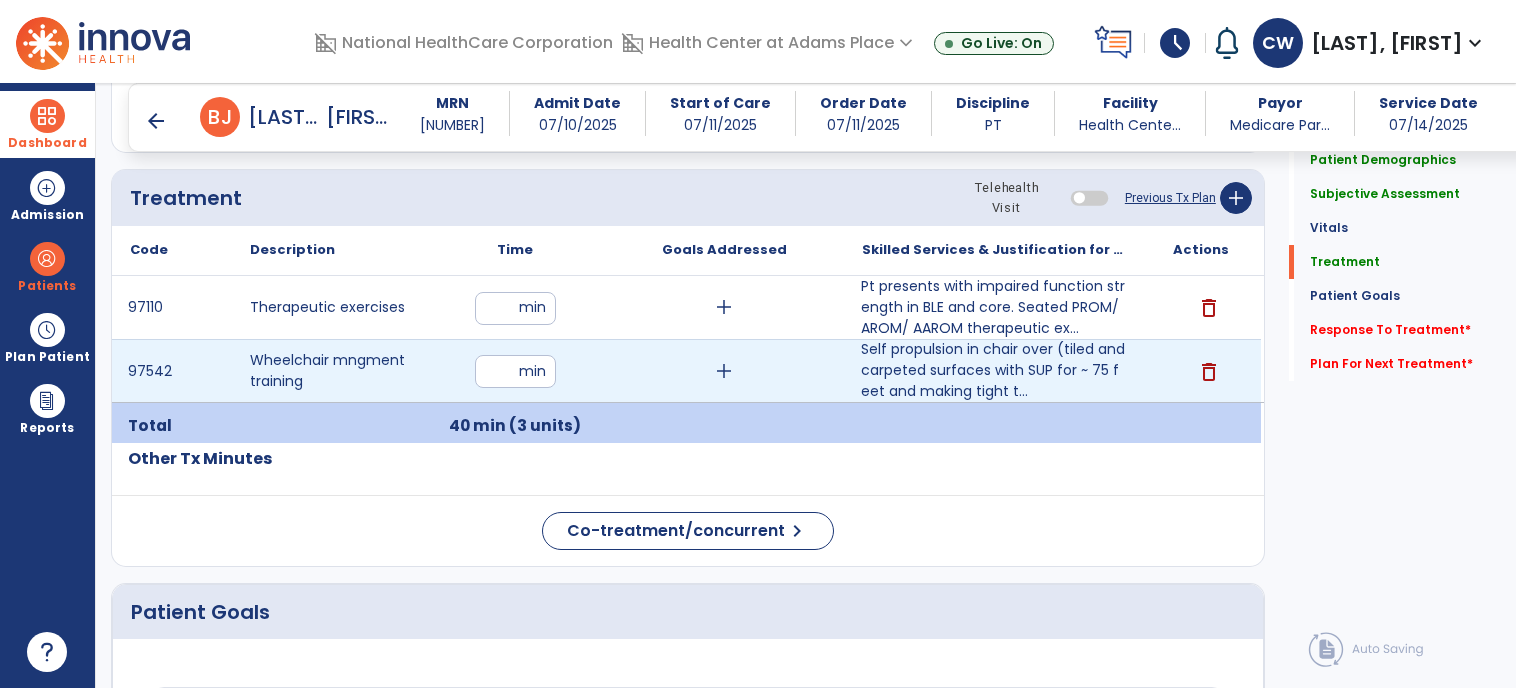 click on "Pt presents with impaired function strength in BLE and core. Seated PROM/ AROM/ AAROM therapeutic ex..." at bounding box center [993, 307] 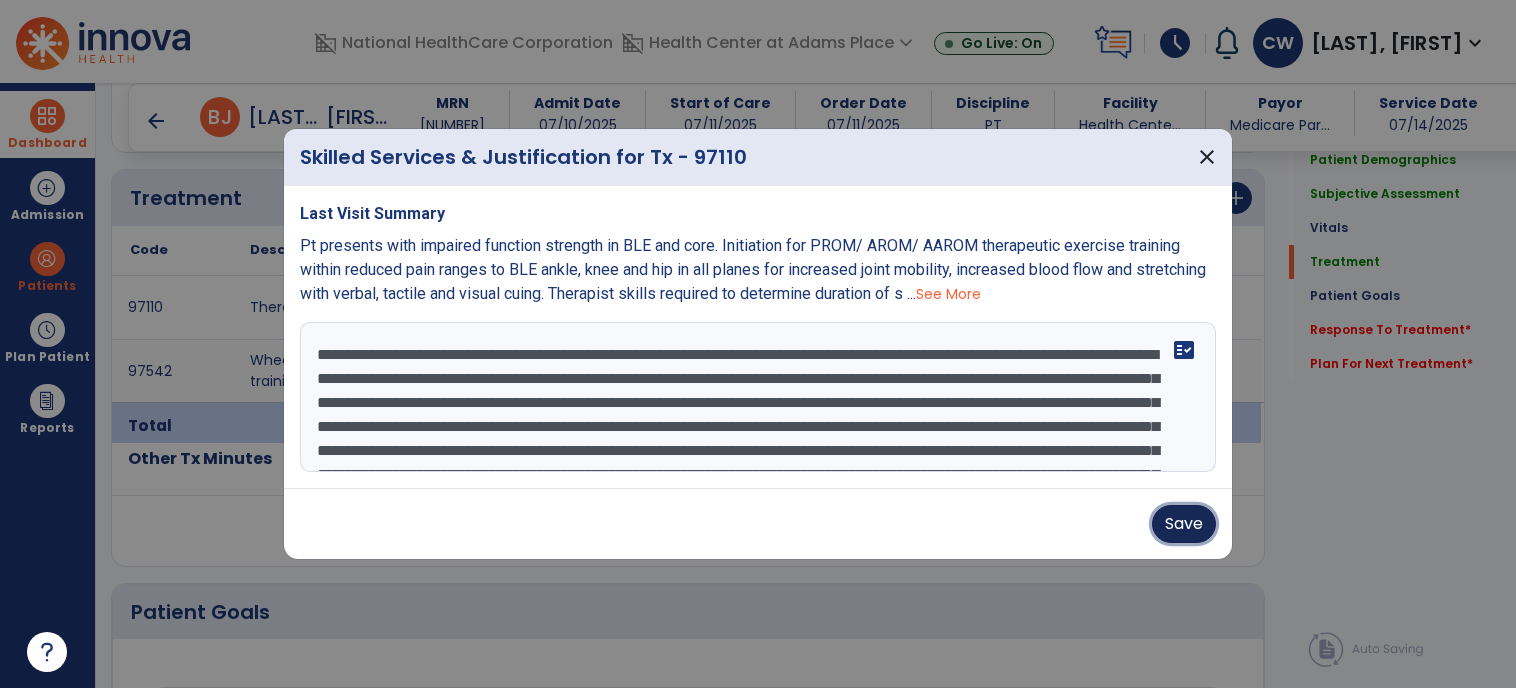 click on "Save" at bounding box center [1184, 524] 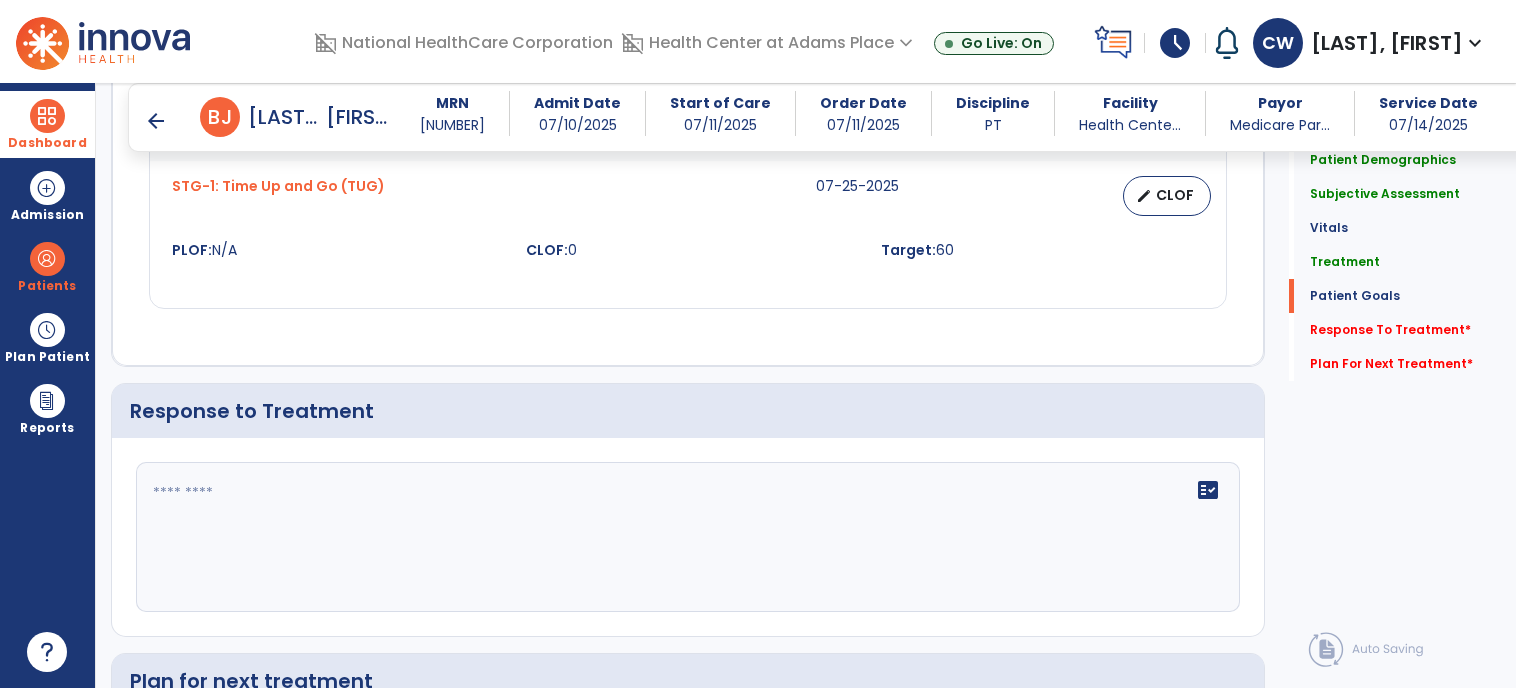 scroll, scrollTop: 2228, scrollLeft: 0, axis: vertical 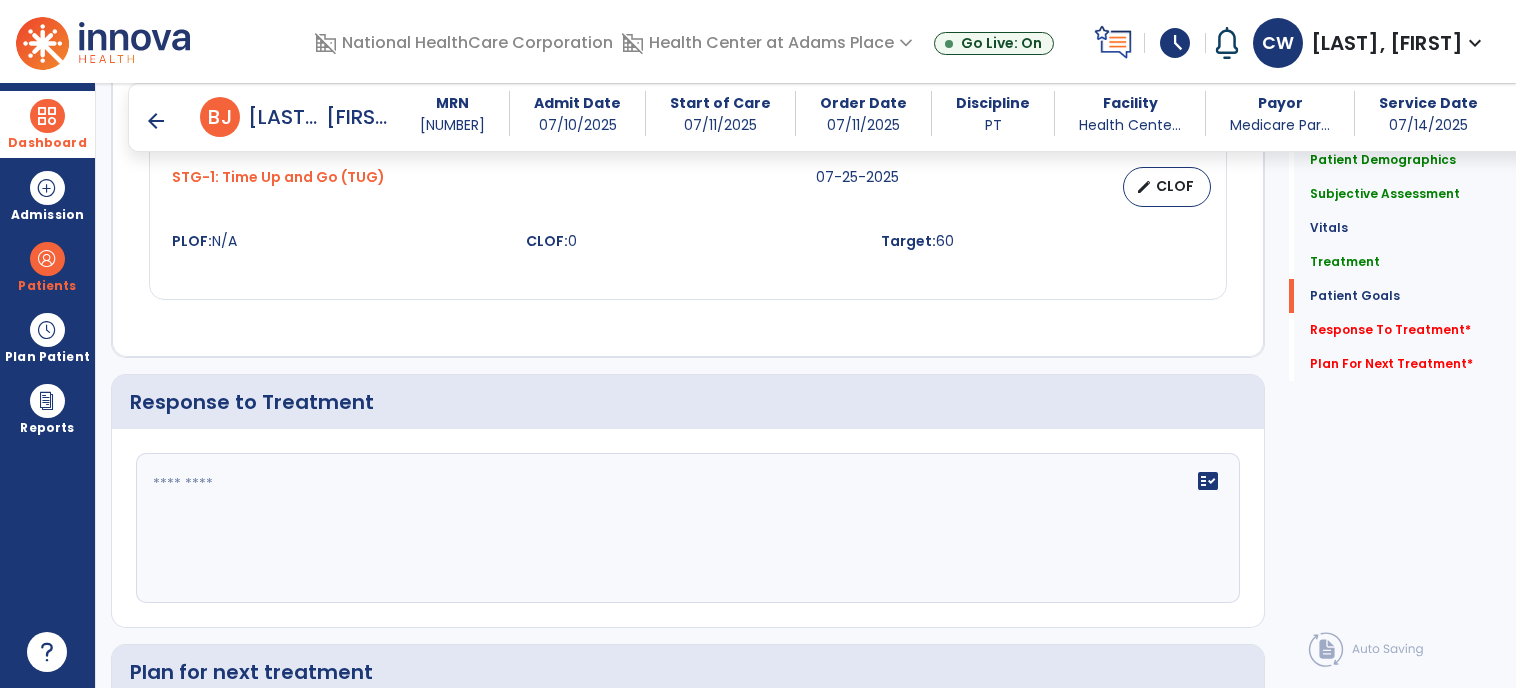 click 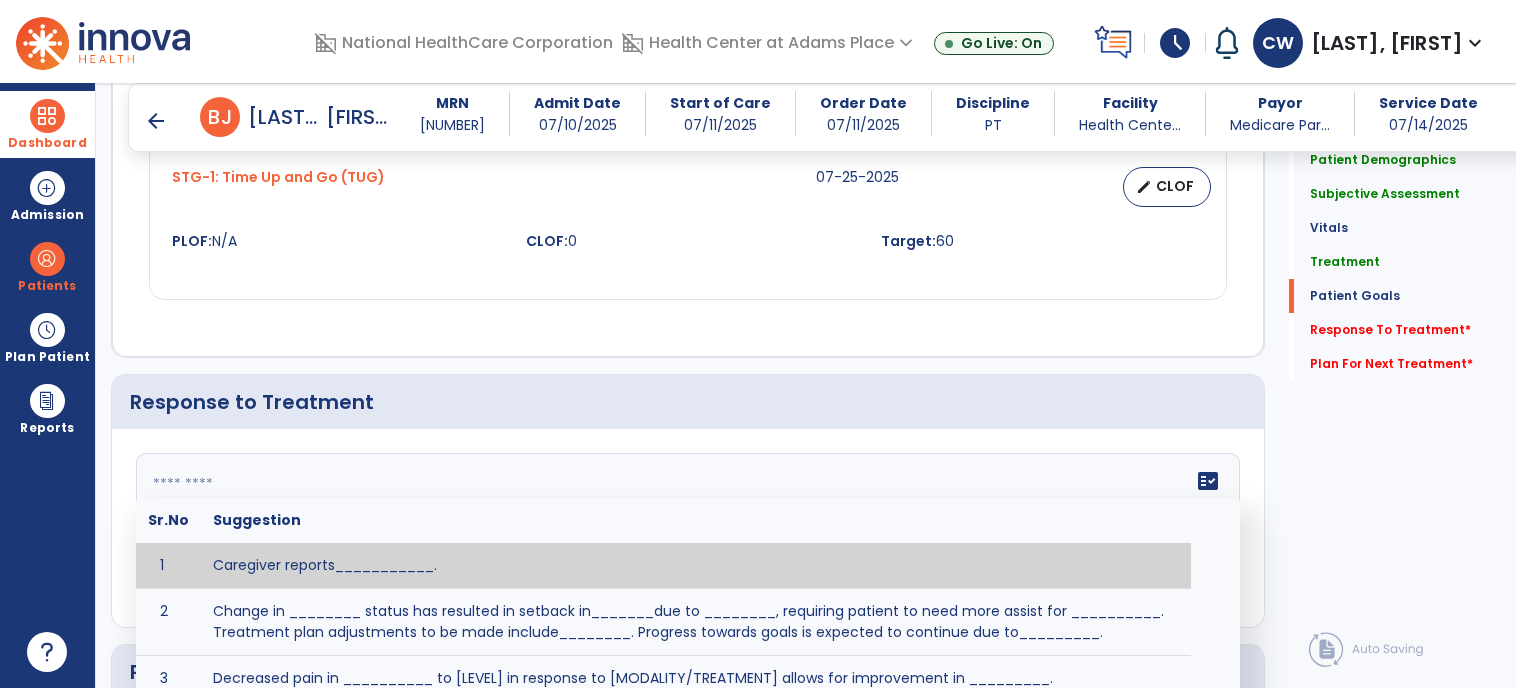 paste on "**********" 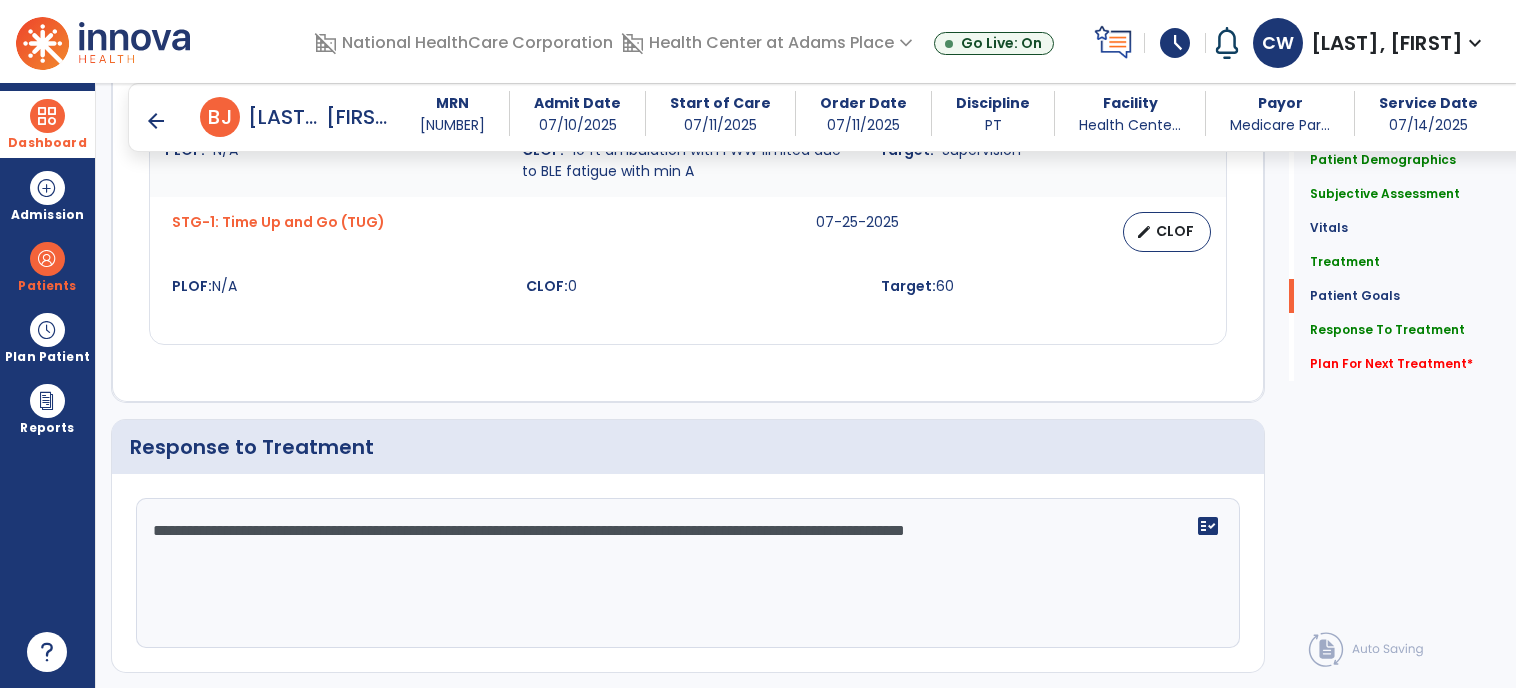 scroll, scrollTop: 2228, scrollLeft: 0, axis: vertical 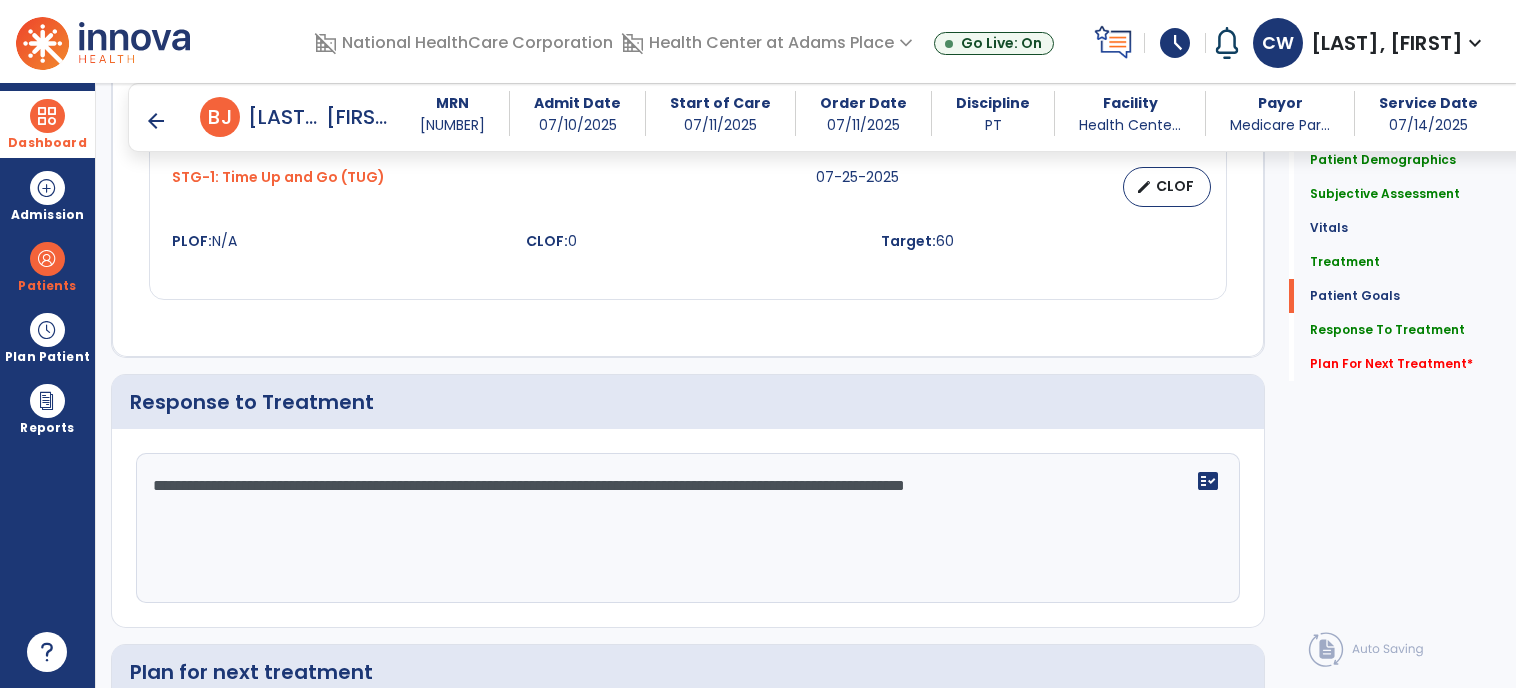 type on "**********" 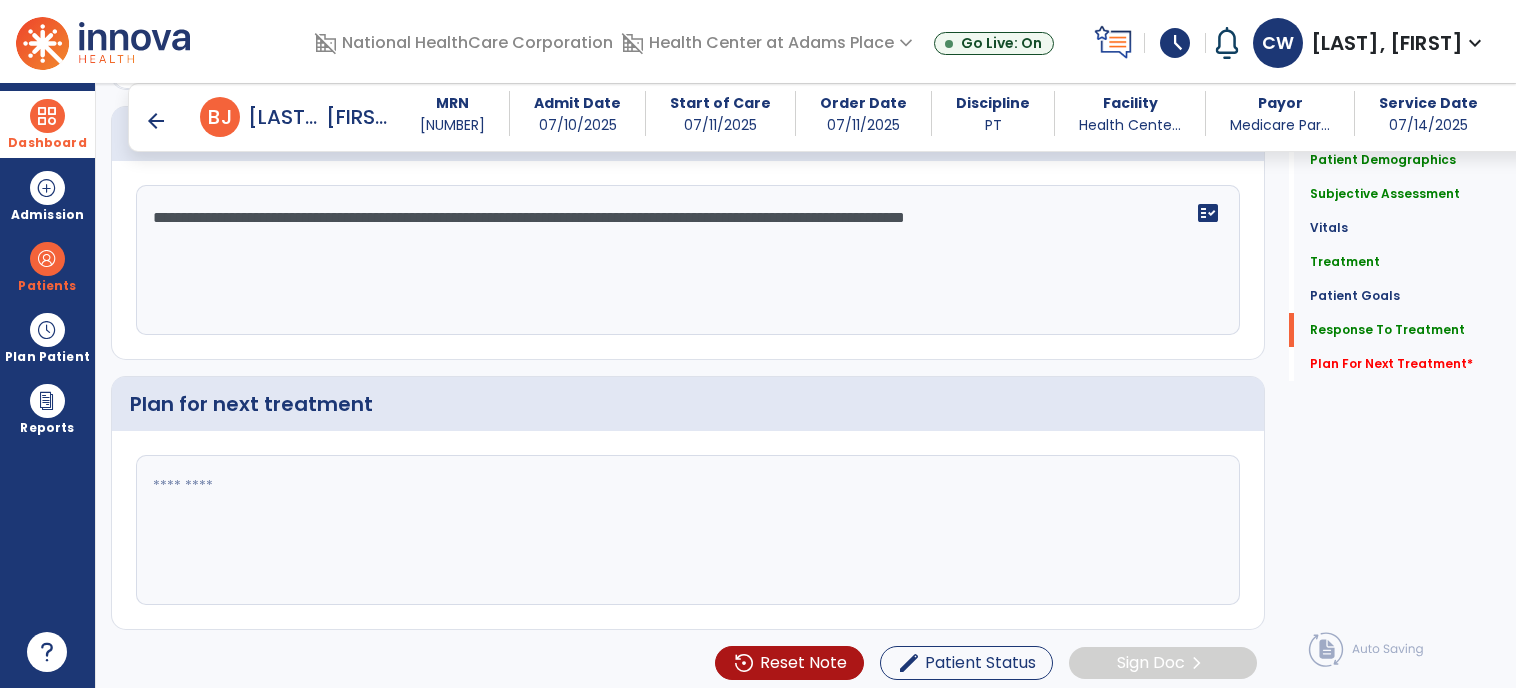 scroll, scrollTop: 2497, scrollLeft: 0, axis: vertical 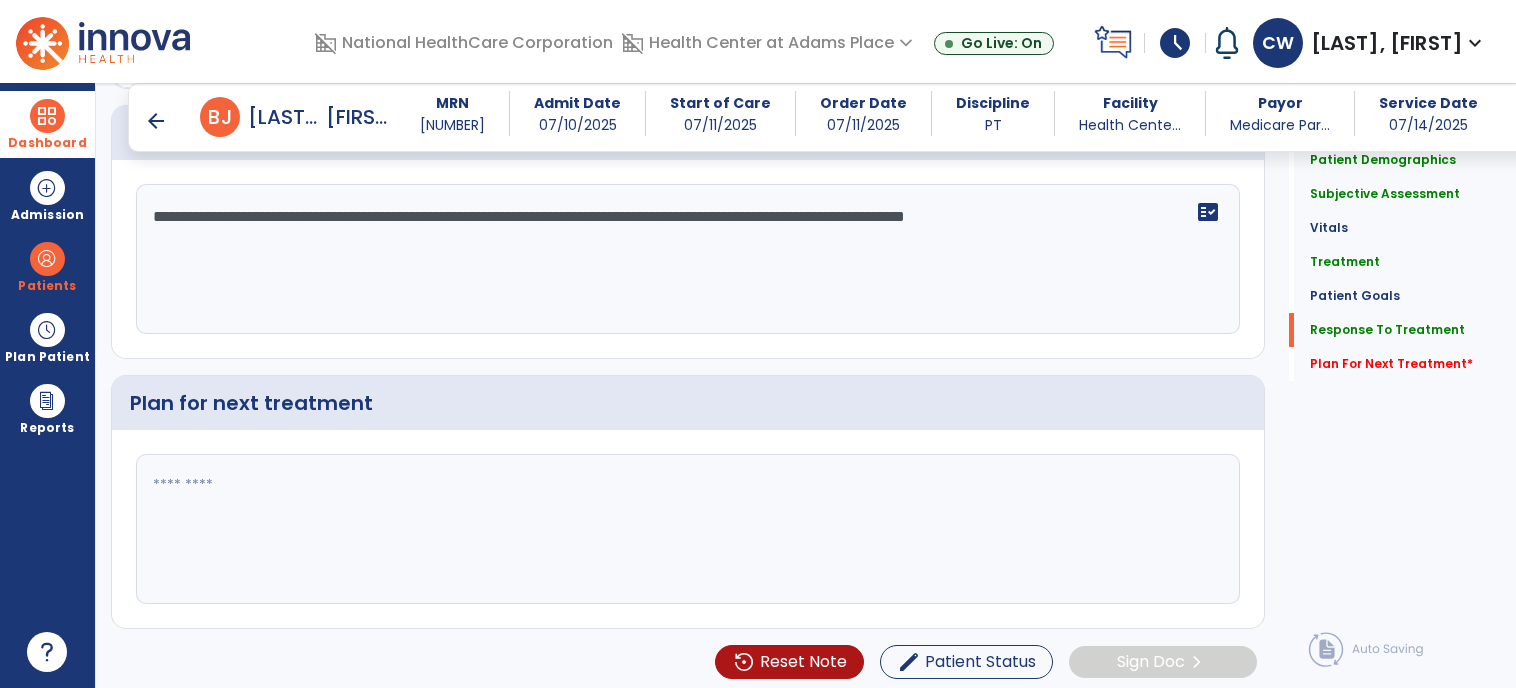 click 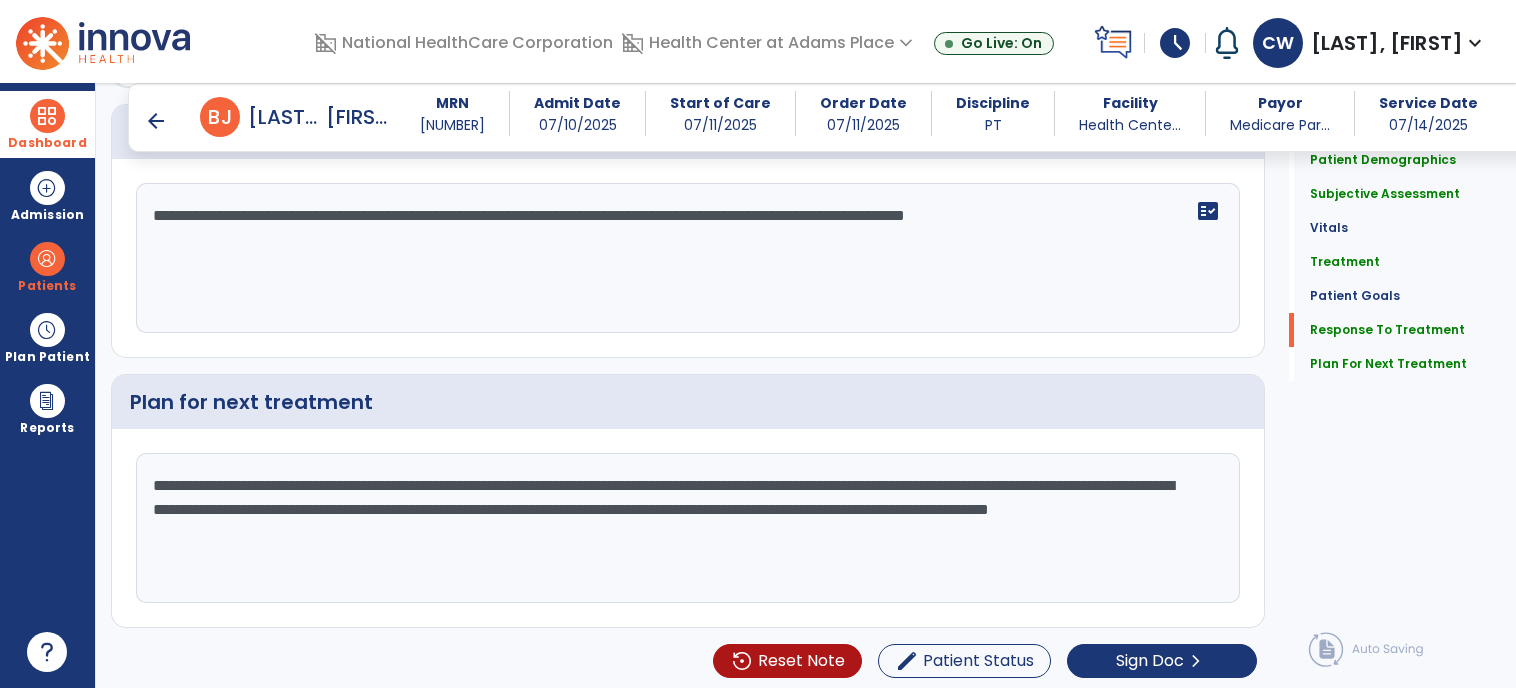 scroll, scrollTop: 2497, scrollLeft: 0, axis: vertical 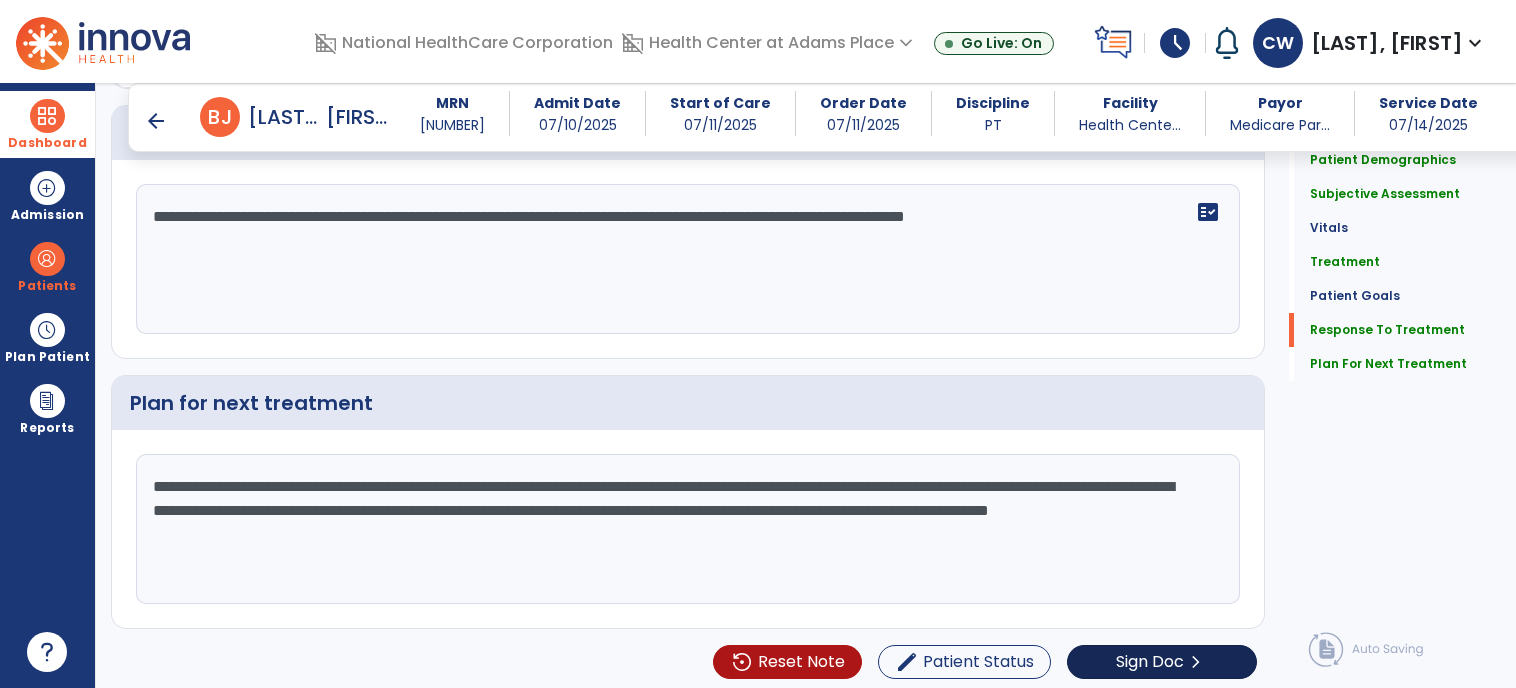 type on "**********" 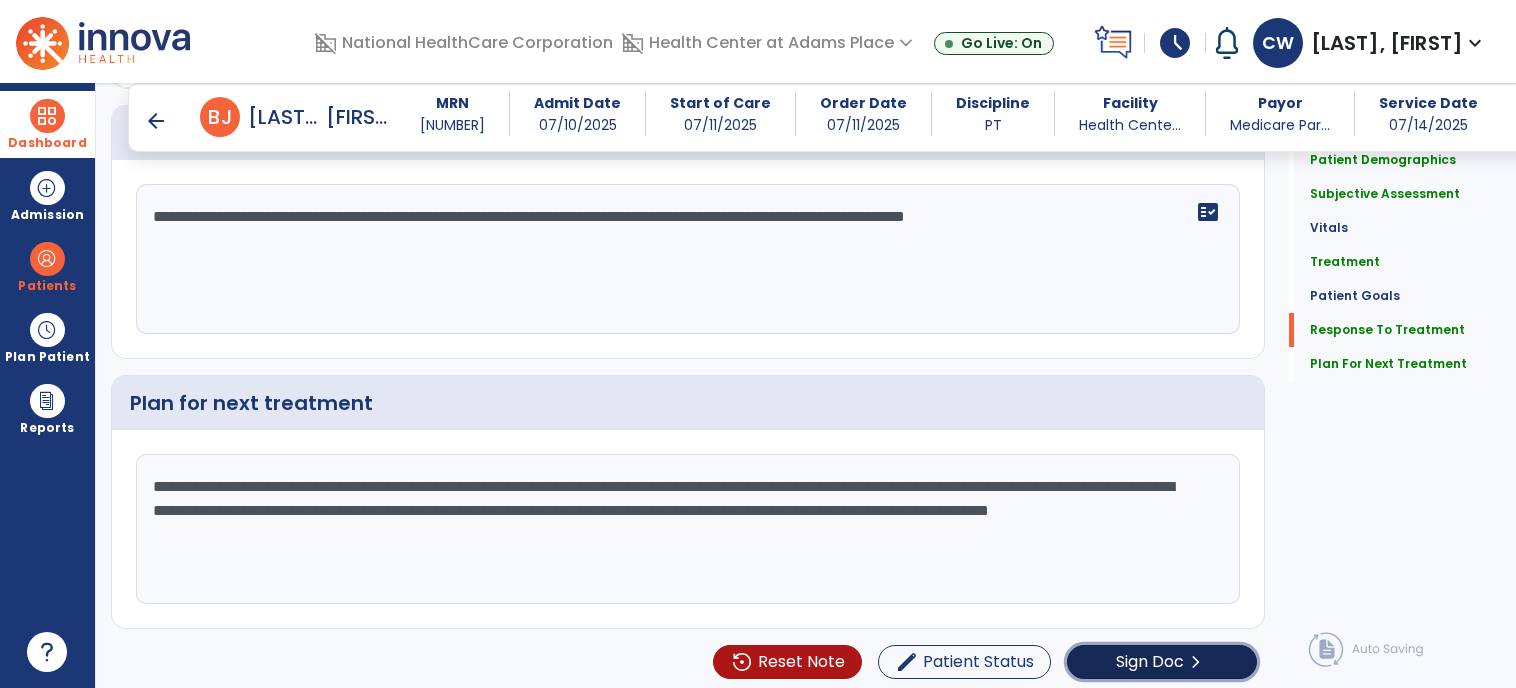 click on "Sign Doc" 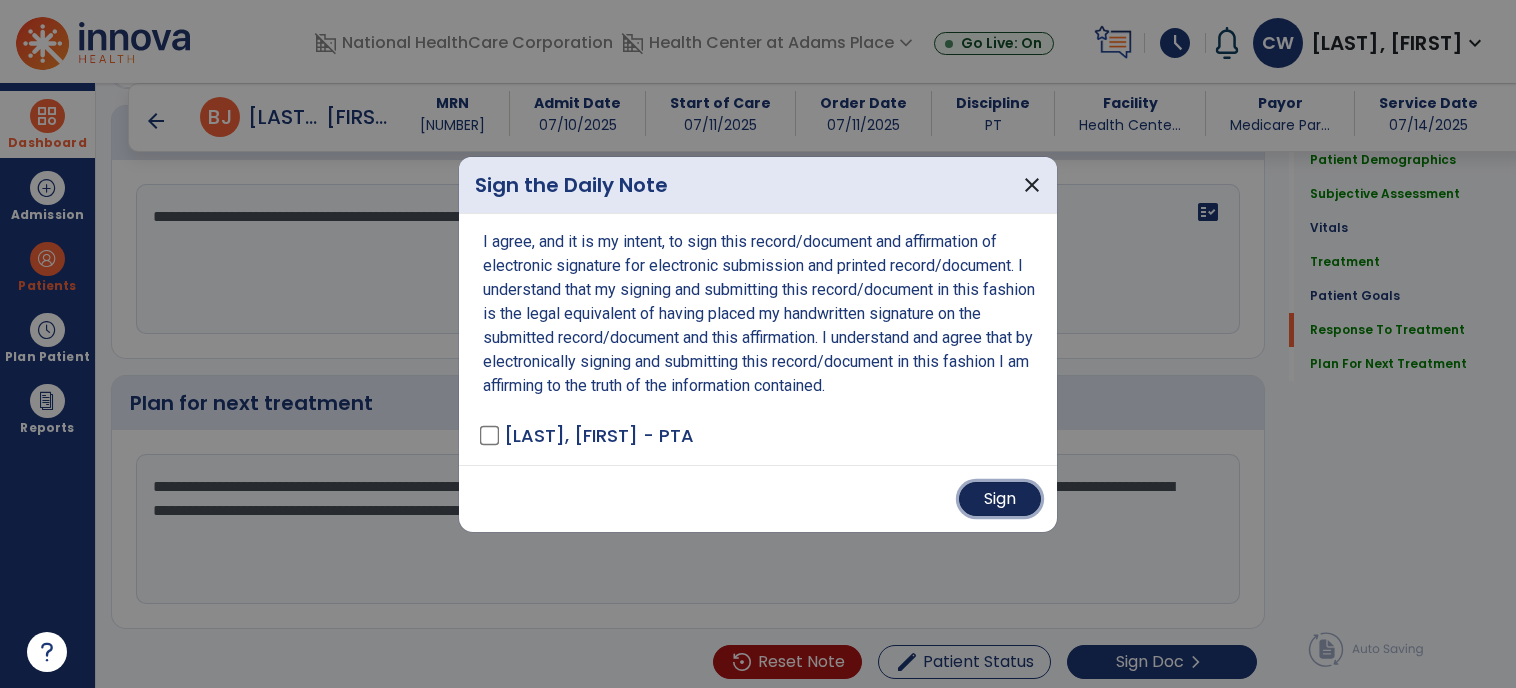 click on "Sign" at bounding box center [1000, 499] 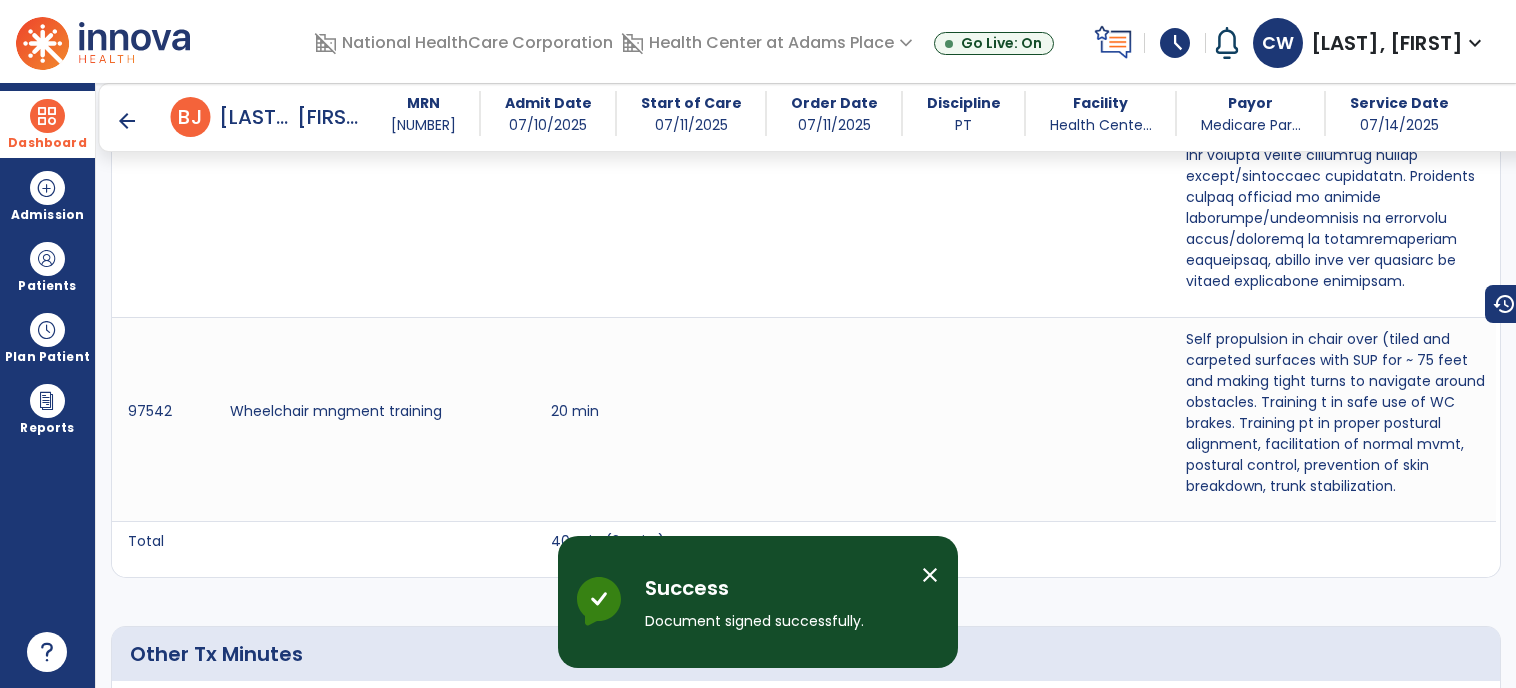 scroll, scrollTop: 2030, scrollLeft: 0, axis: vertical 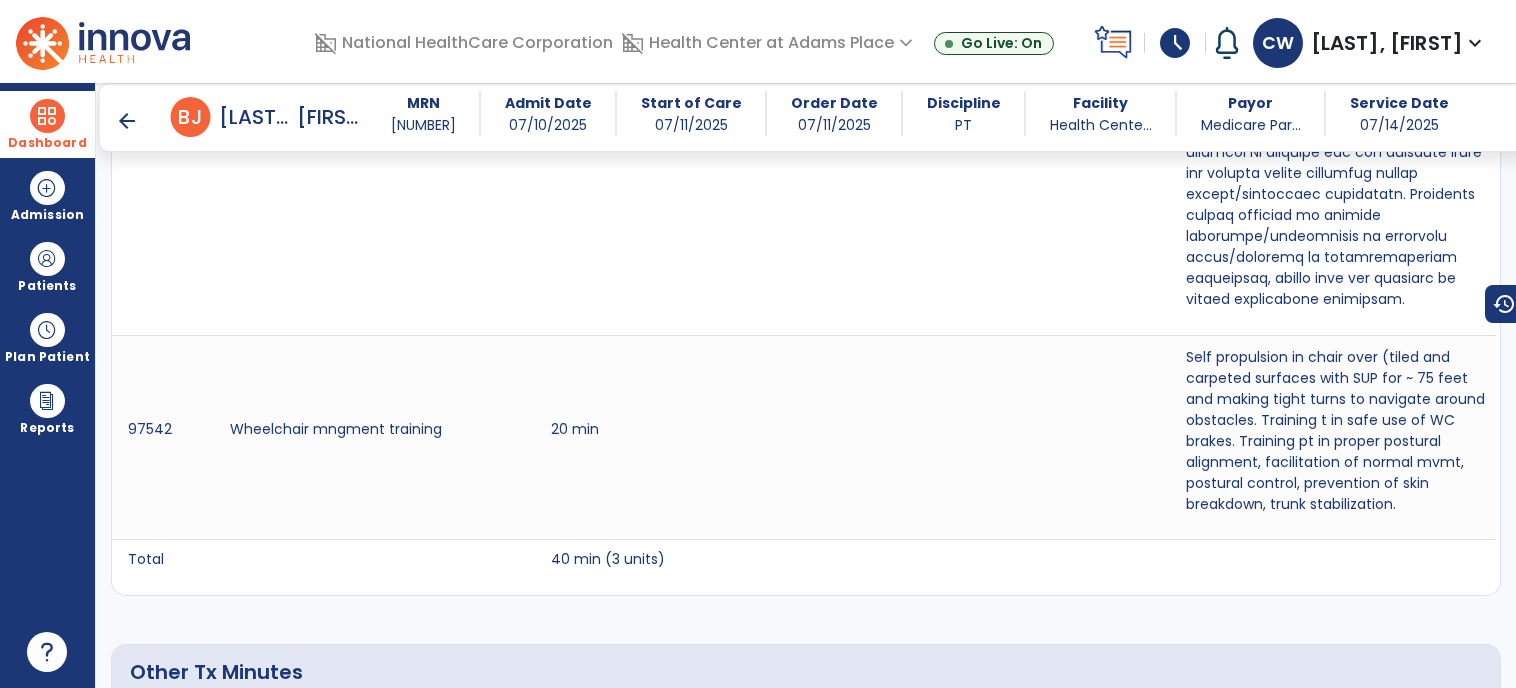 click on "arrow_back" at bounding box center [127, 121] 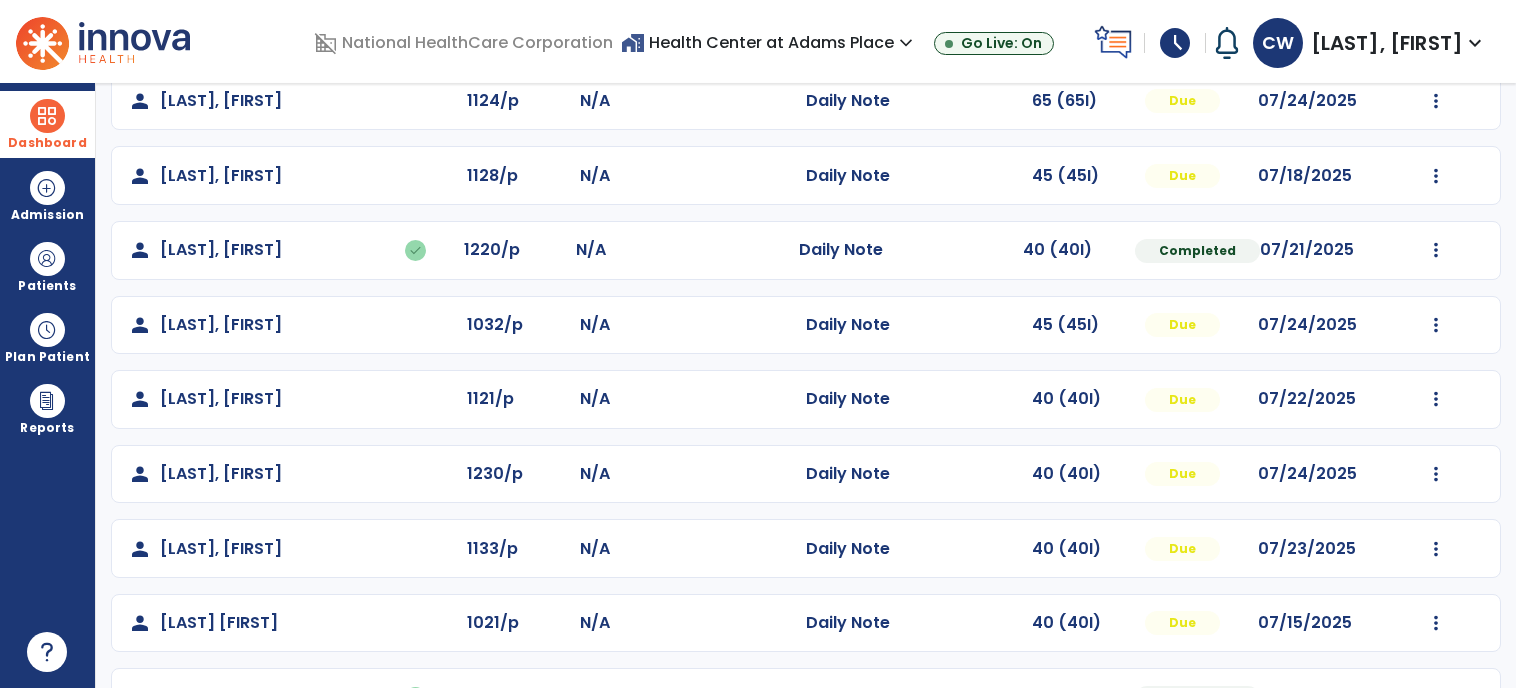 scroll, scrollTop: 475, scrollLeft: 0, axis: vertical 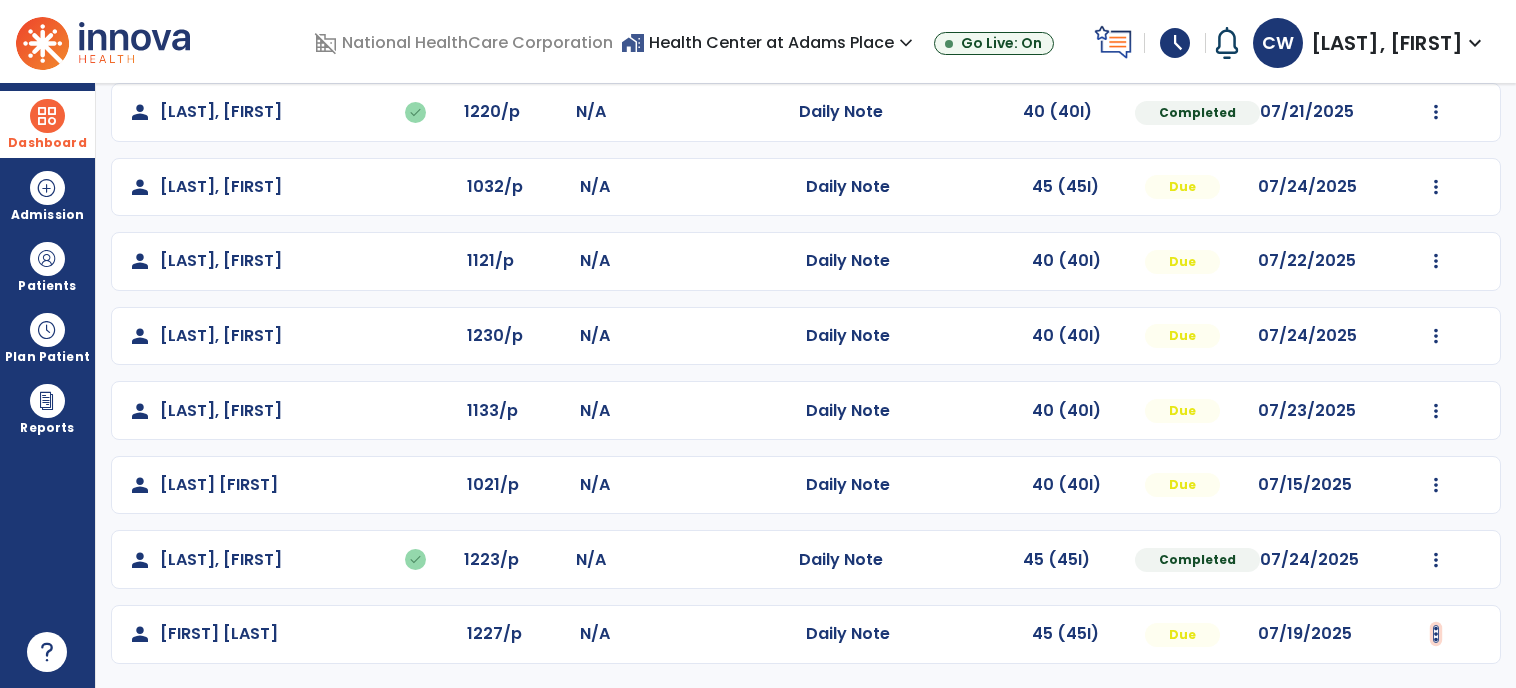 click at bounding box center [1436, -186] 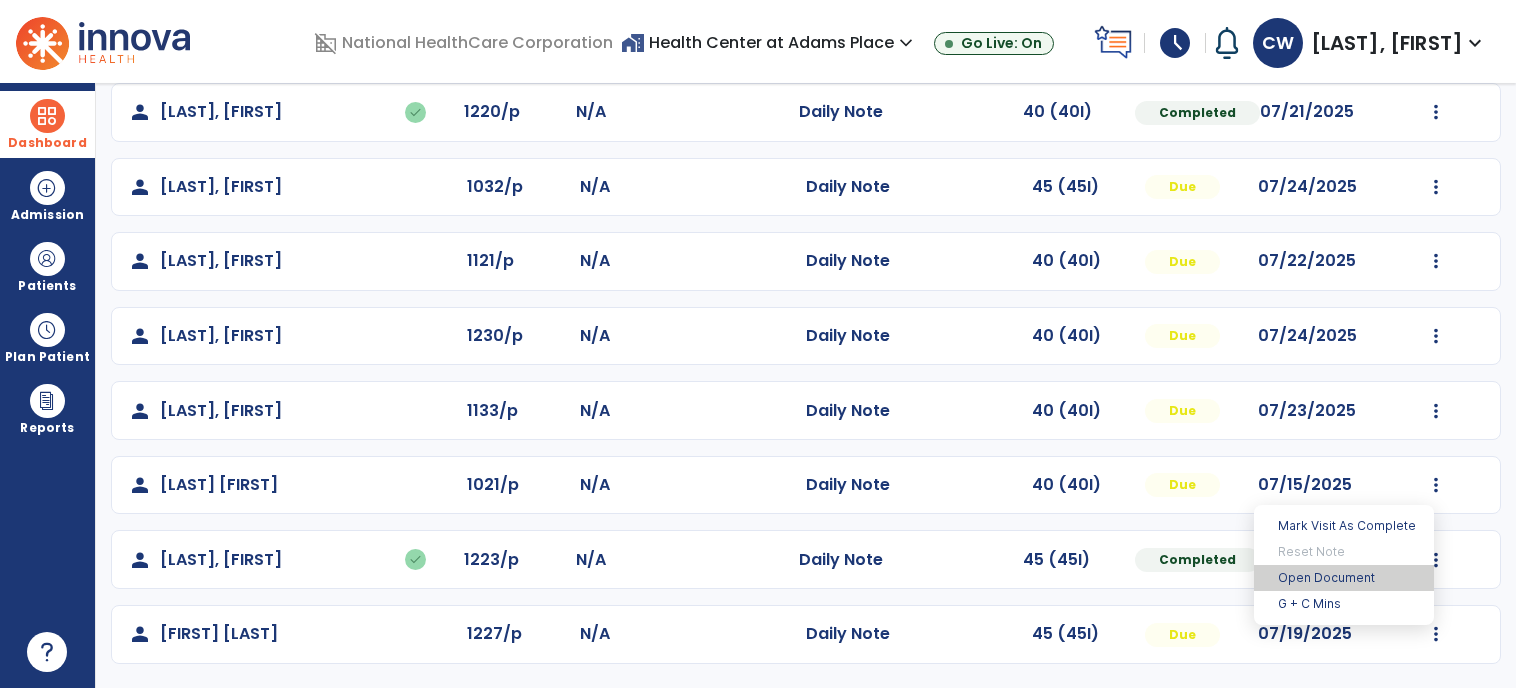 click on "Open Document" at bounding box center (1344, 578) 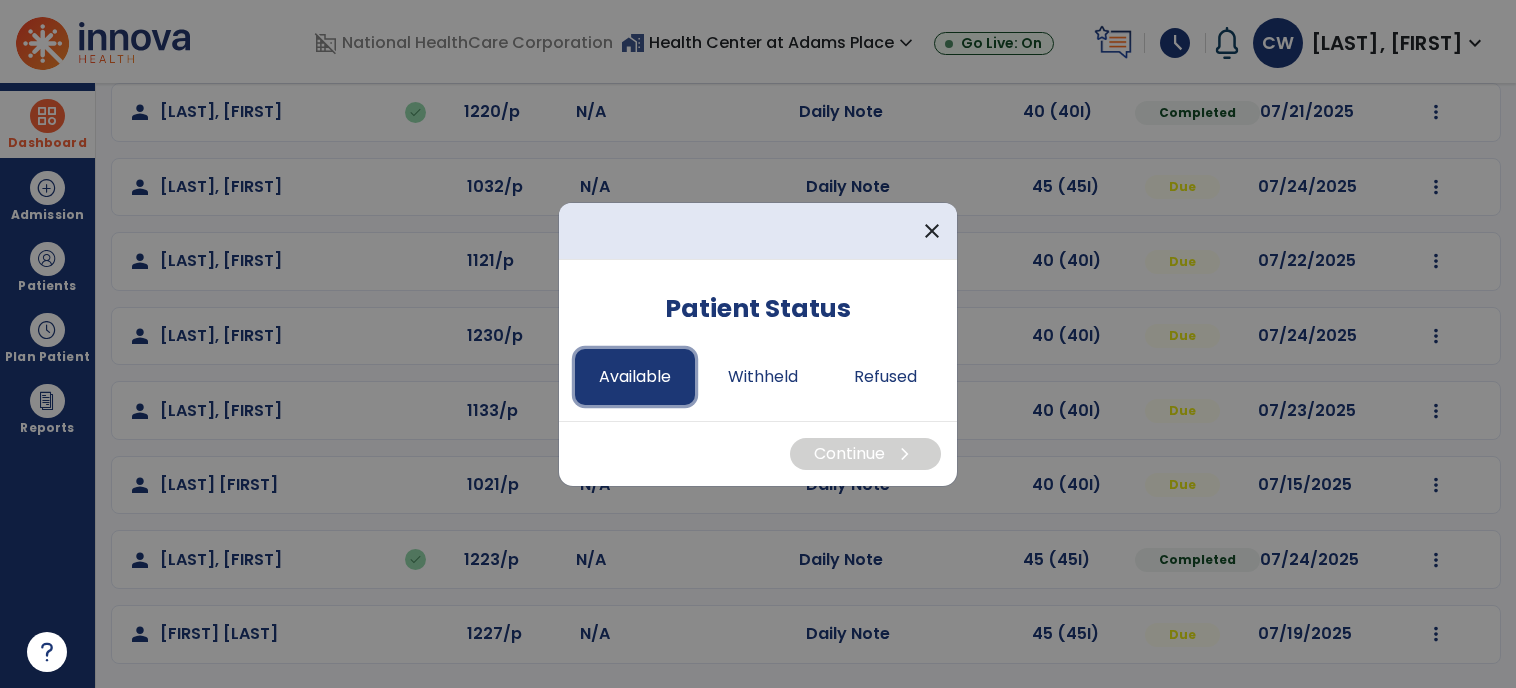 click on "Available" at bounding box center [635, 377] 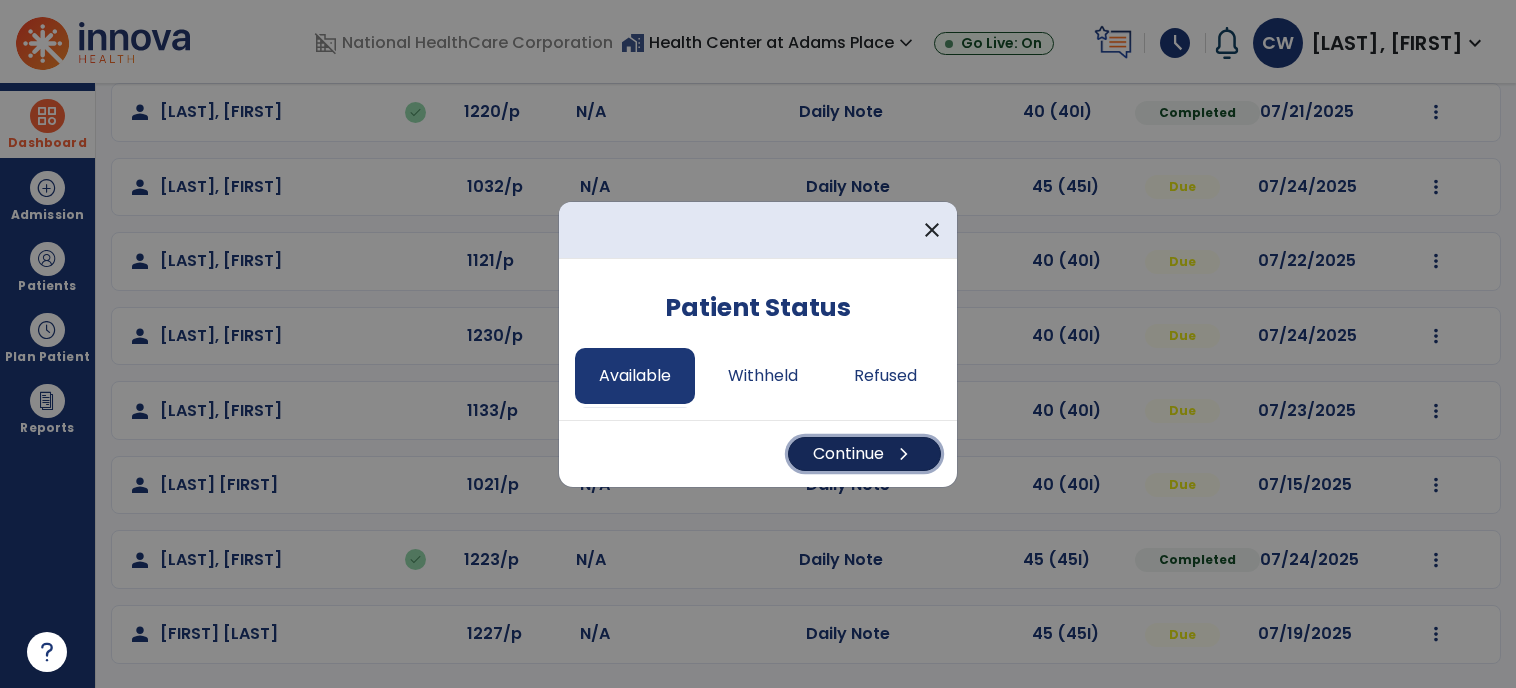click on "Continue   chevron_right" at bounding box center (864, 454) 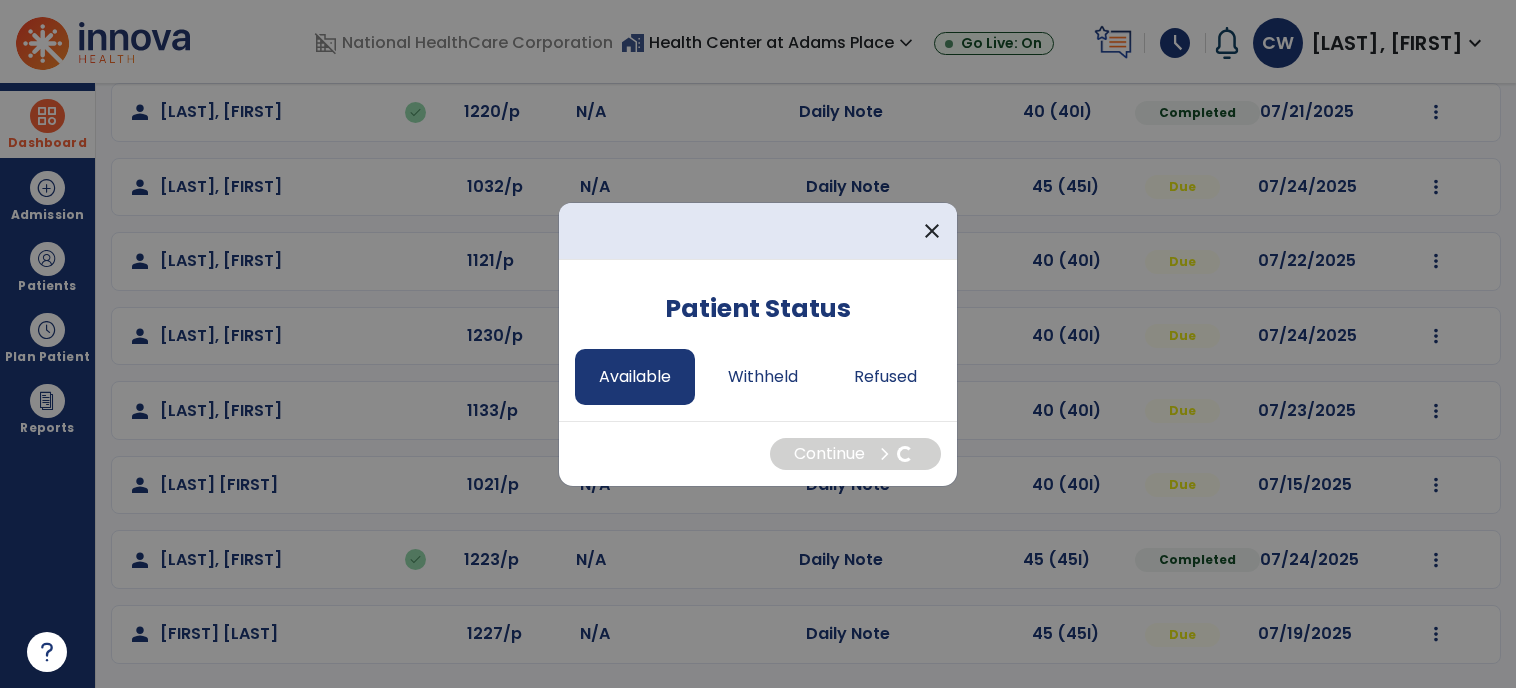 select on "*" 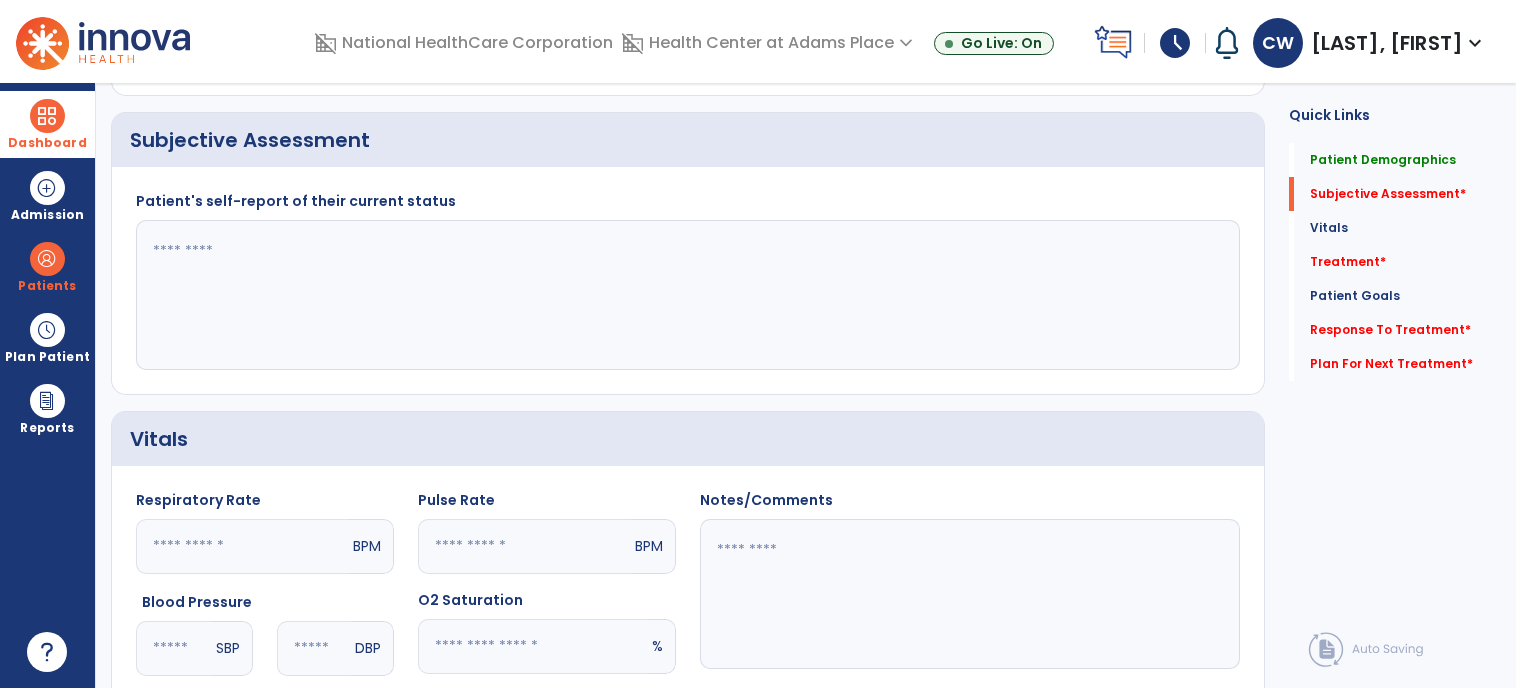 click 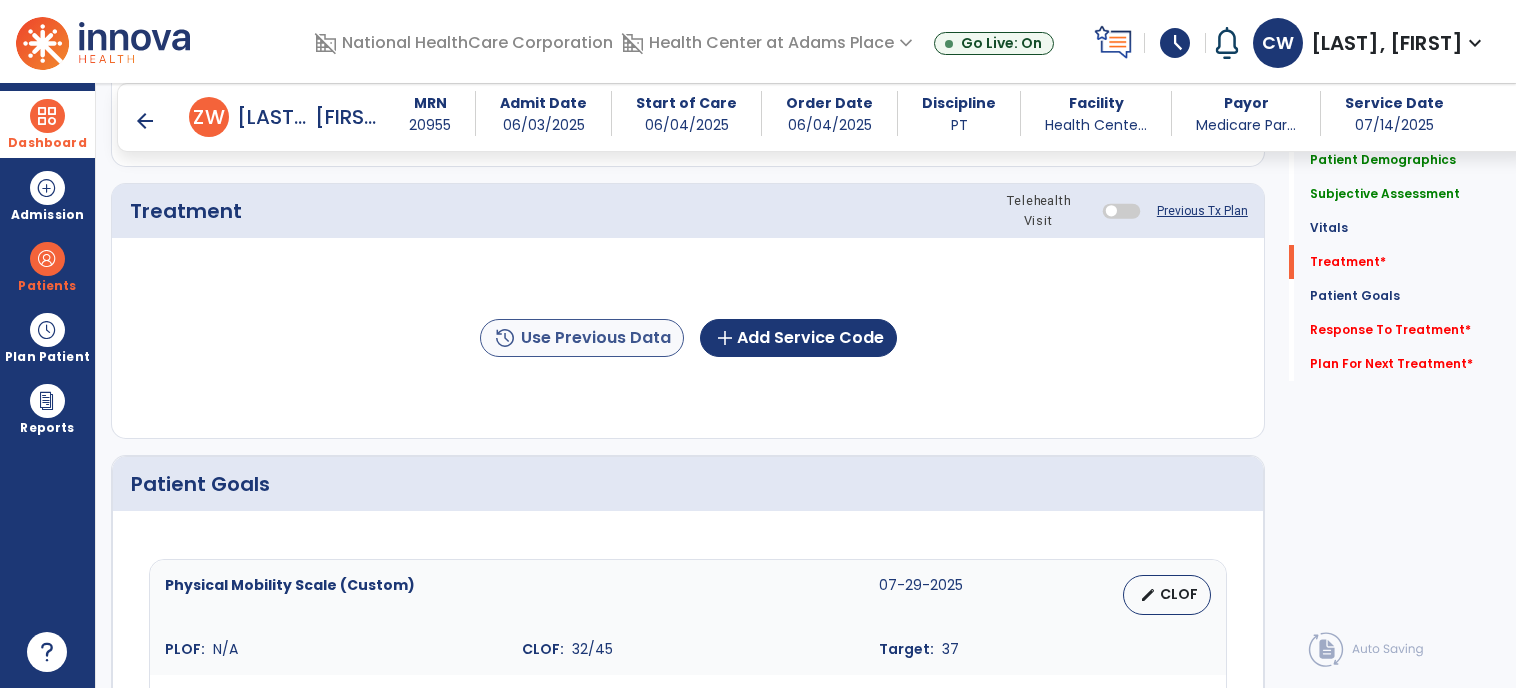 scroll, scrollTop: 1109, scrollLeft: 0, axis: vertical 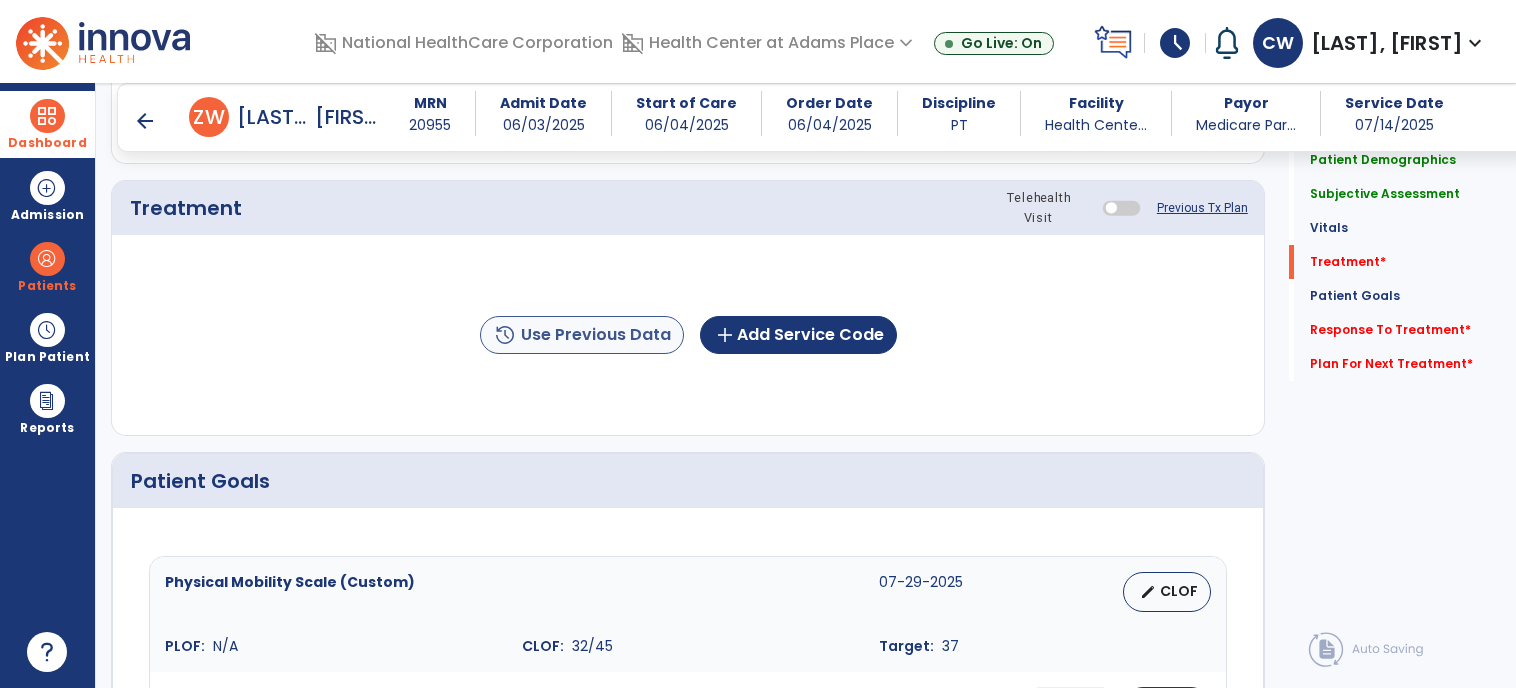 type on "**********" 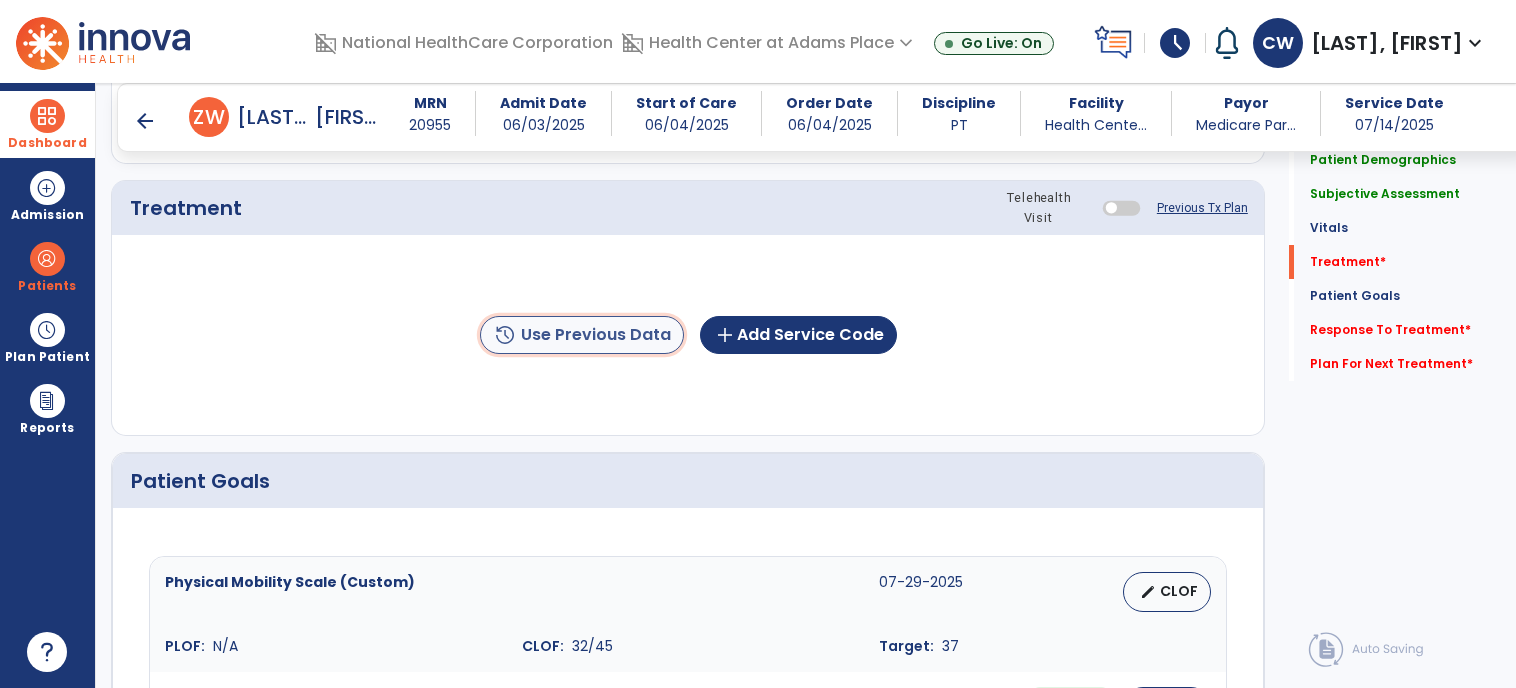 click on "history  Use Previous Data" 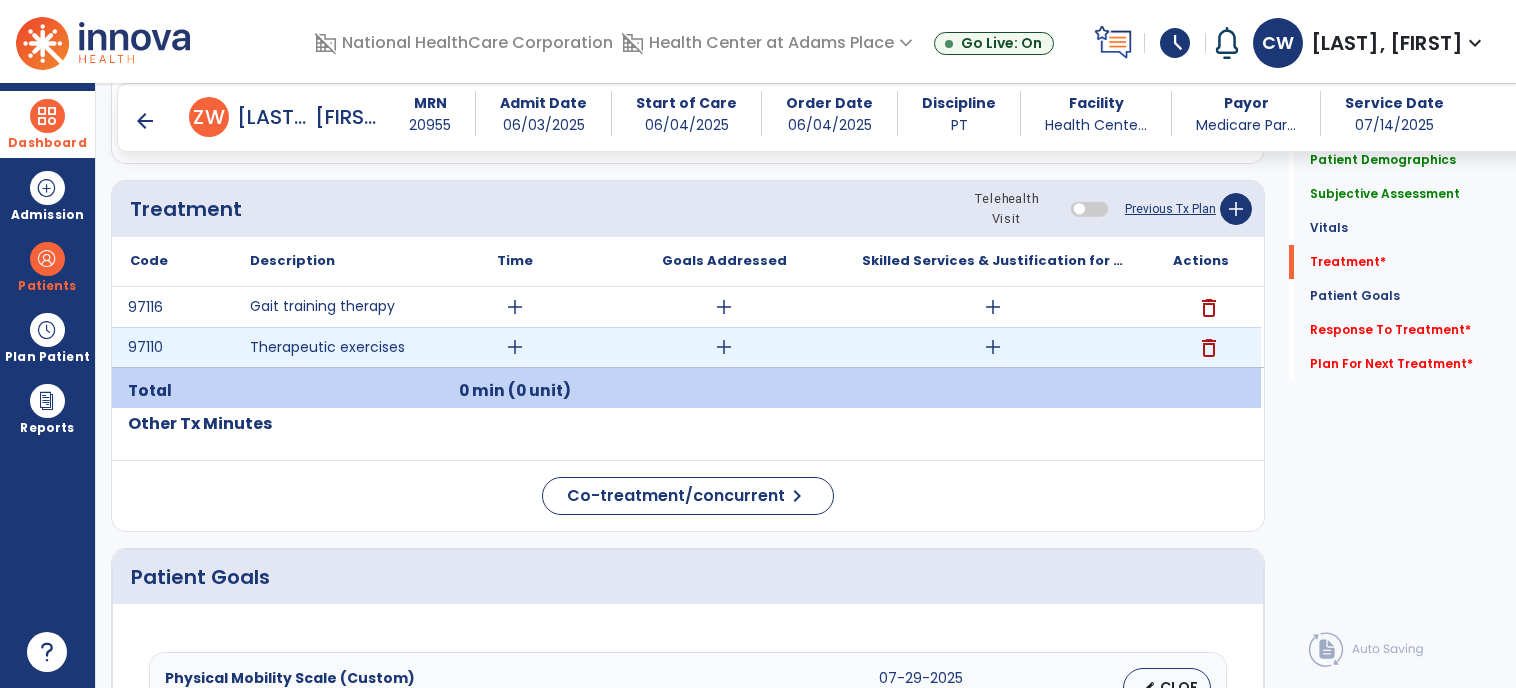 click on "add" at bounding box center [515, 347] 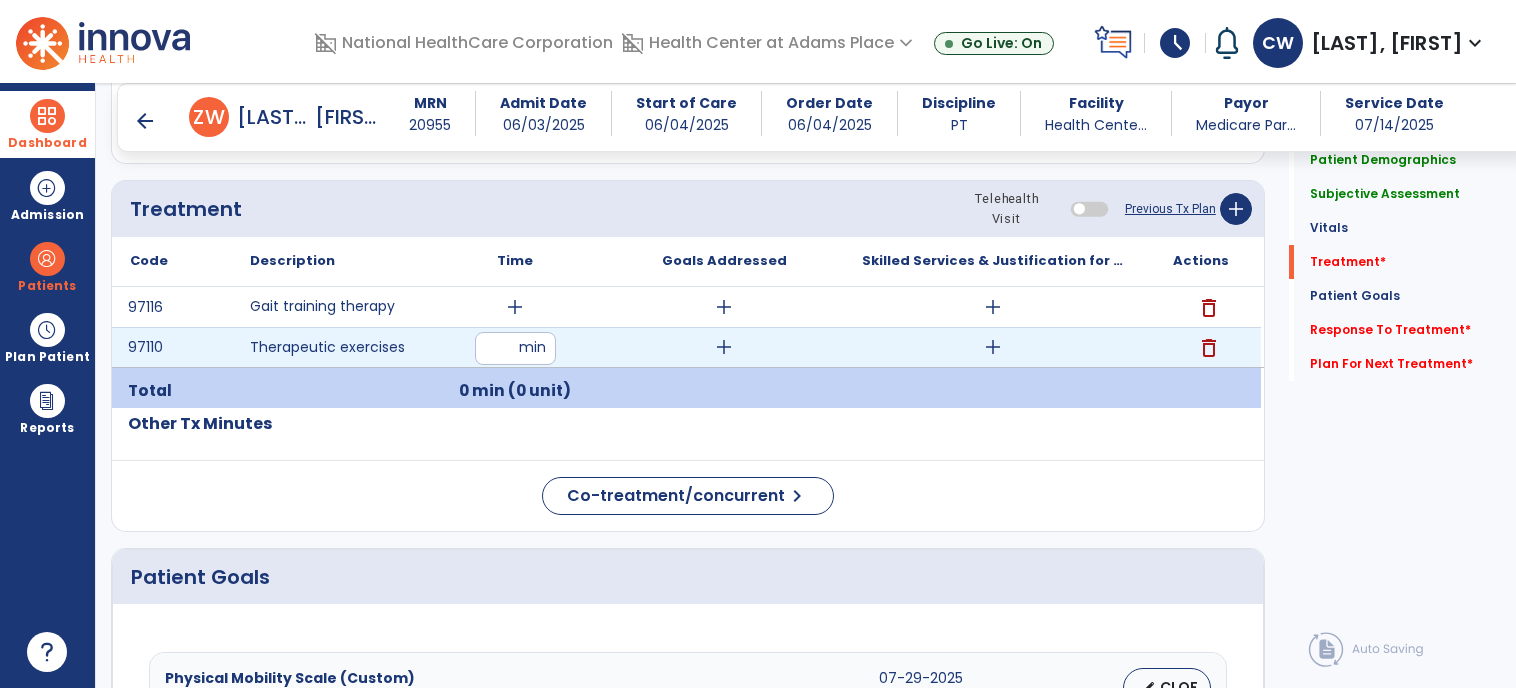 type on "**" 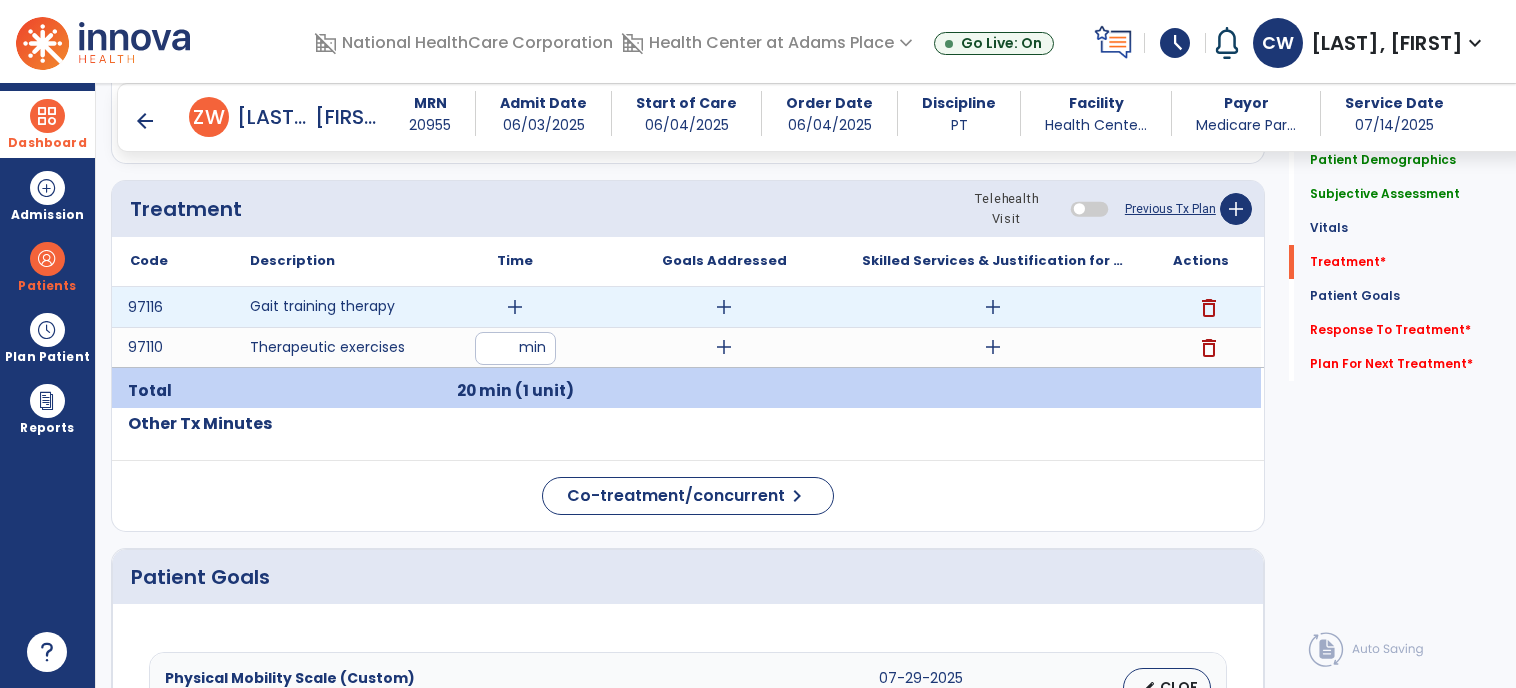 click on "add" at bounding box center [515, 307] 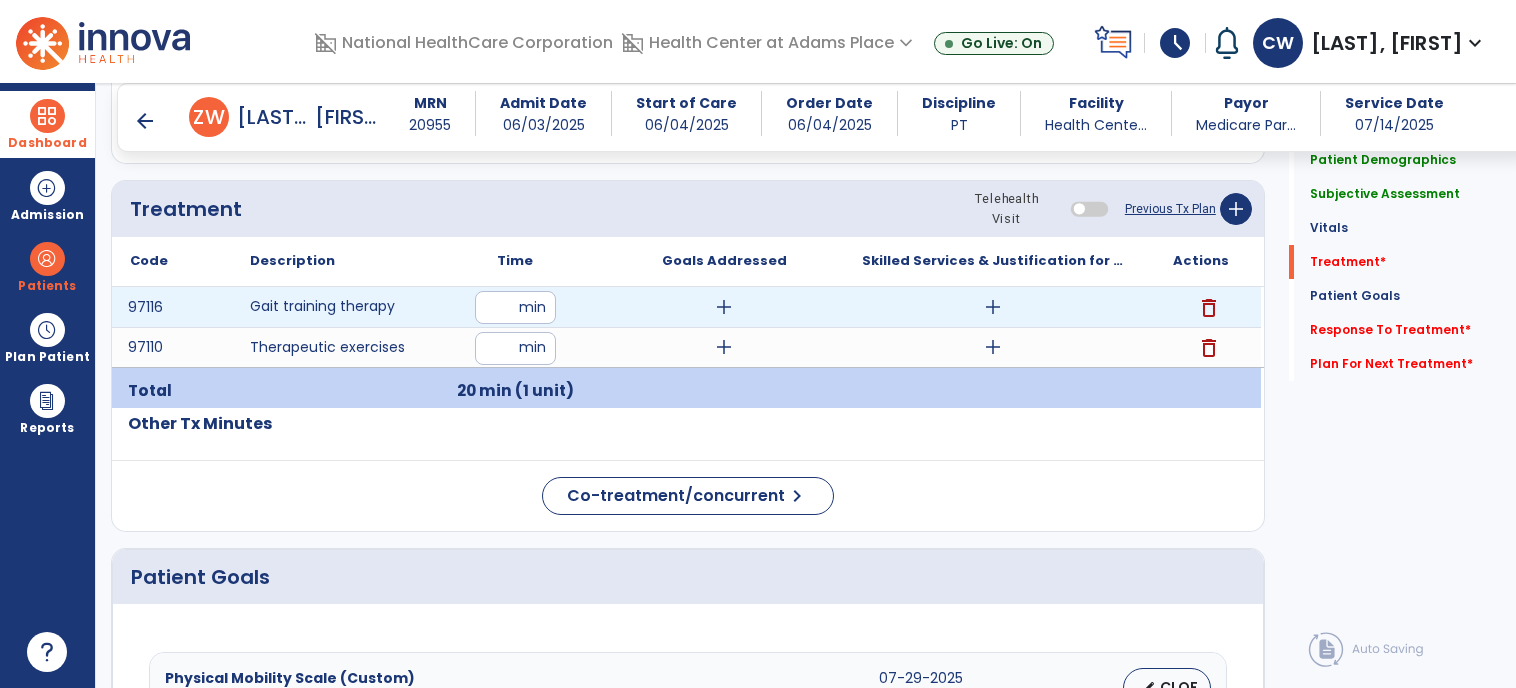 type on "**" 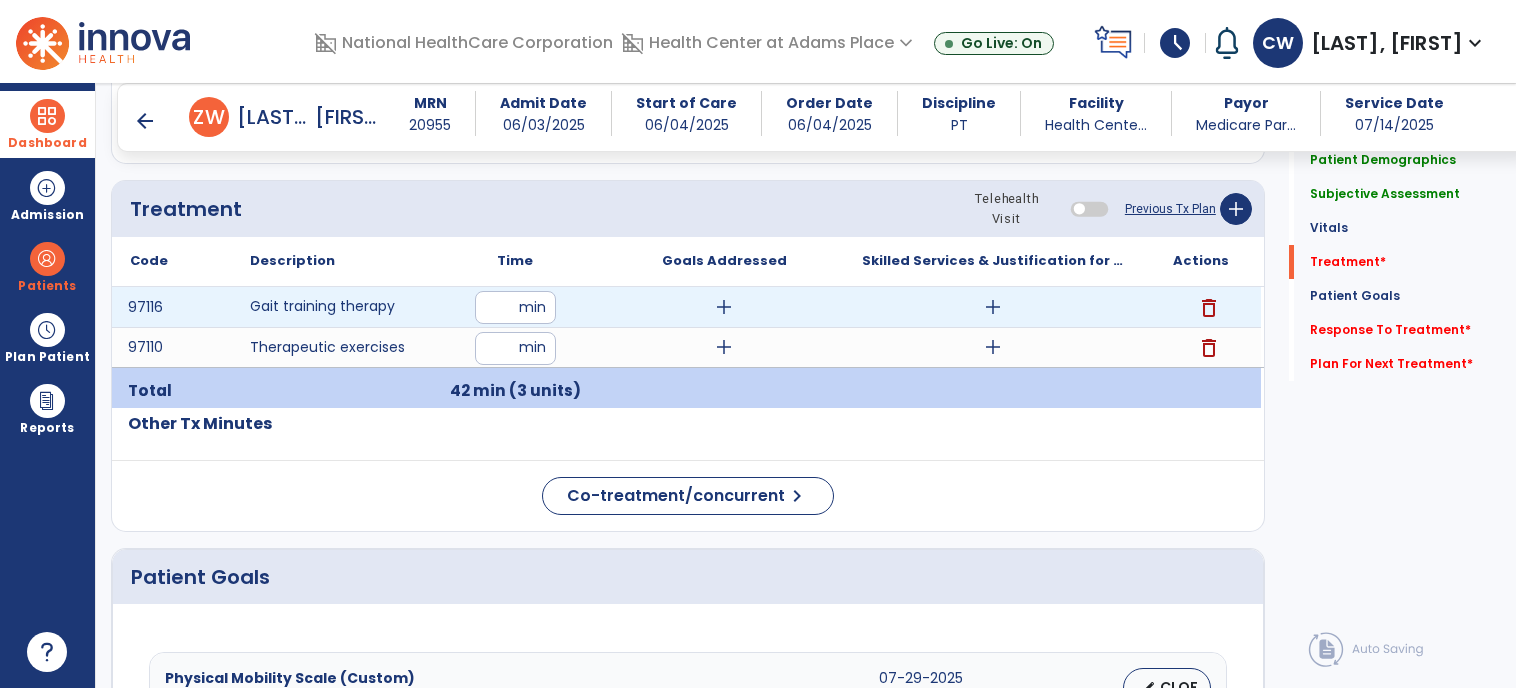 click on "add" at bounding box center [993, 307] 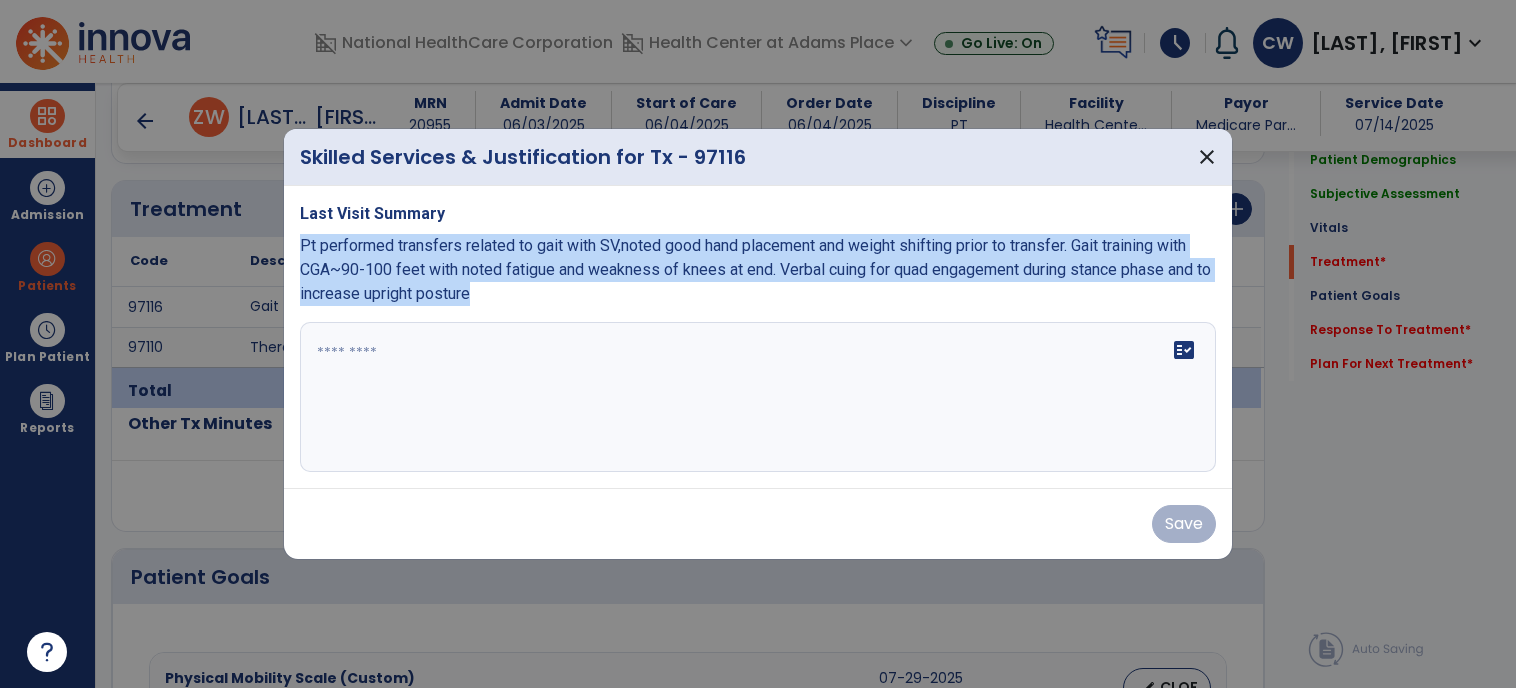 drag, startPoint x: 504, startPoint y: 288, endPoint x: 292, endPoint y: 249, distance: 215.55742 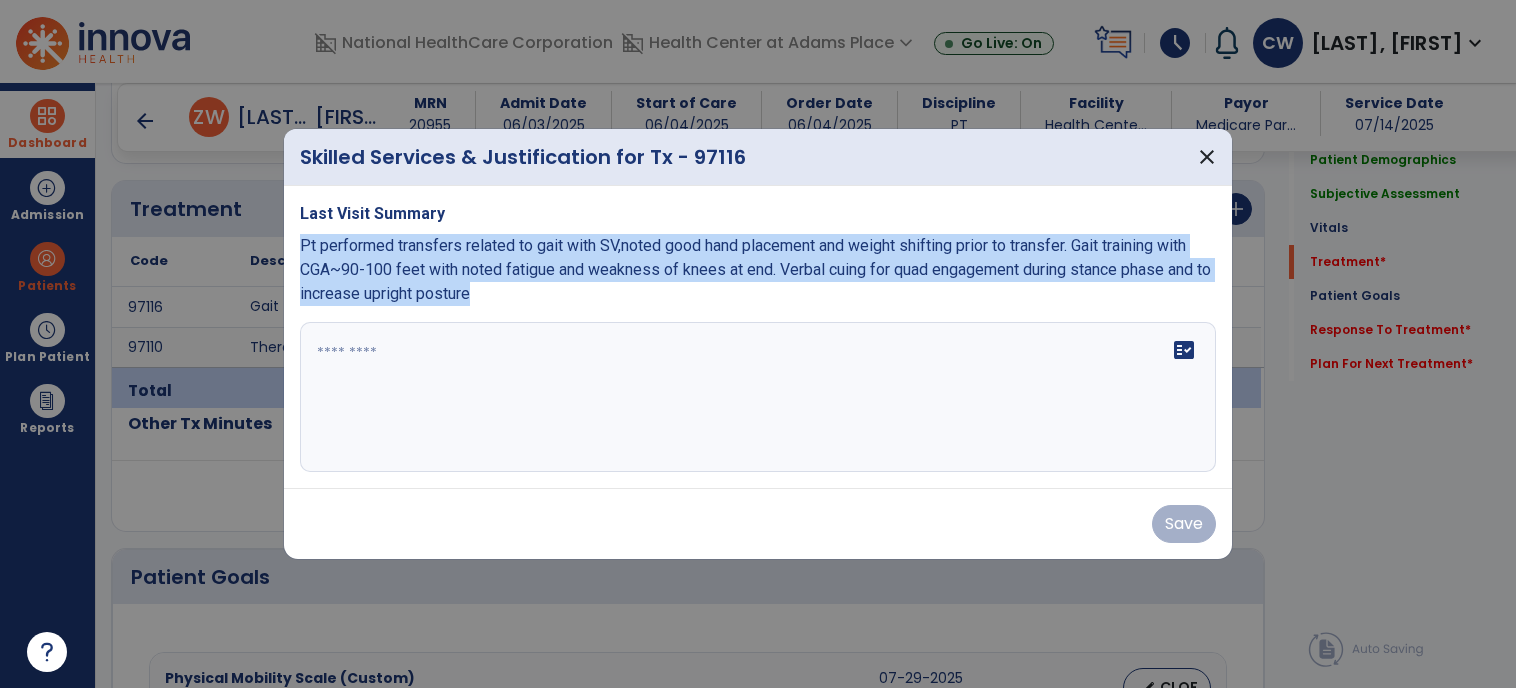click on "Last Visit Summary Pt performed transfers related to gait with SV,noted good hand placement and weight shifting prior to transfer. Gait training with CGA~90-100 feet with noted fatigue and weakness of knees at end. Verbal cuing for quad engagement during stance phase and to increase upright posture fact_check" at bounding box center [758, 337] 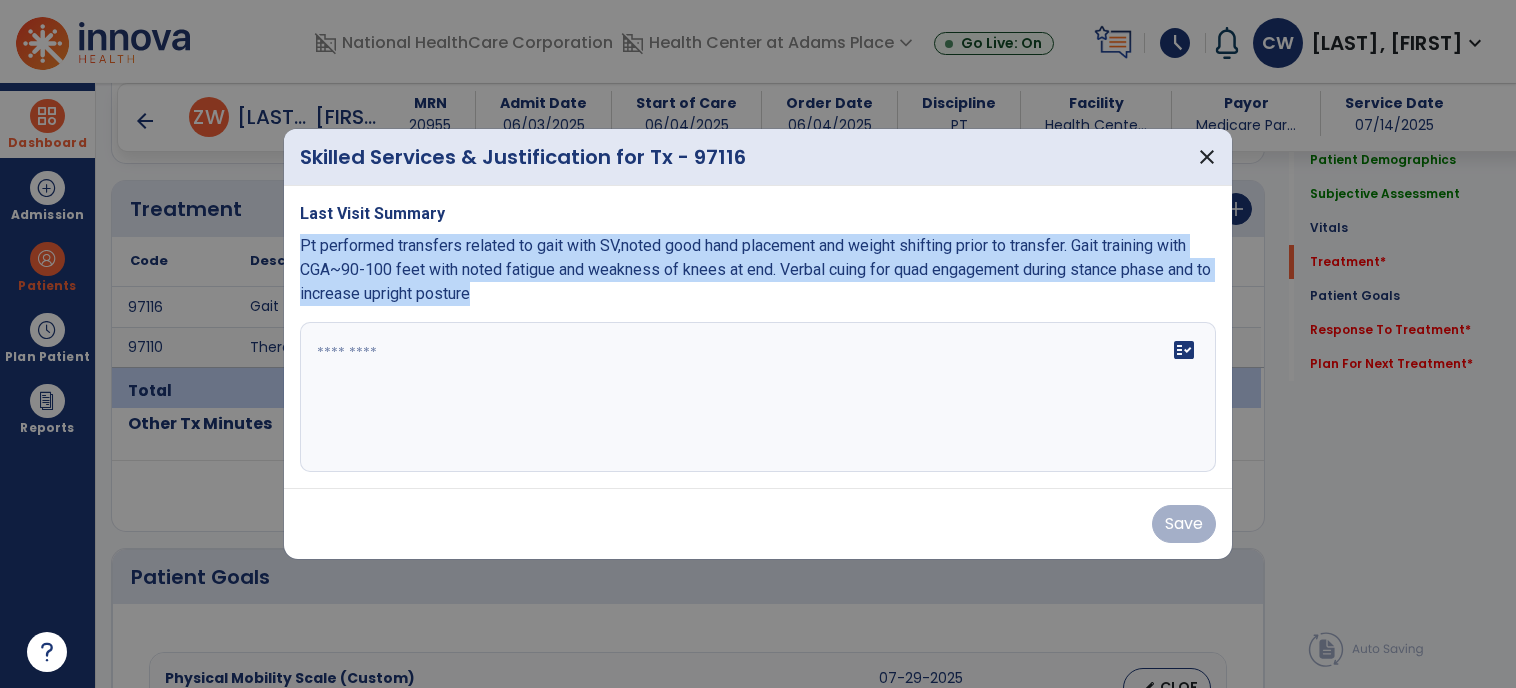 copy on "Pt performed transfers related to gait with SV,noted good hand placement and weight shifting prior to transfer. Gait training with CGA~90-100 feet with noted fatigue and weakness of knees at end. Verbal cuing for quad engagement during stance phase and to increase upright posture" 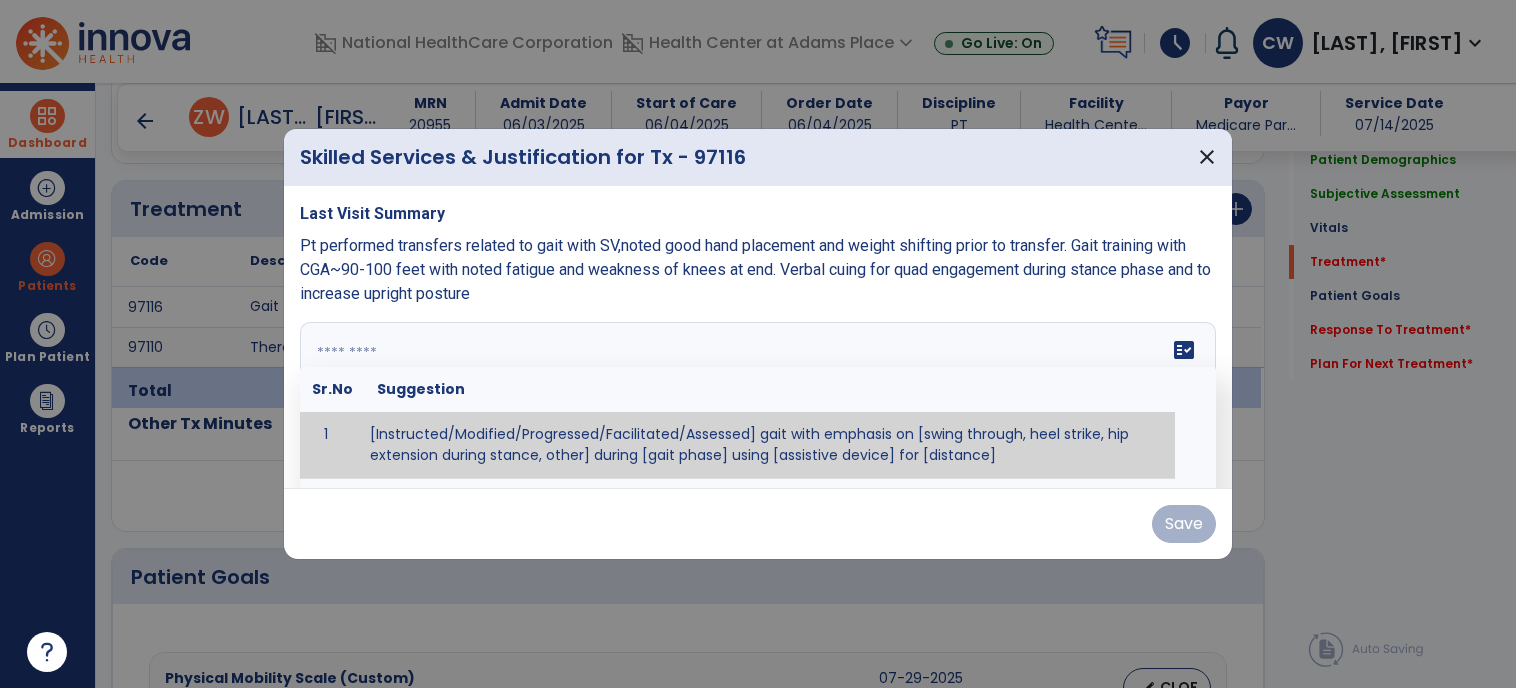 click on "fact_check  Sr.No Suggestion 1 [Instructed/Modified/Progressed/Facilitated/Assessed] gait with emphasis on [swing through, heel strike, hip extension during stance, other] during [gait phase] using [assistive device] for [distance] 2 [Instructed/Modified/Progressed/Facilitated/Assessed] use of [assistive device] and [NWB, PWB, step-to gait pattern, step through gait pattern] 3 [Instructed/Modified/Progressed/Facilitated/Assessed] patient's ability to [ascend/descend # of steps, perform directional changes, walk on even/uneven surfaces, pick-up objects off floor, velocity changes, other] using [assistive device]. 4 [Instructed/Modified/Progressed/Facilitated/Assessed] pre-gait activities including [identify exercise] in order to prepare for gait training. 5" at bounding box center [758, 397] 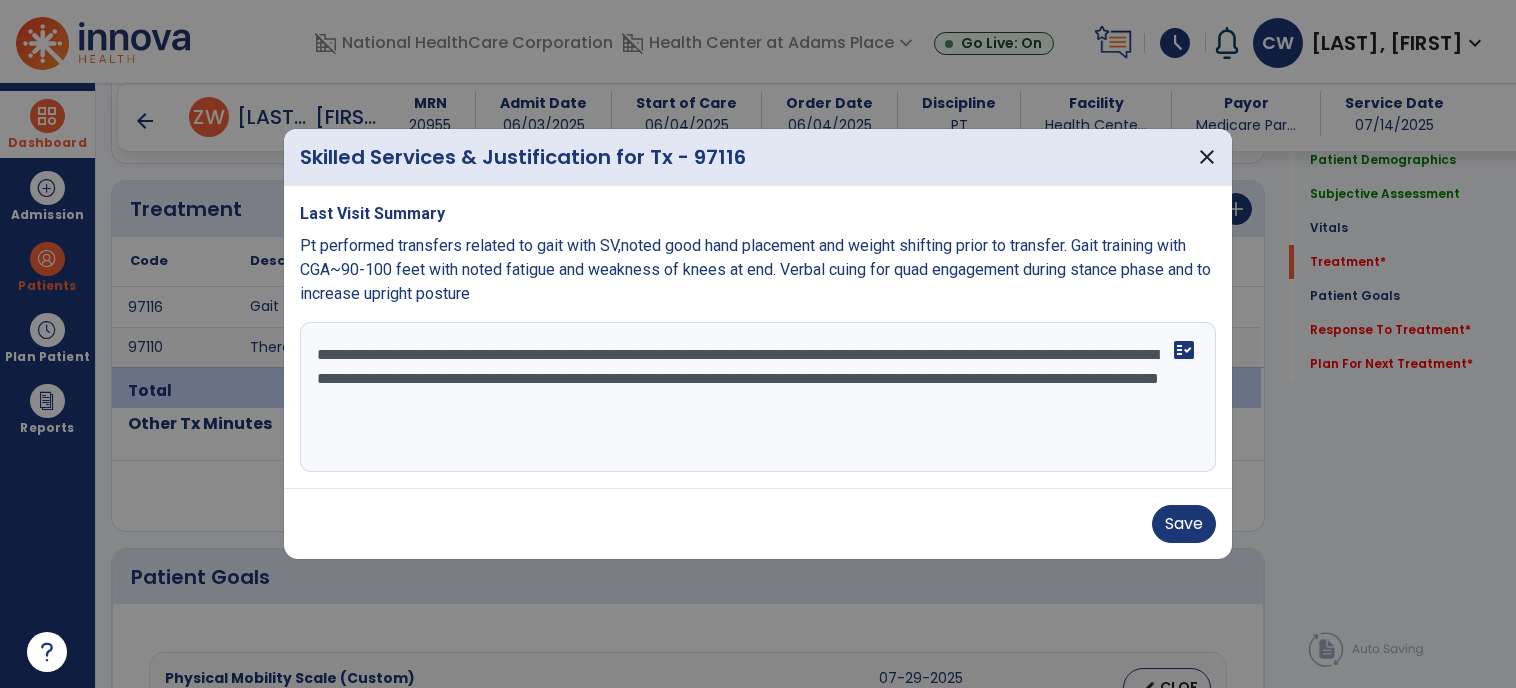 drag, startPoint x: 680, startPoint y: 359, endPoint x: 657, endPoint y: 356, distance: 23.194826 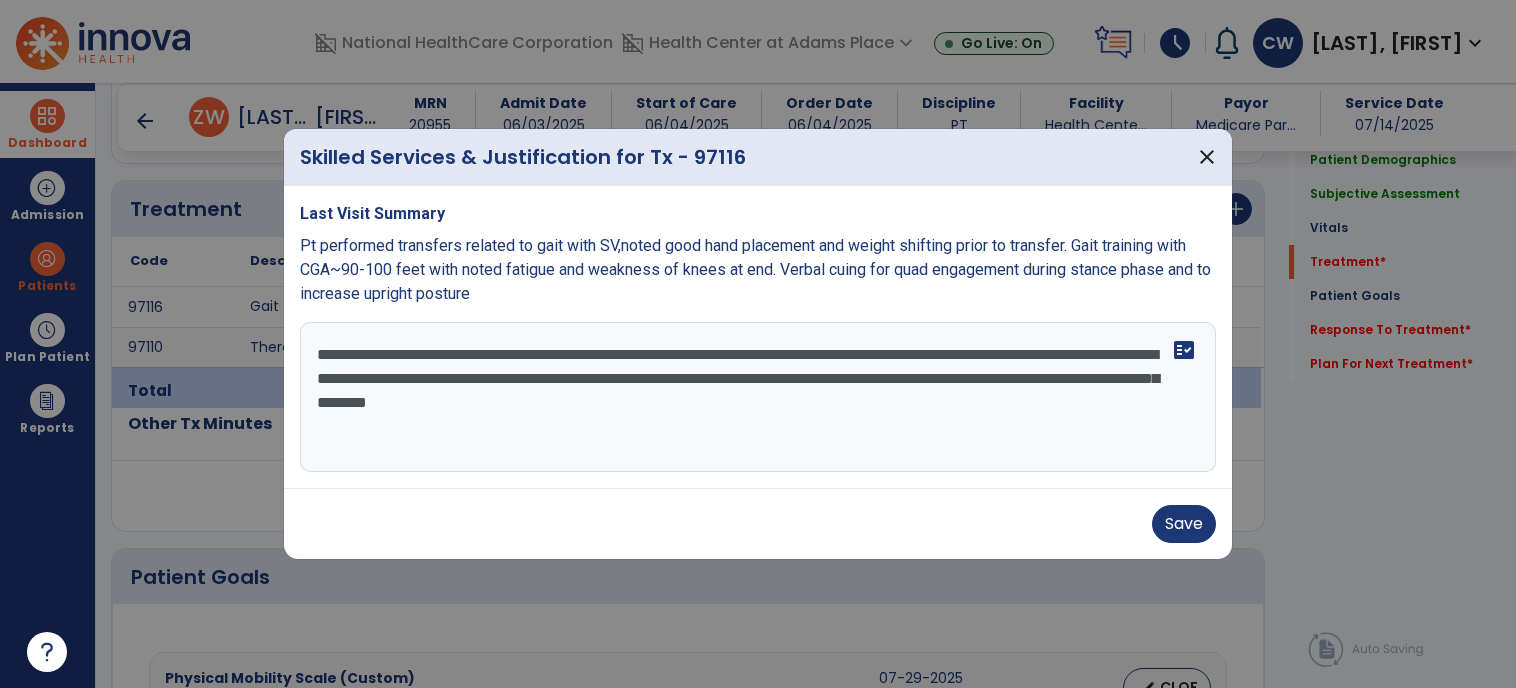 click on "**********" at bounding box center (758, 397) 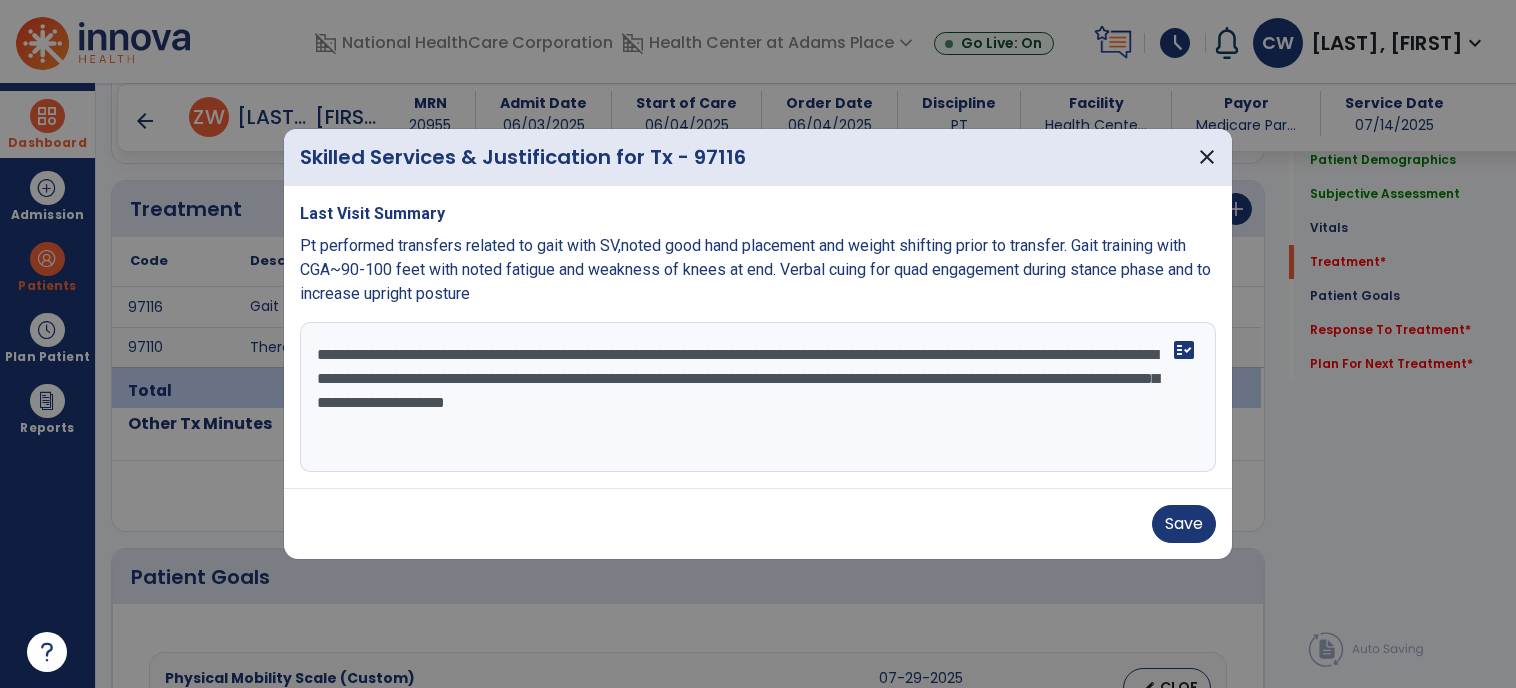 click on "**********" at bounding box center (758, 397) 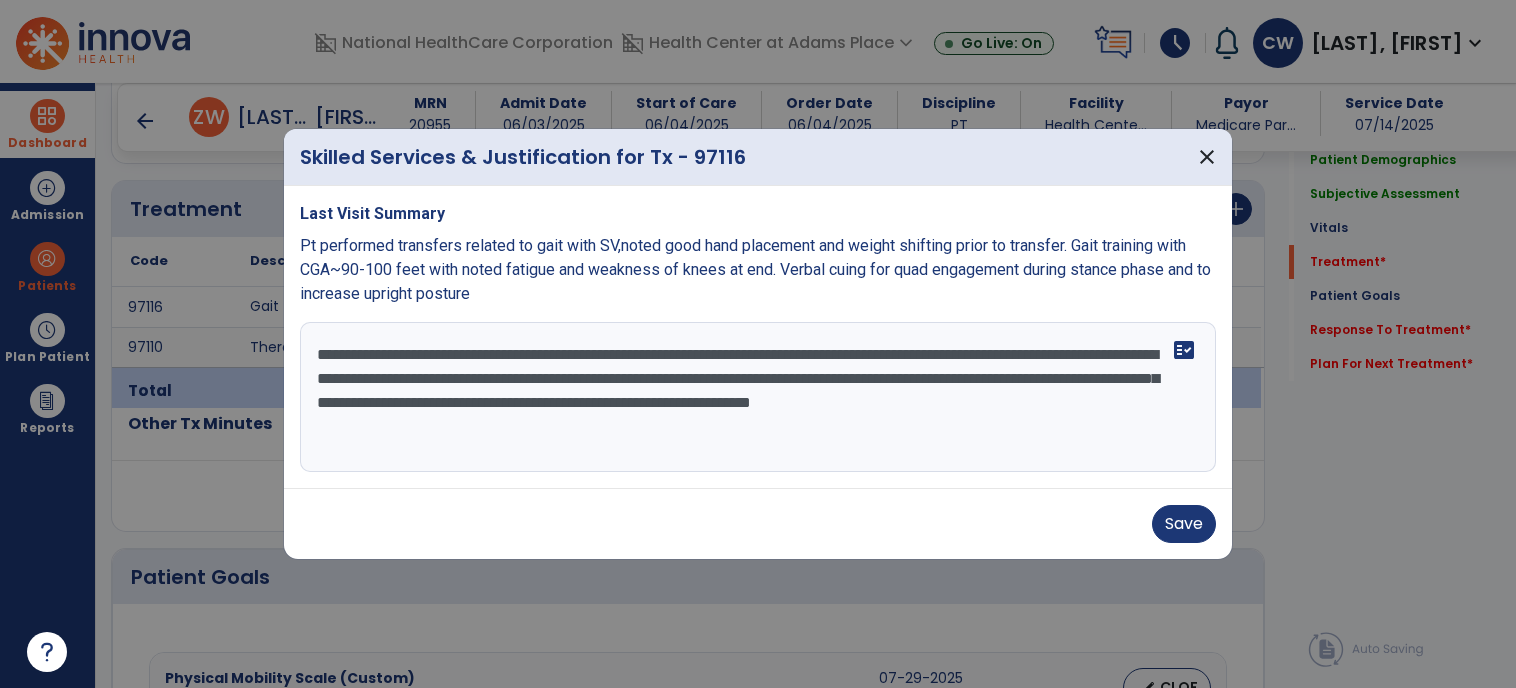 click on "**********" at bounding box center [758, 397] 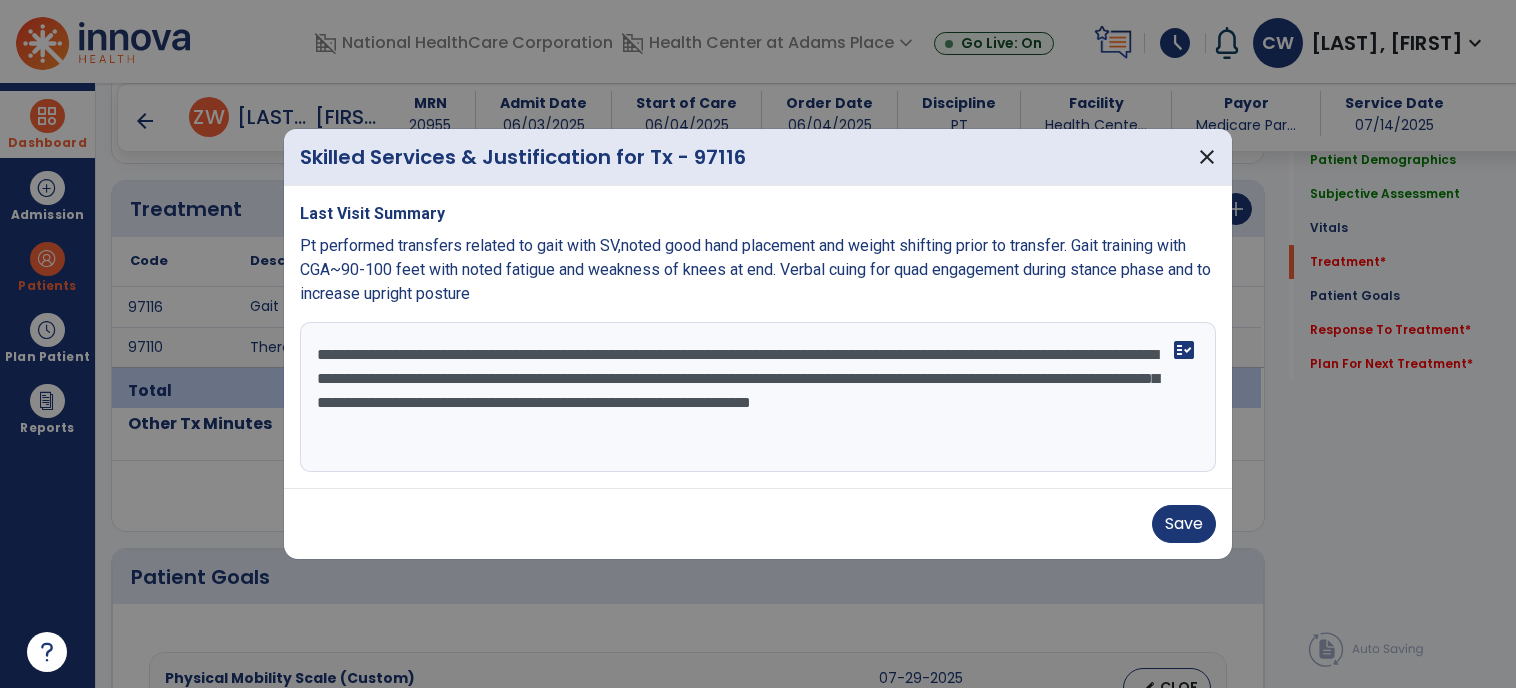 drag, startPoint x: 1164, startPoint y: 377, endPoint x: 1112, endPoint y: 374, distance: 52.086468 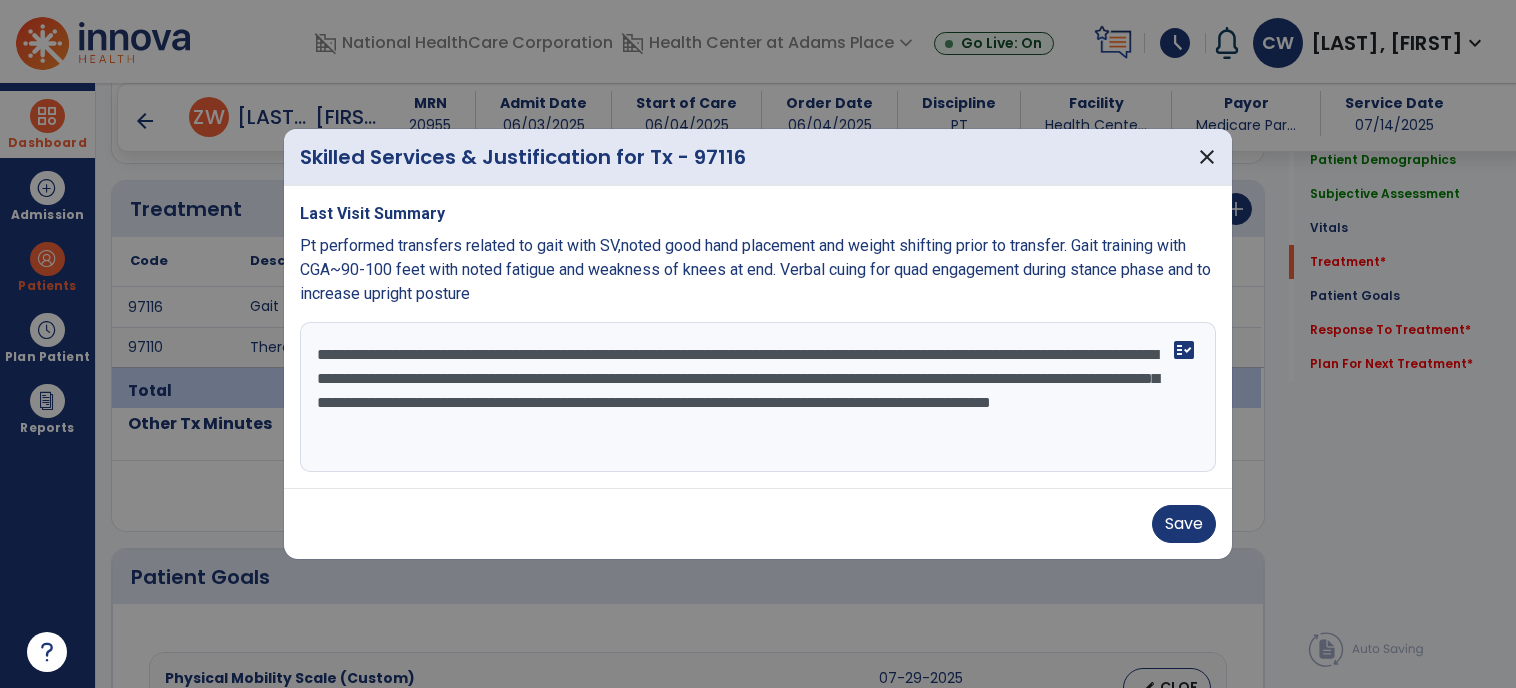 drag, startPoint x: 1070, startPoint y: 405, endPoint x: 644, endPoint y: 400, distance: 426.02933 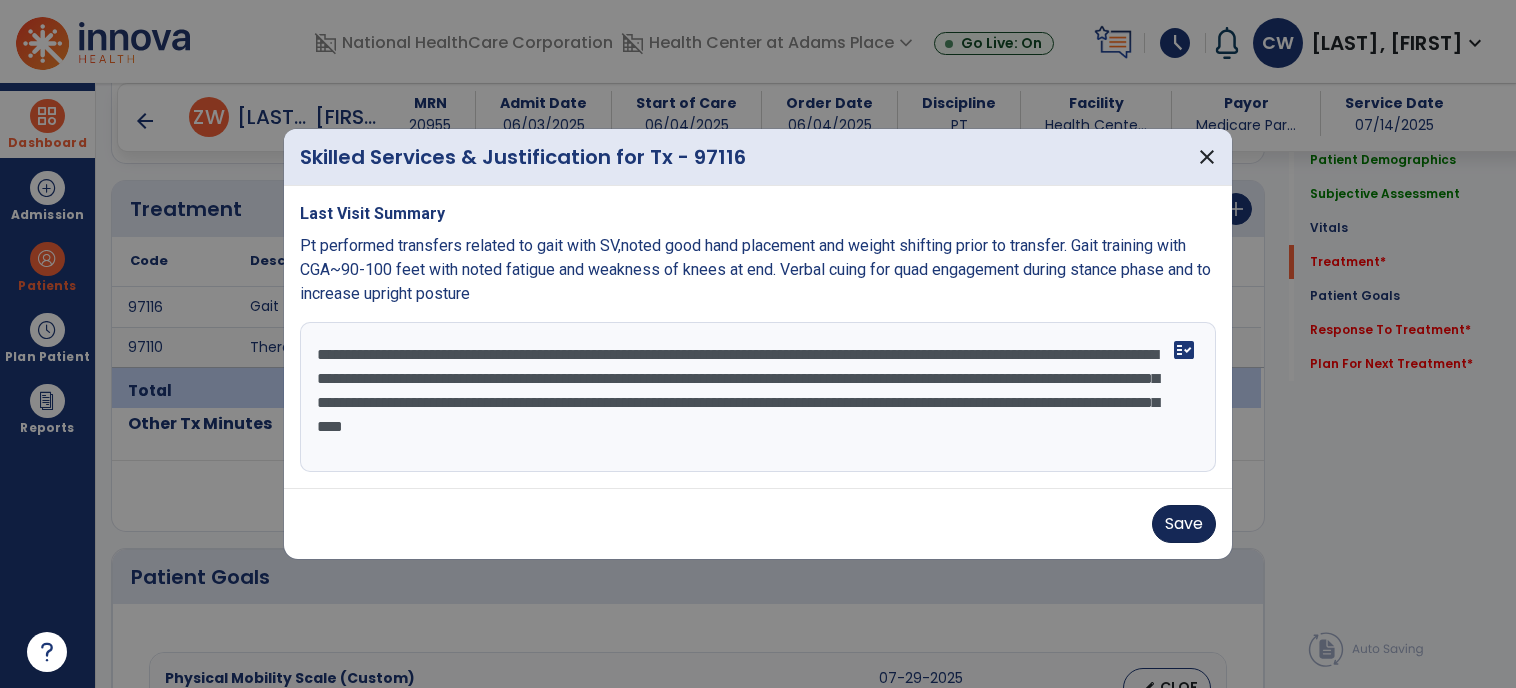 type on "**********" 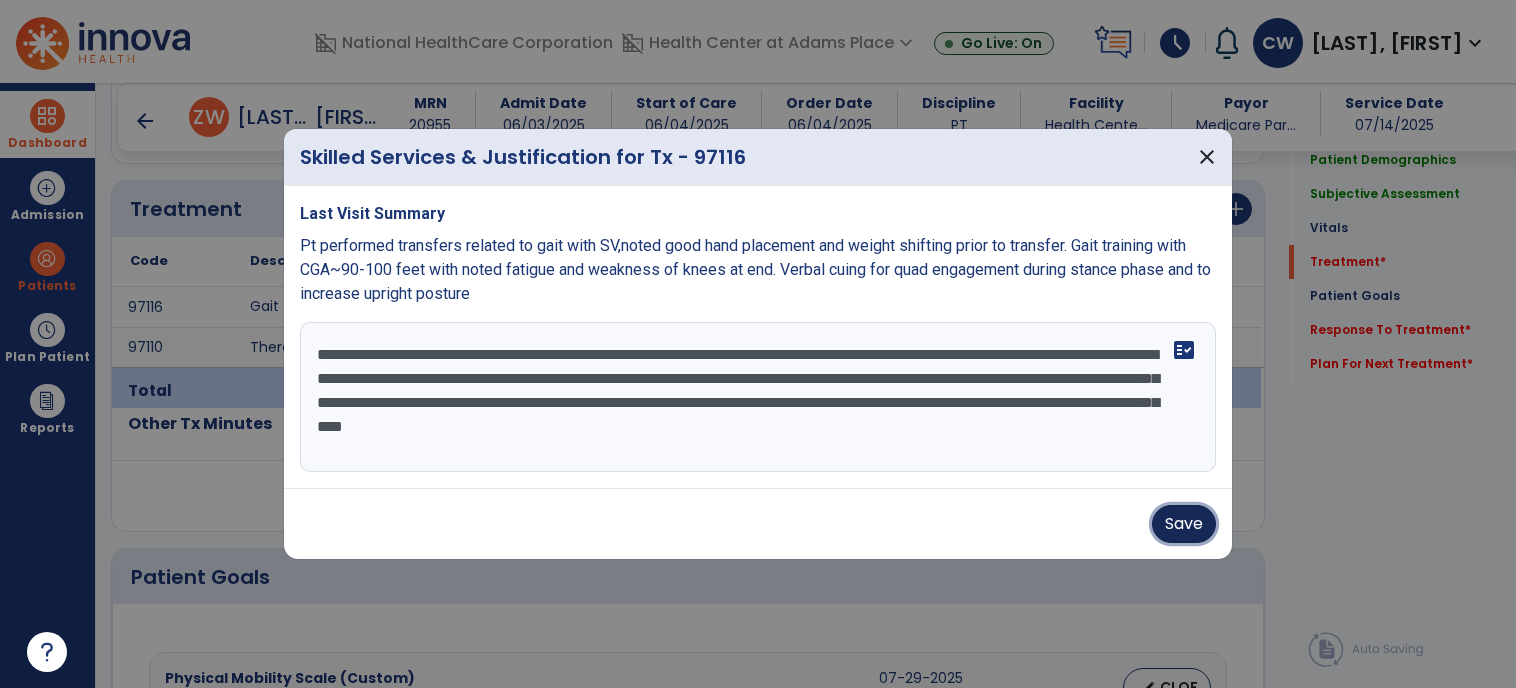click on "Save" at bounding box center (1184, 524) 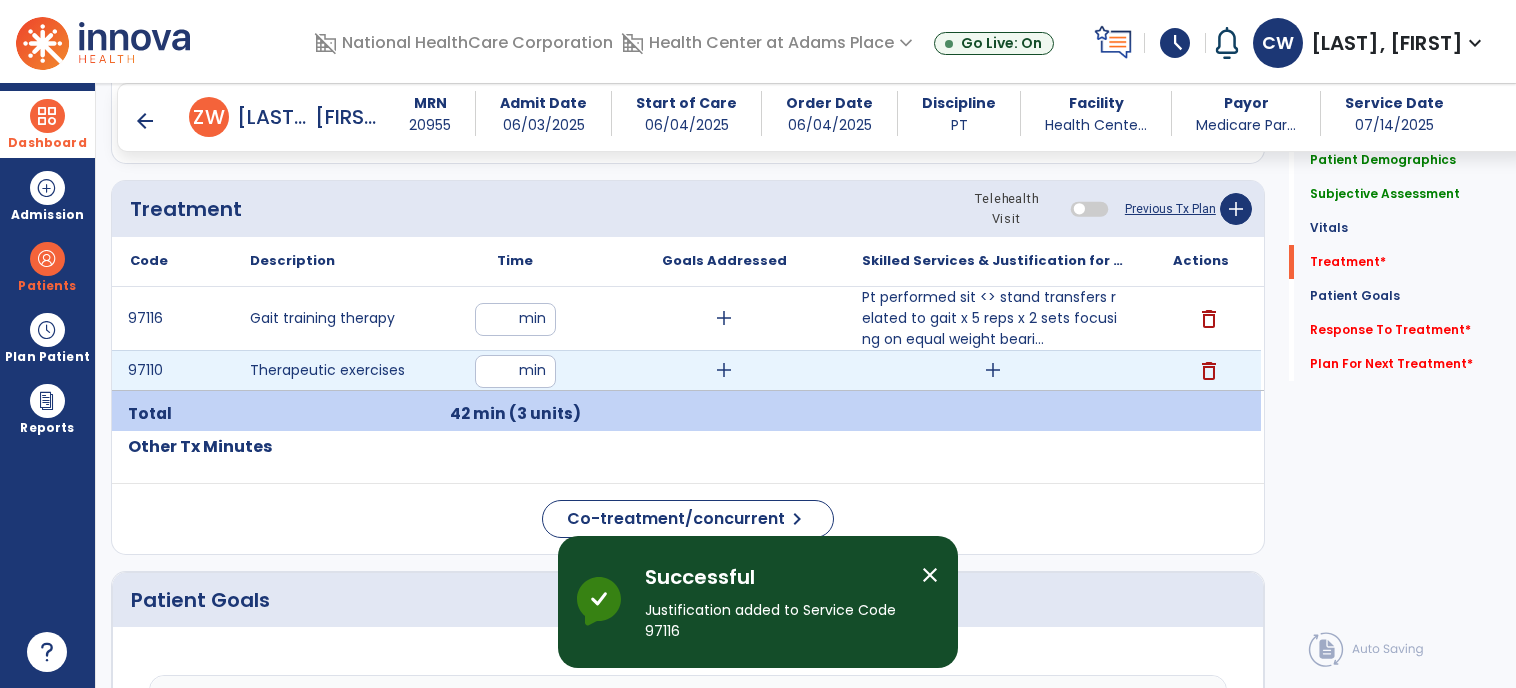 click on "add" at bounding box center (993, 370) 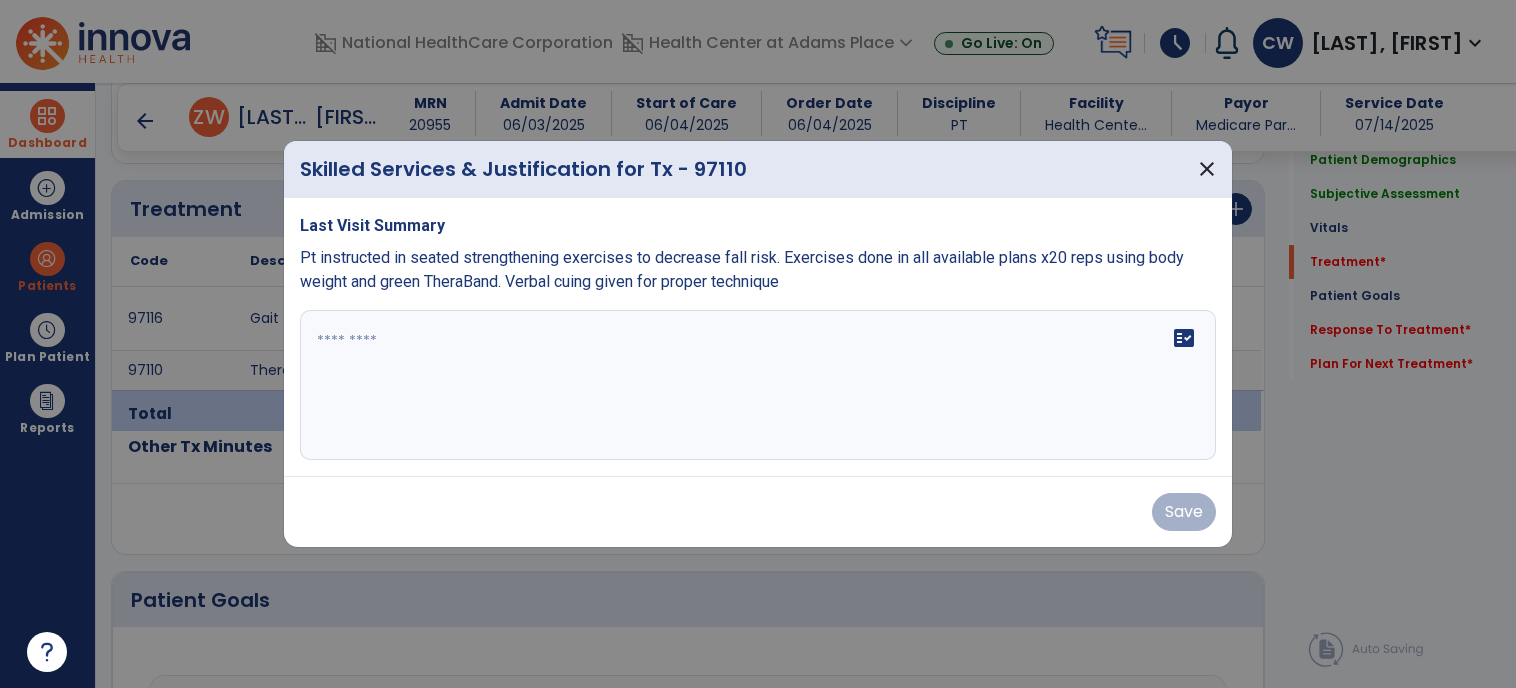 click on "fact_check" at bounding box center (758, 385) 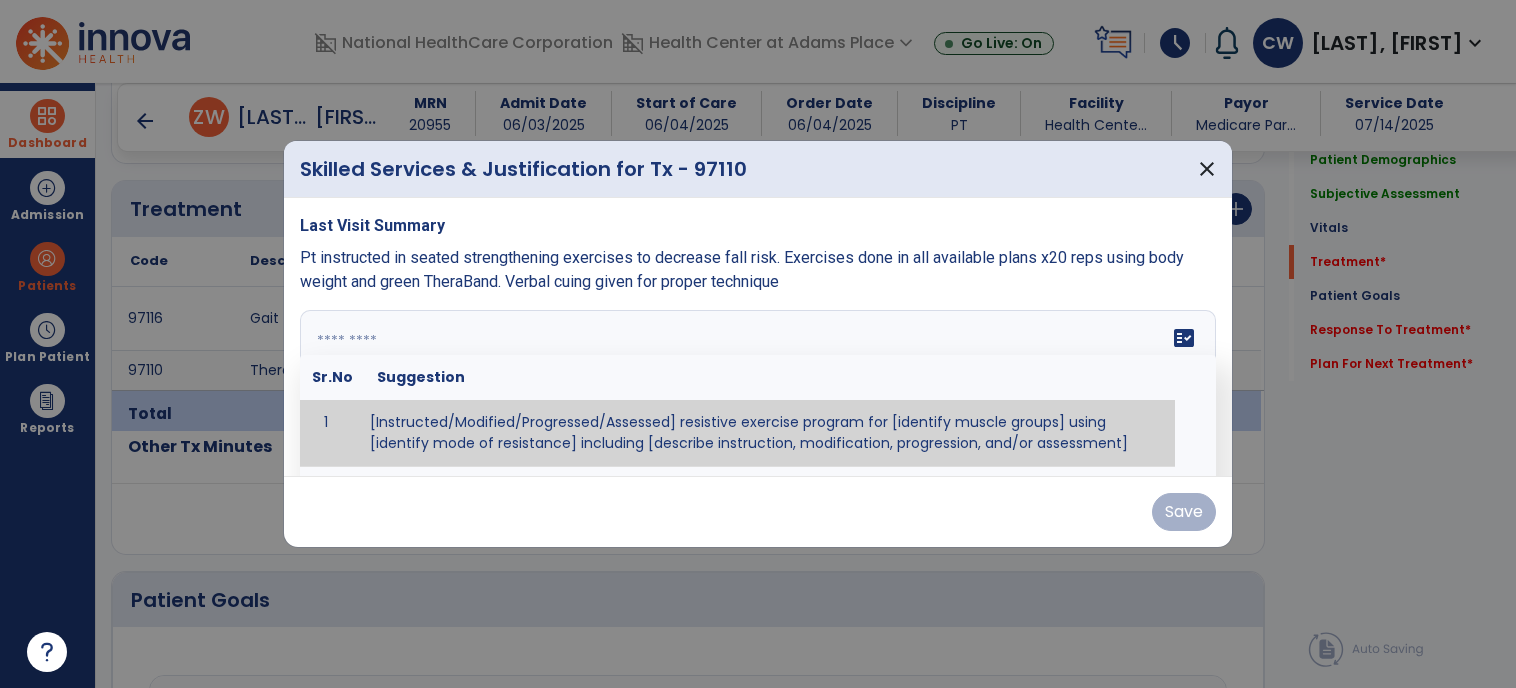 paste on "**********" 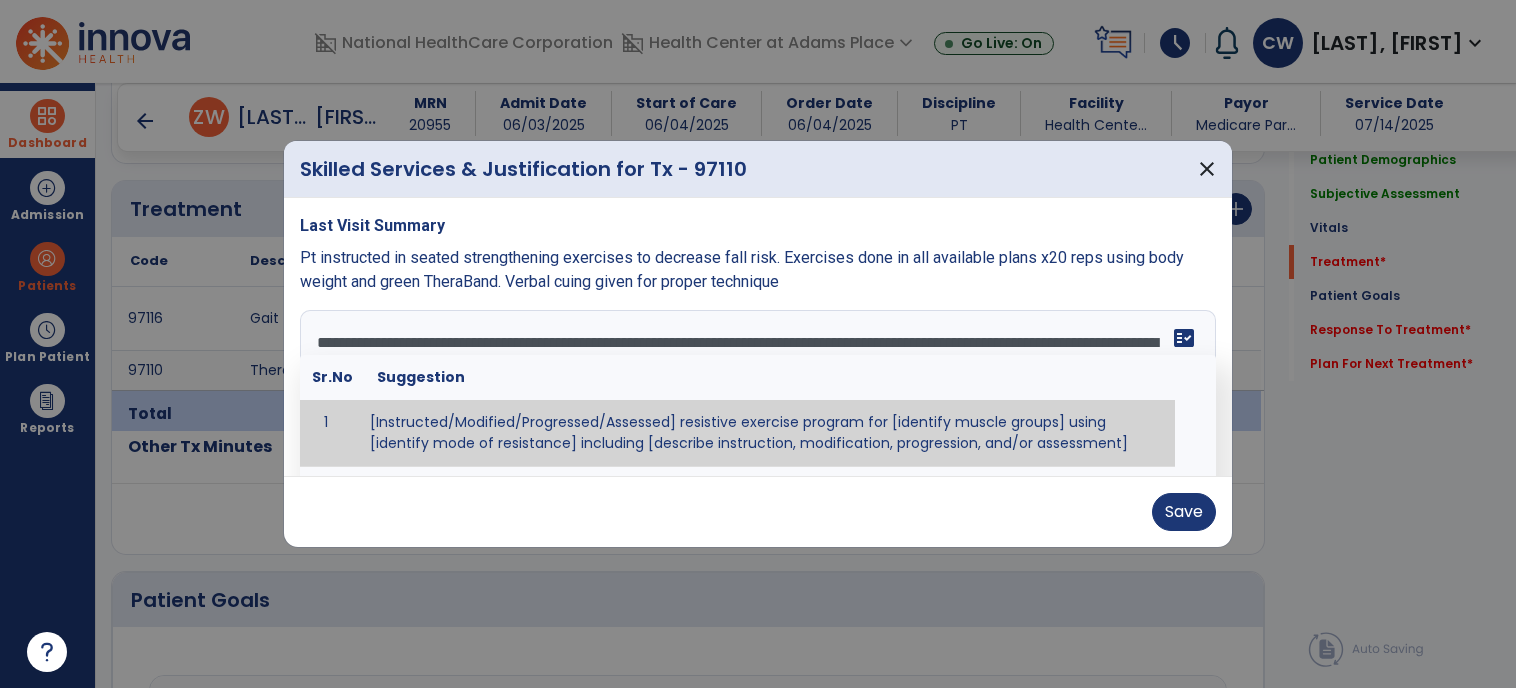 scroll, scrollTop: 88, scrollLeft: 0, axis: vertical 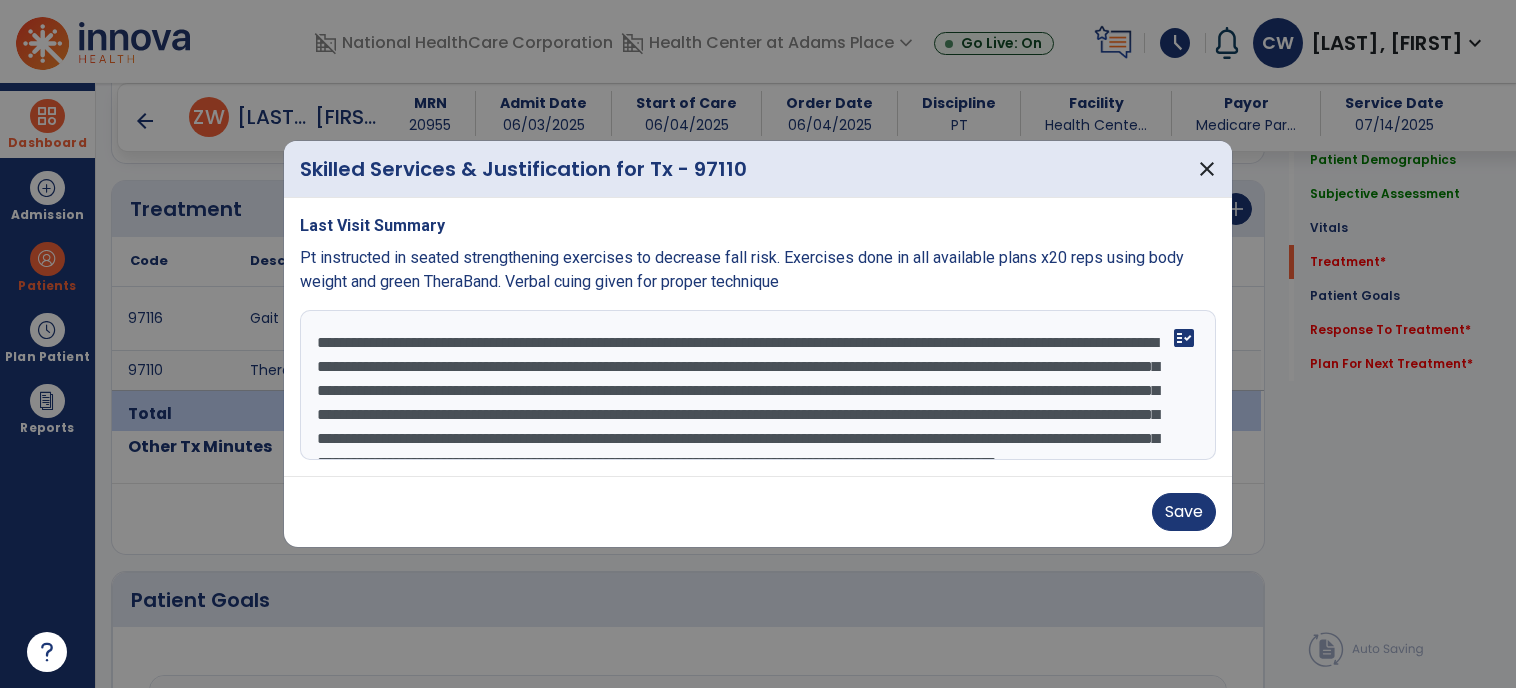 drag, startPoint x: 930, startPoint y: 342, endPoint x: 907, endPoint y: 339, distance: 23.194826 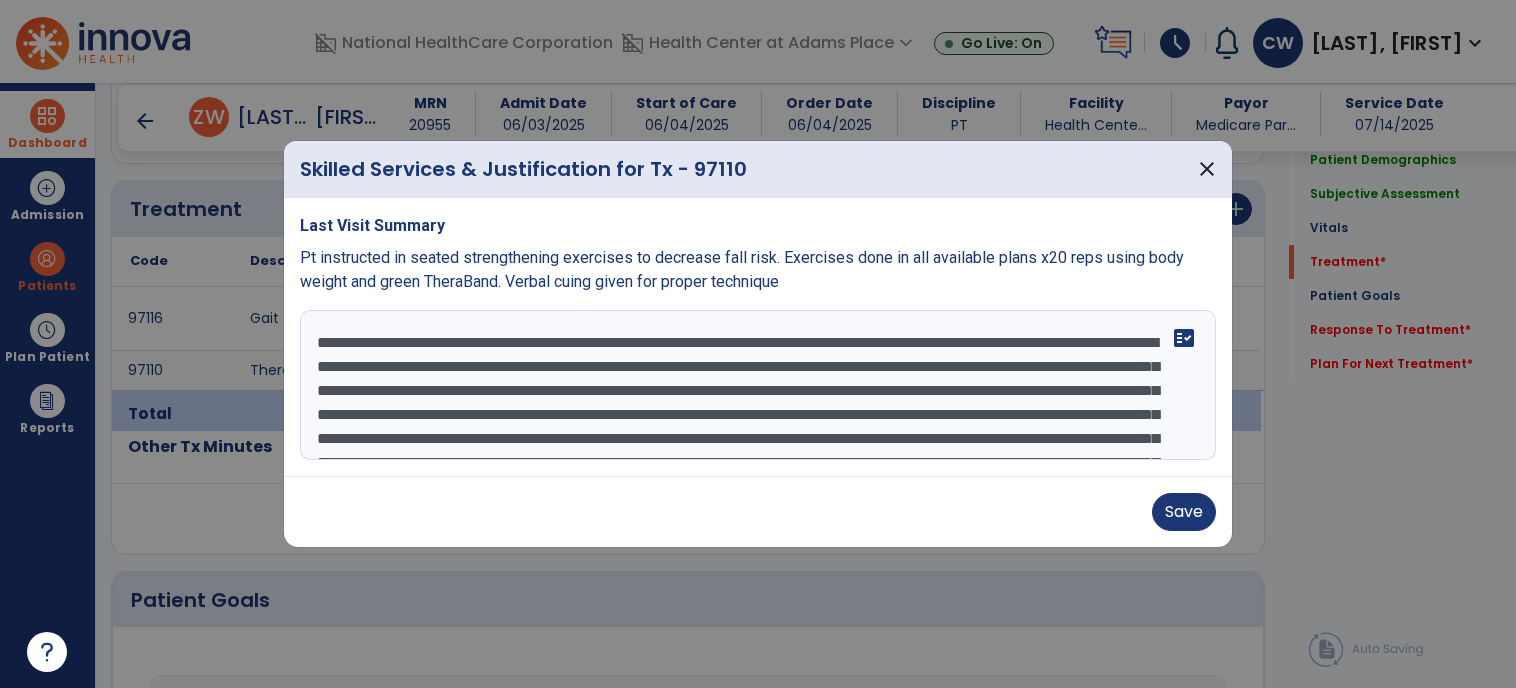 drag, startPoint x: 868, startPoint y: 368, endPoint x: 814, endPoint y: 363, distance: 54.230988 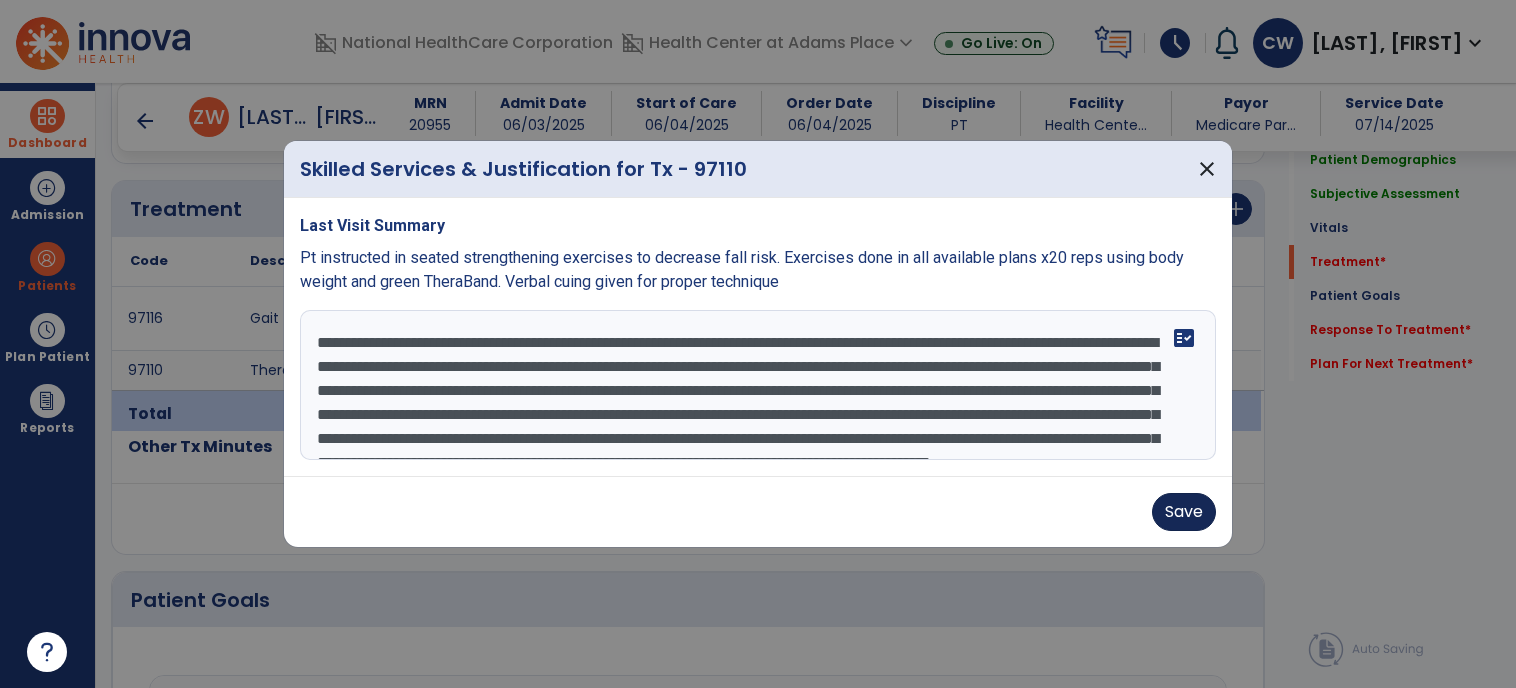 type on "**********" 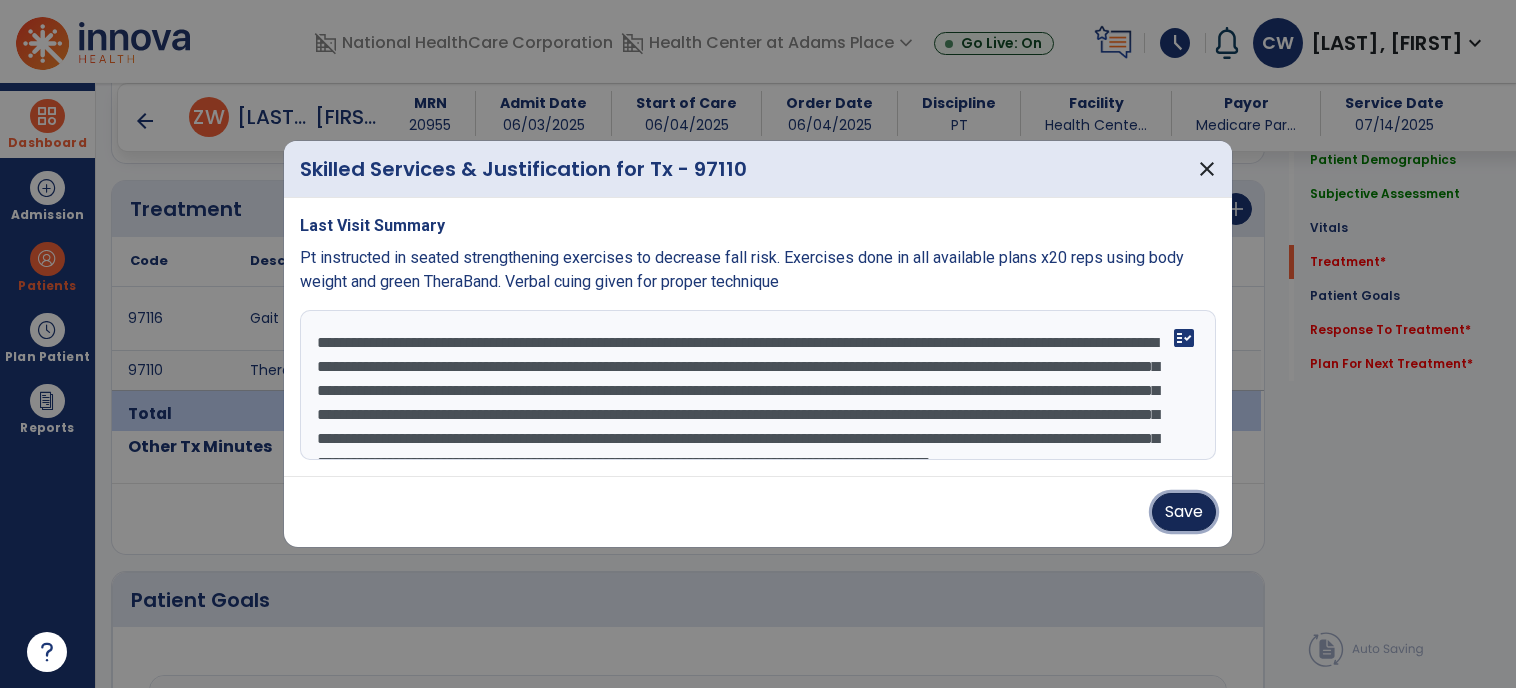 click on "Save" at bounding box center [1184, 512] 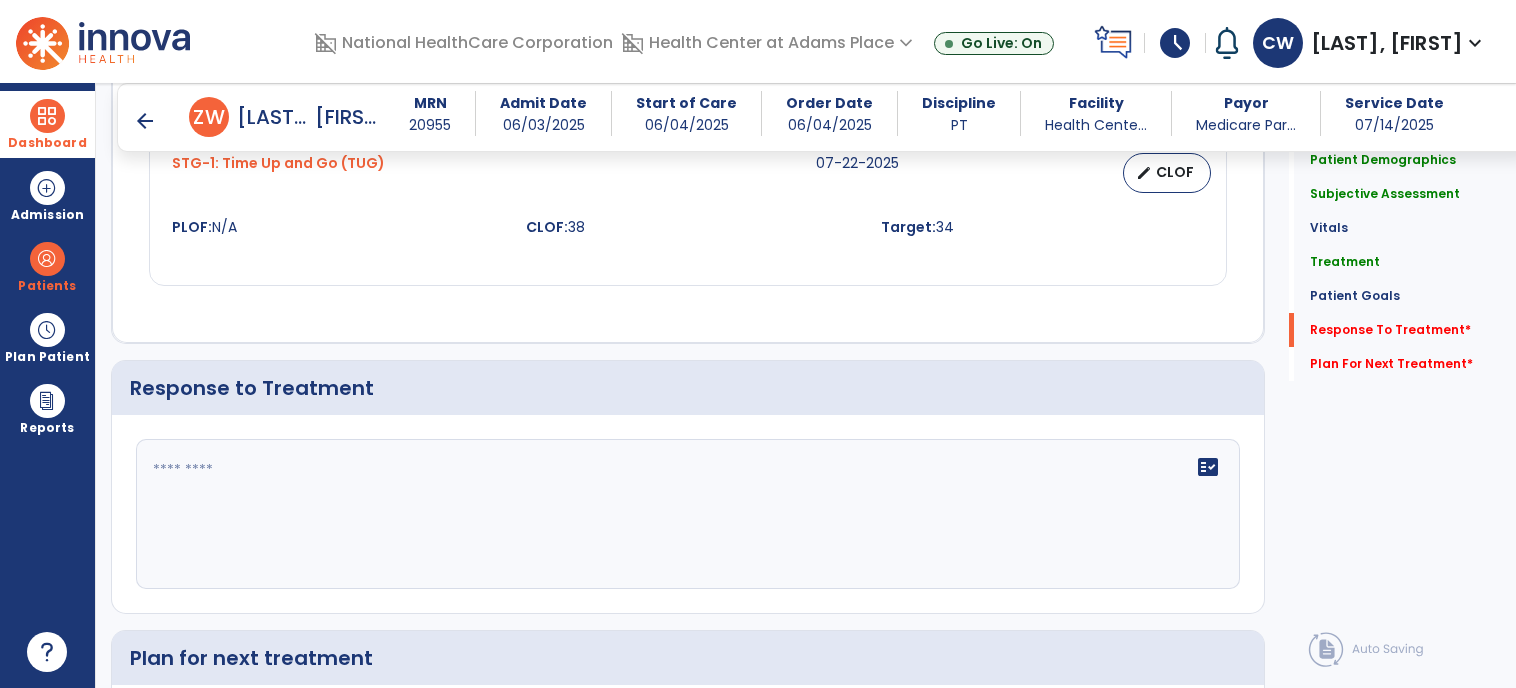 scroll, scrollTop: 2342, scrollLeft: 0, axis: vertical 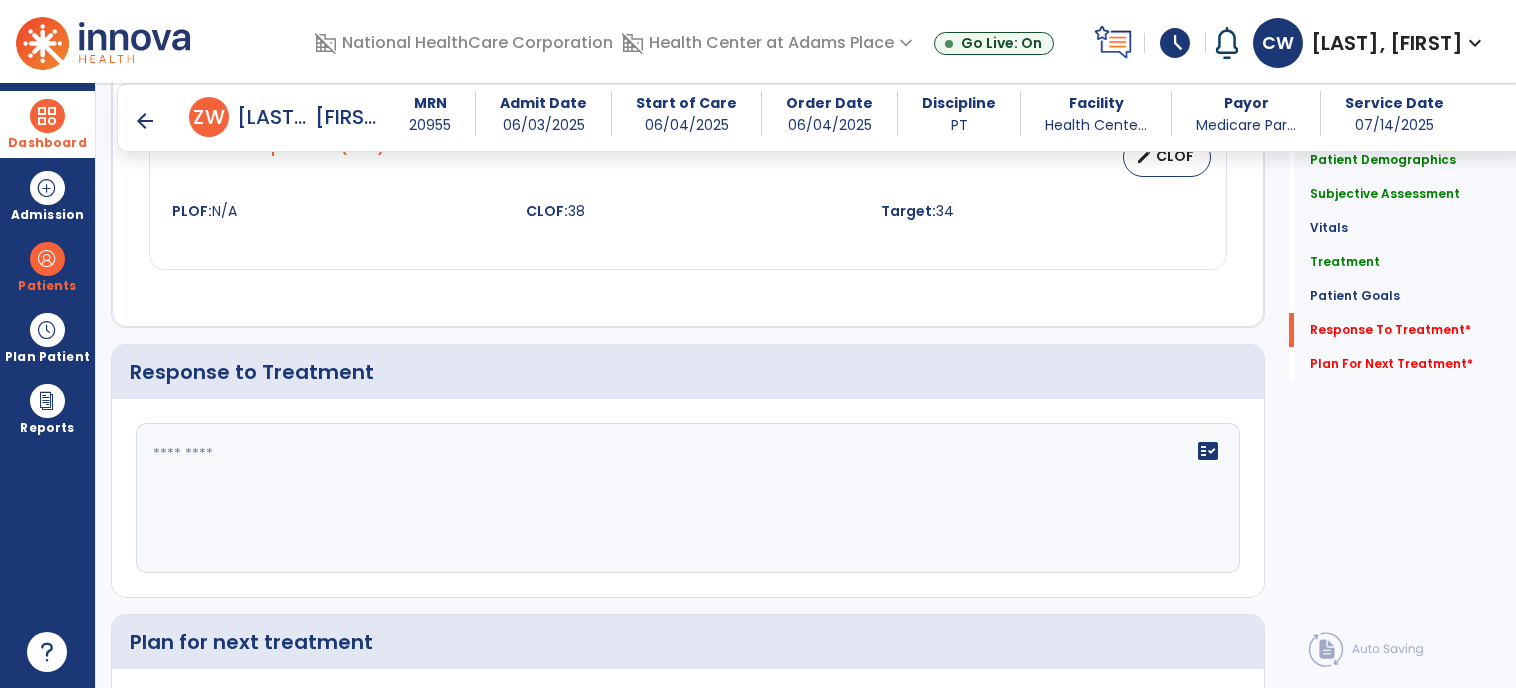 click on "fact_check" 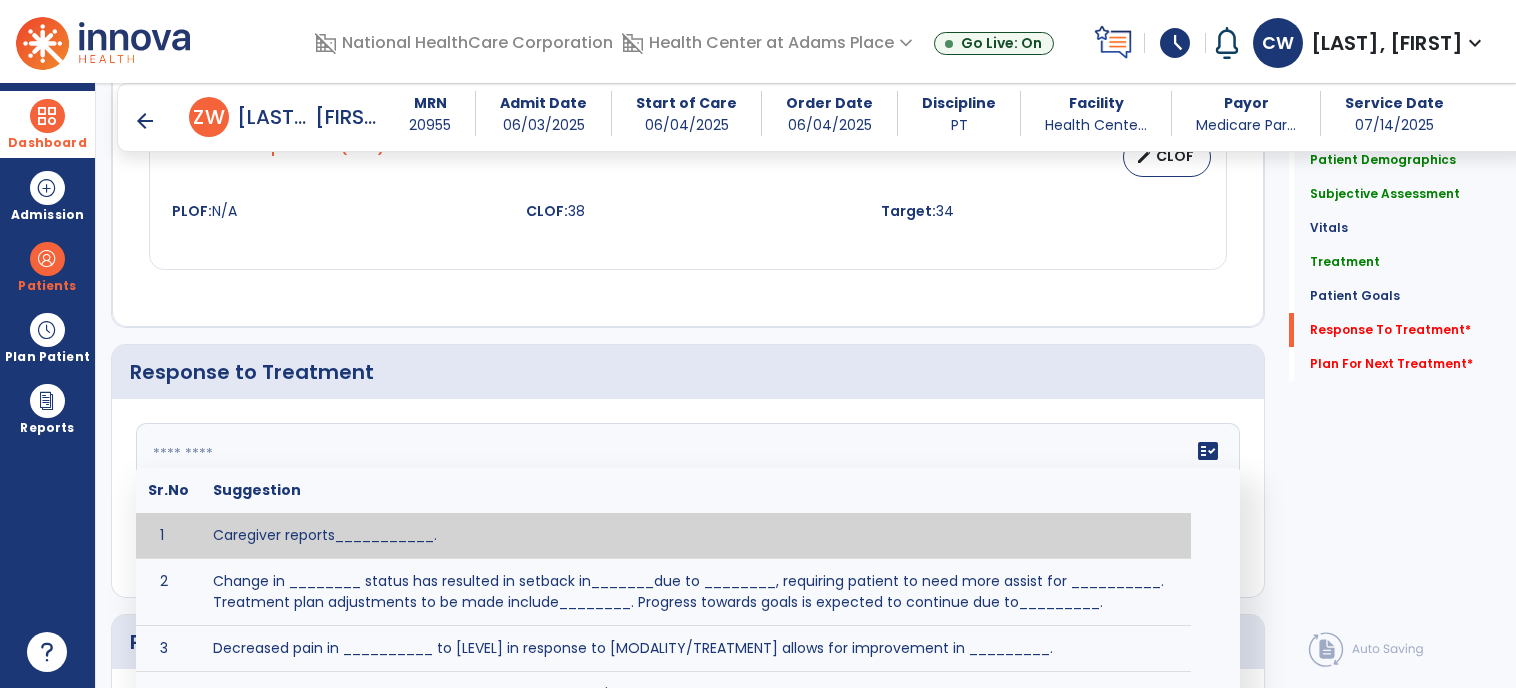 paste on "**********" 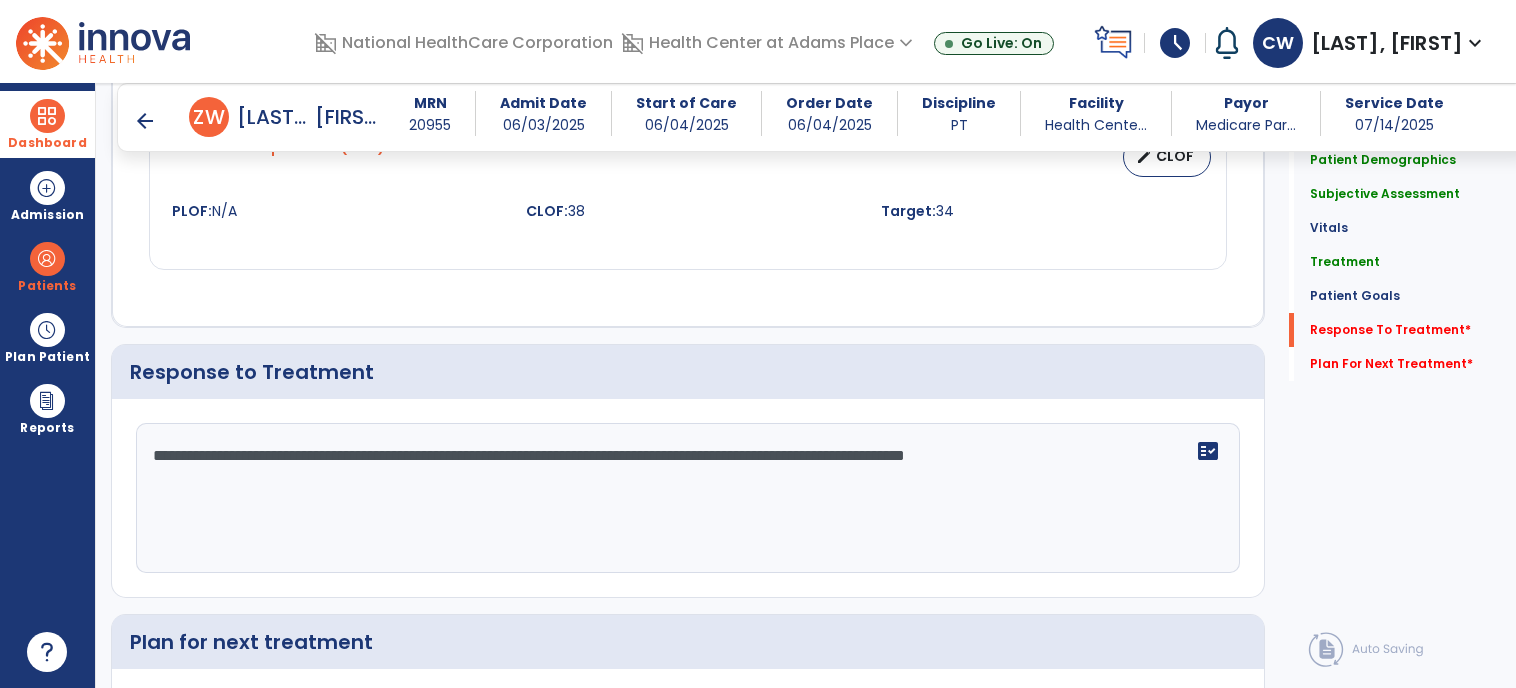 click on "**********" 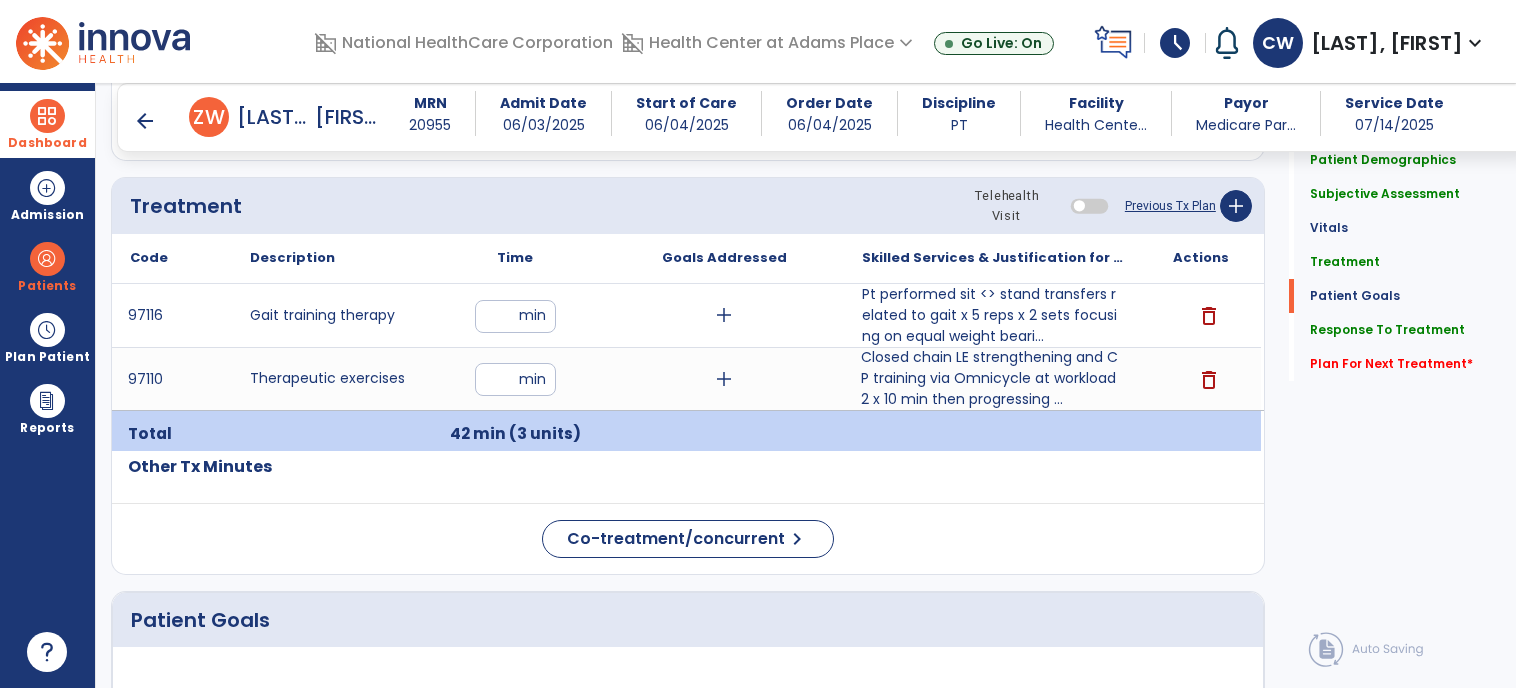 scroll, scrollTop: 1100, scrollLeft: 0, axis: vertical 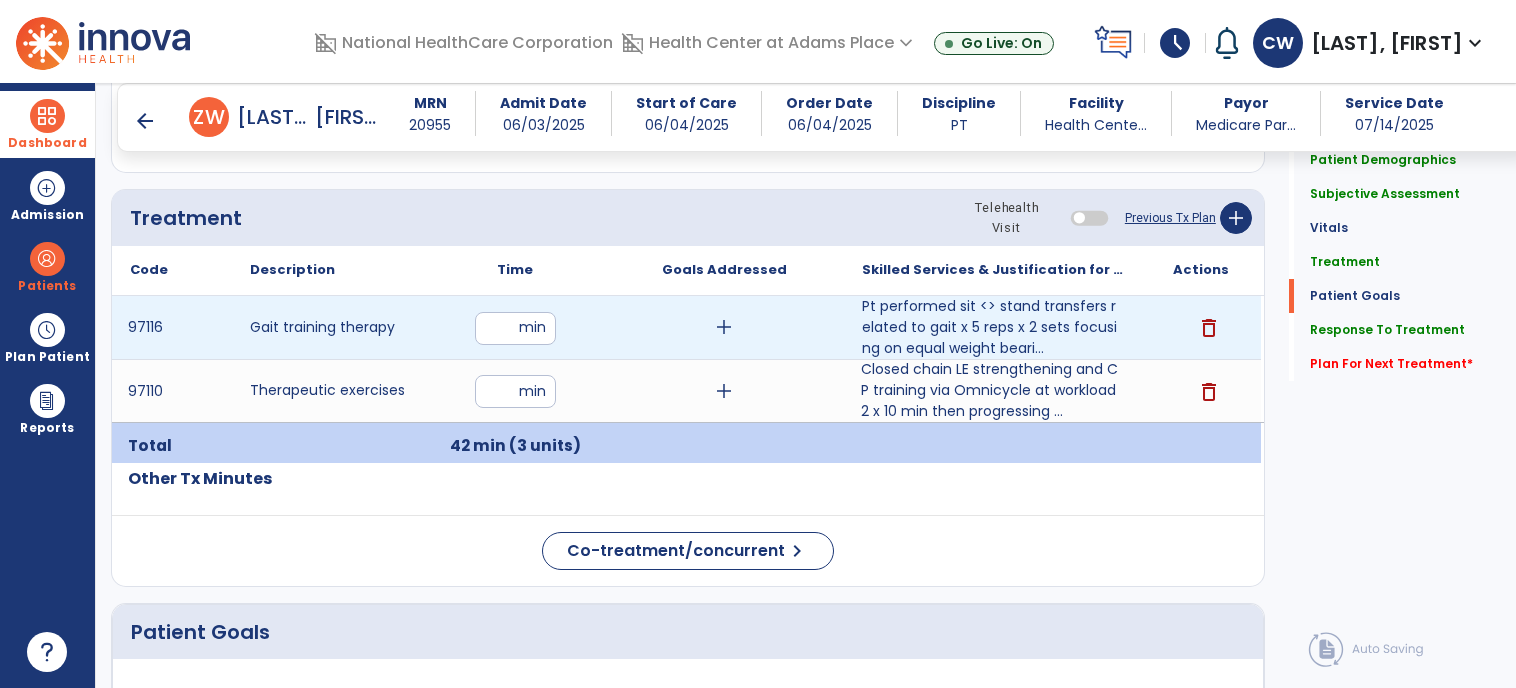 type on "**********" 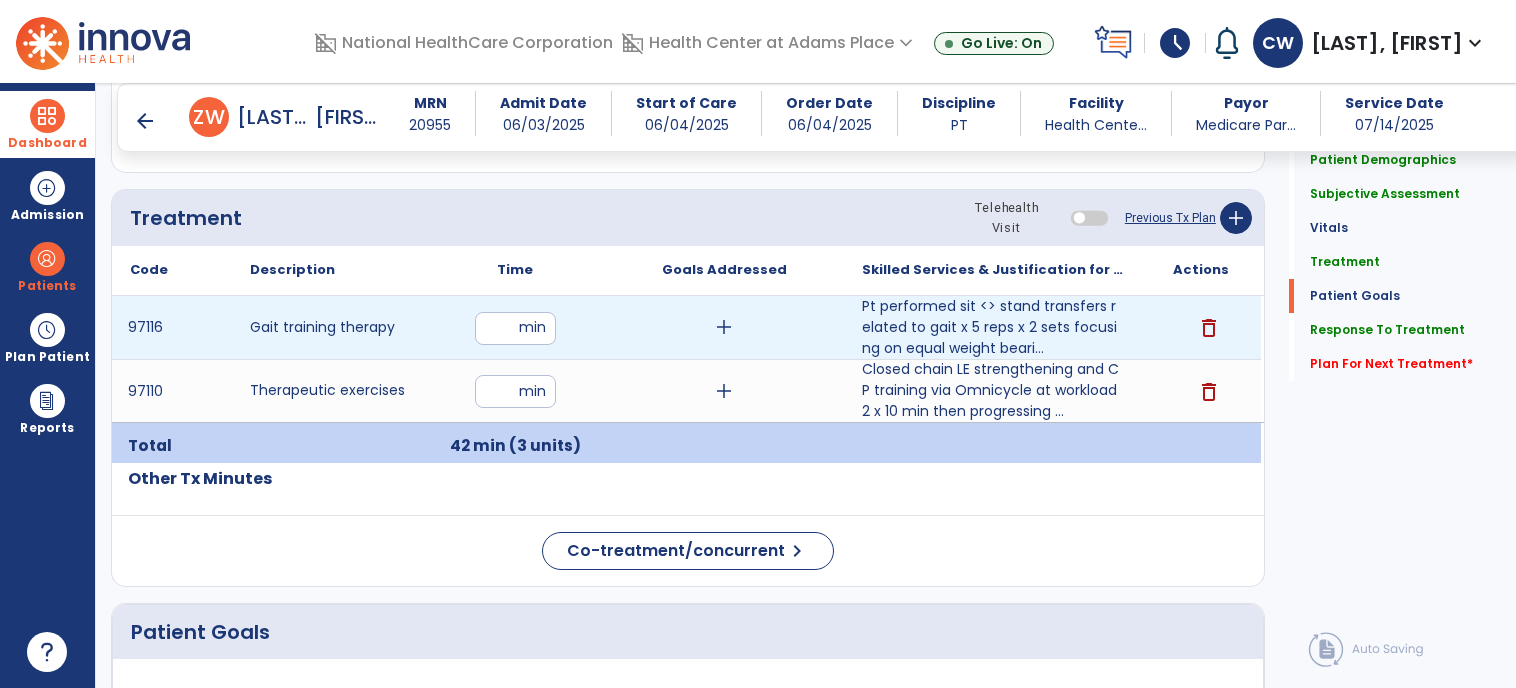 click on "**" at bounding box center [515, 328] 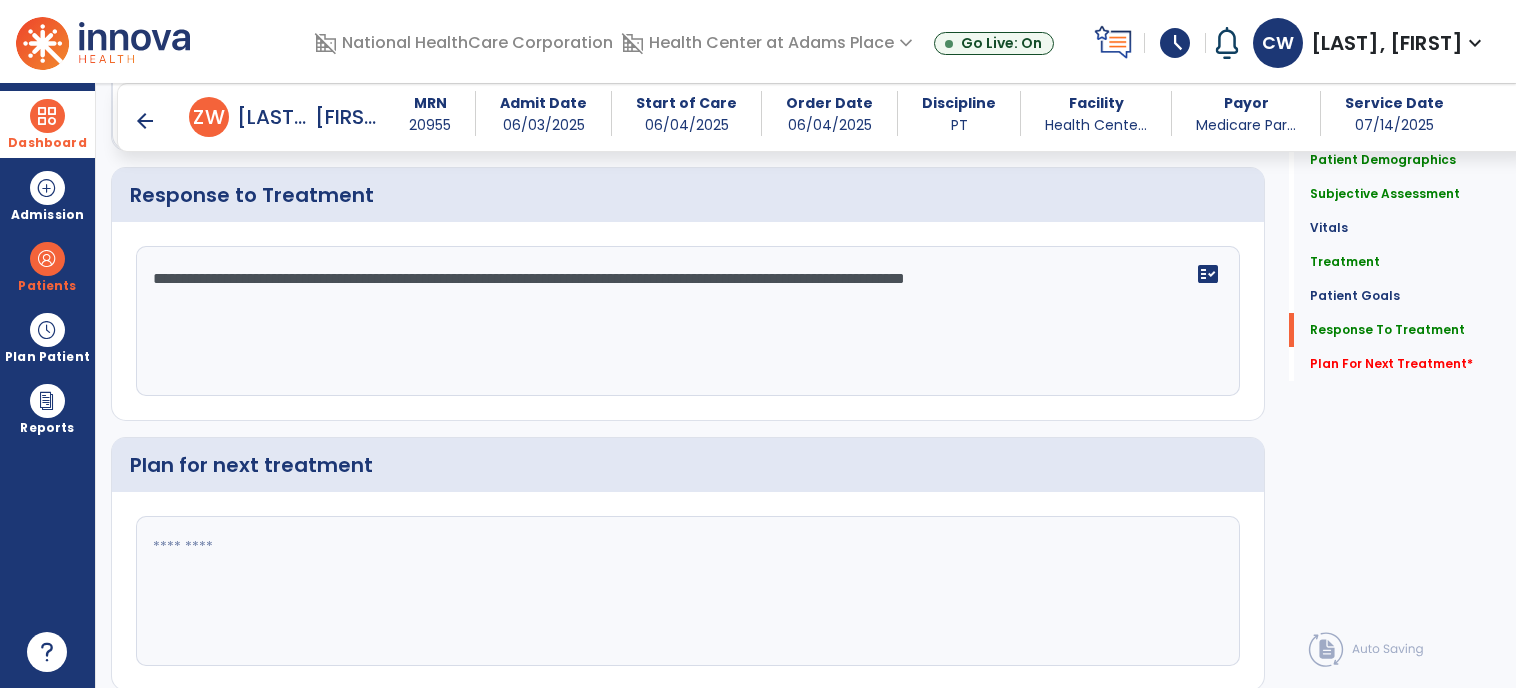 scroll, scrollTop: 2522, scrollLeft: 0, axis: vertical 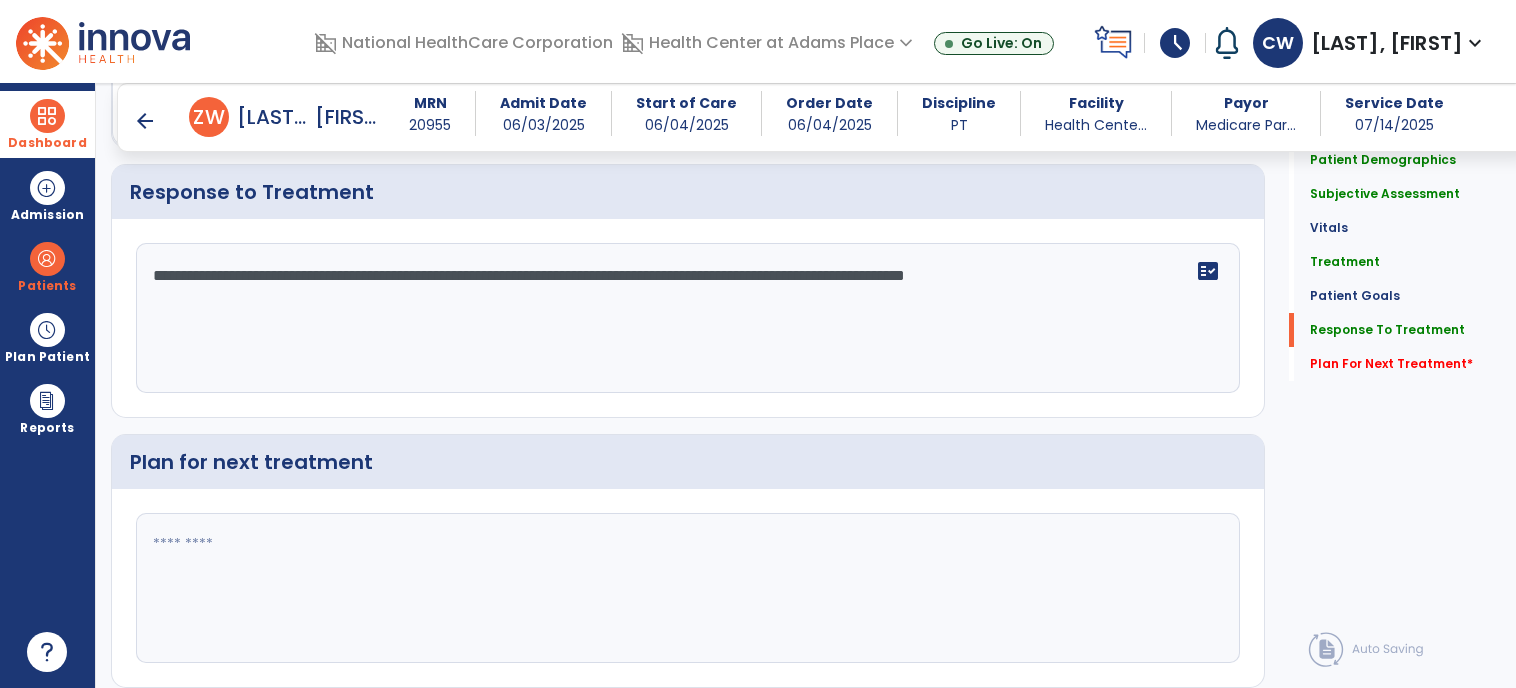 click 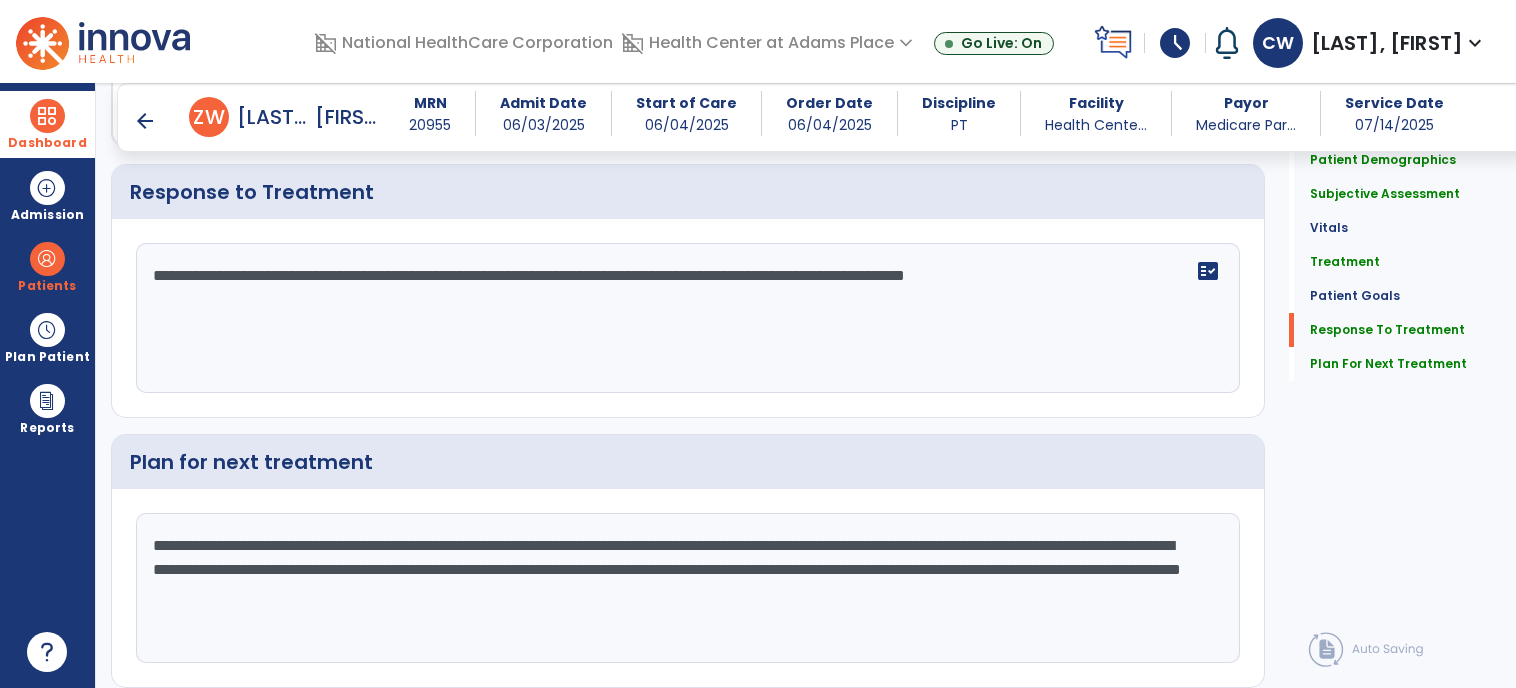 scroll, scrollTop: 2581, scrollLeft: 0, axis: vertical 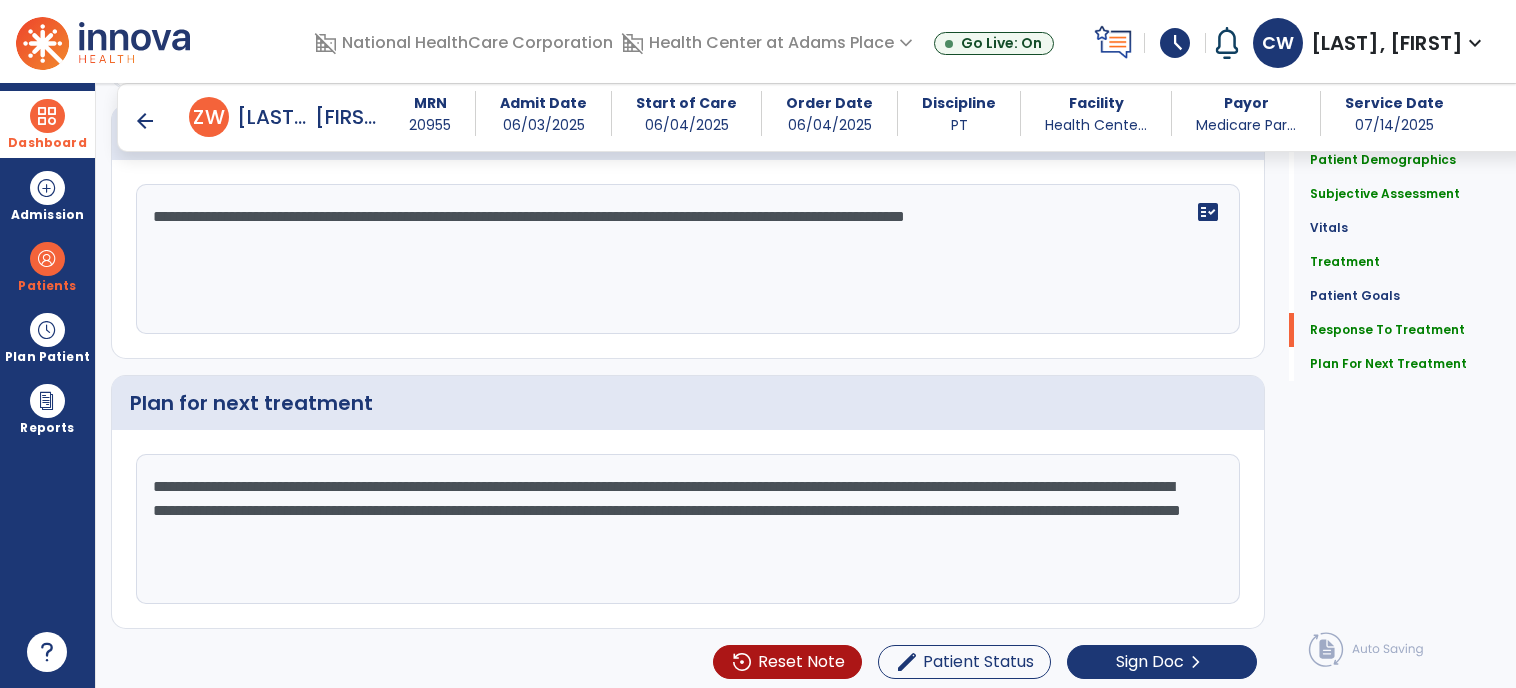type on "**********" 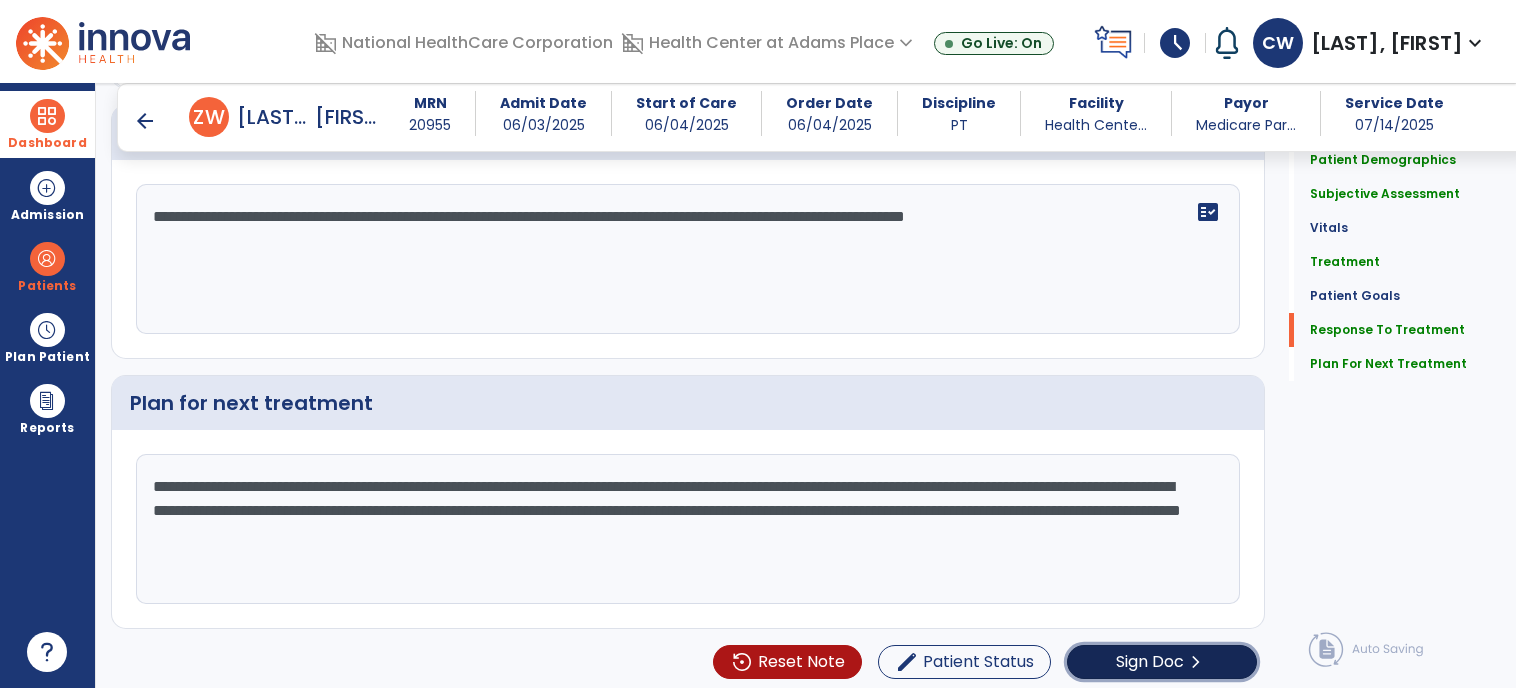 click on "Sign Doc" 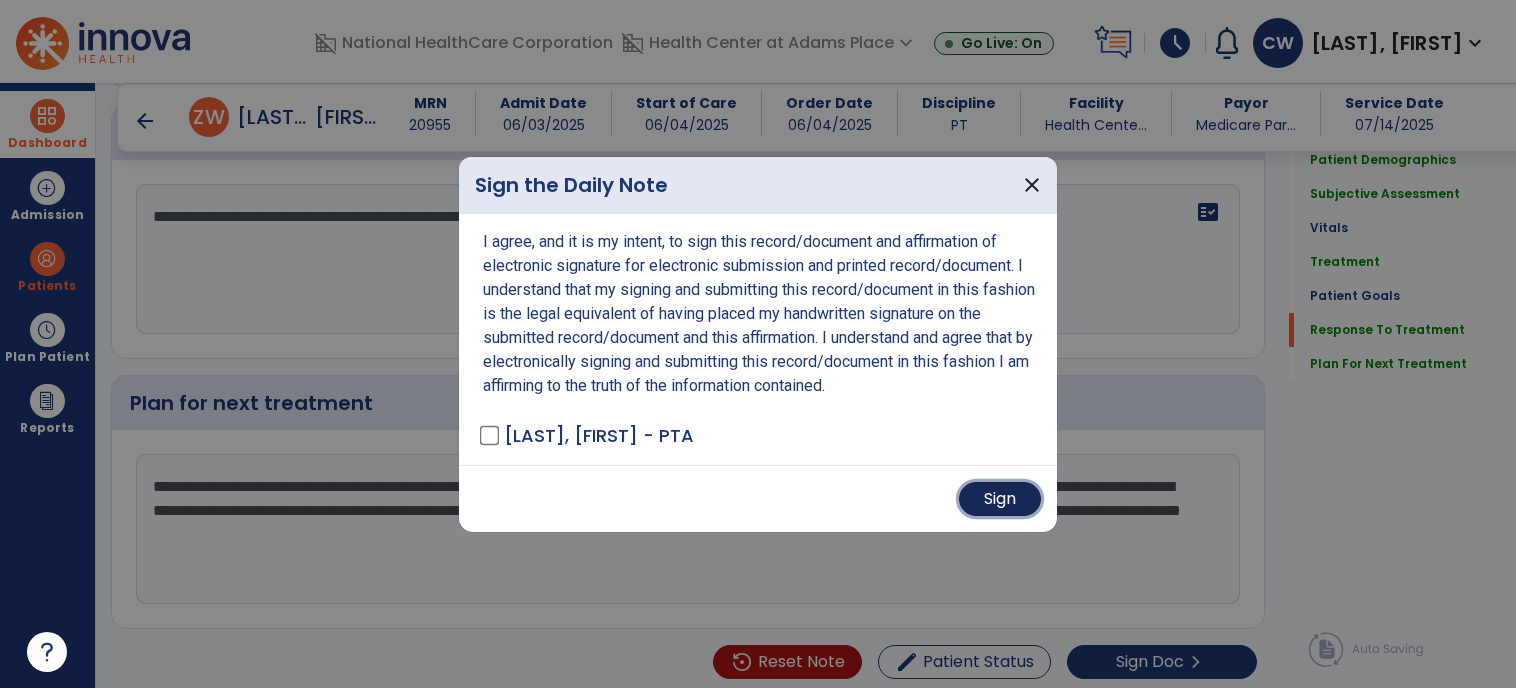 click on "Sign" at bounding box center (1000, 499) 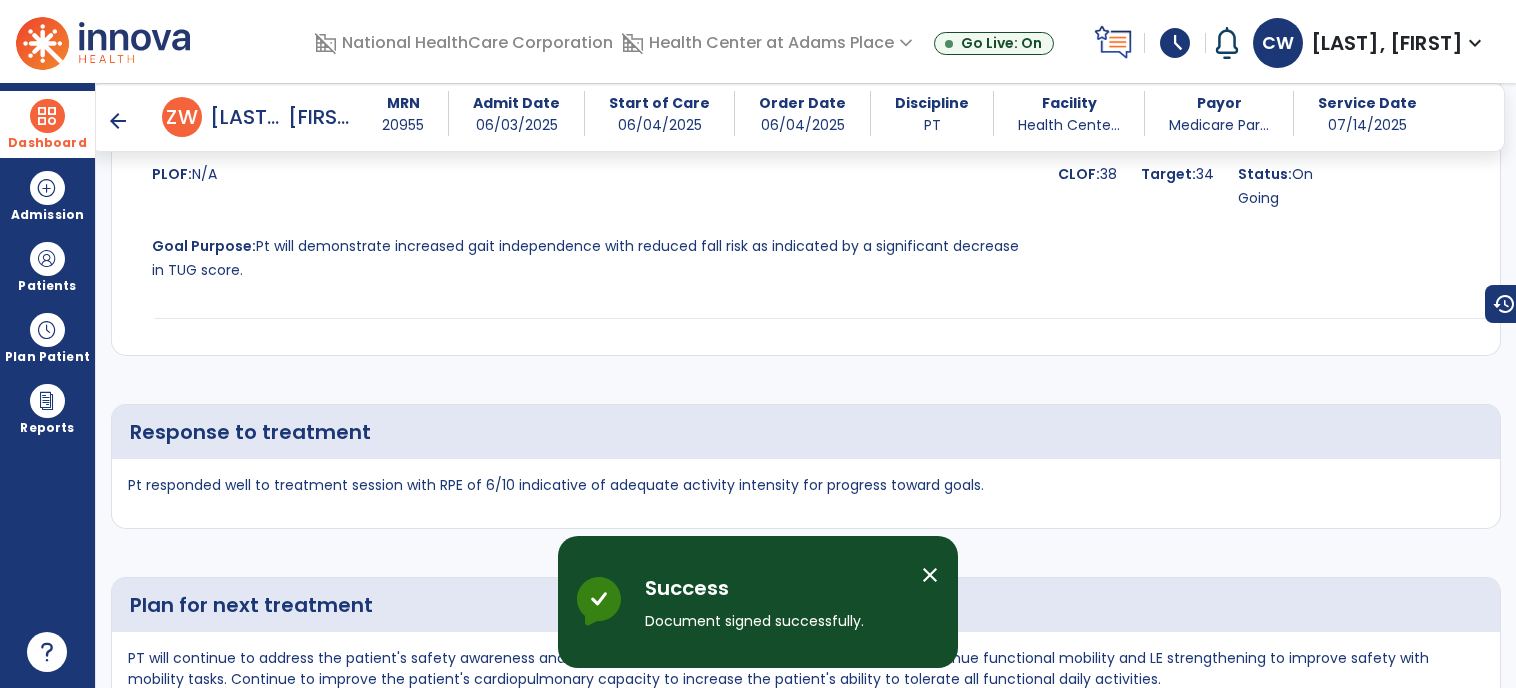 scroll, scrollTop: 4502, scrollLeft: 0, axis: vertical 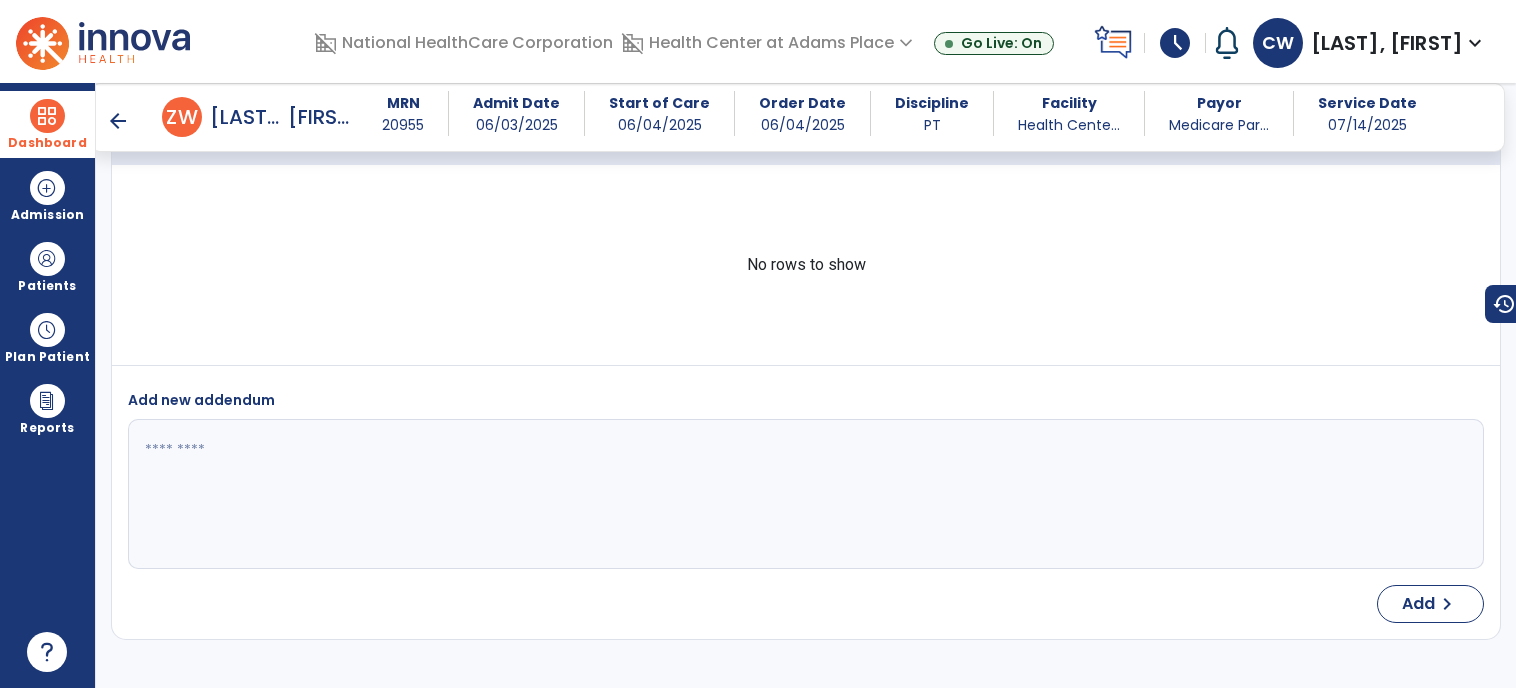 click on "arrow_back" at bounding box center (118, 121) 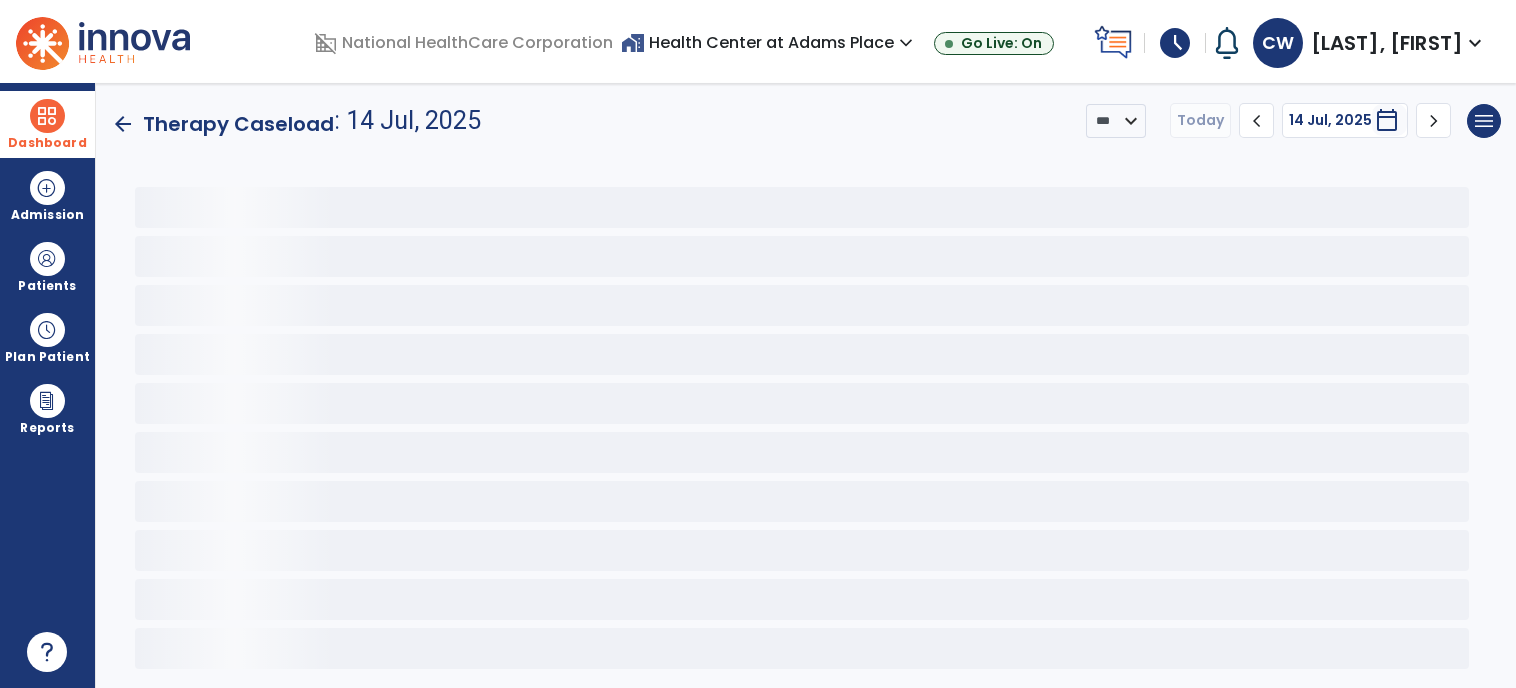 scroll, scrollTop: 0, scrollLeft: 0, axis: both 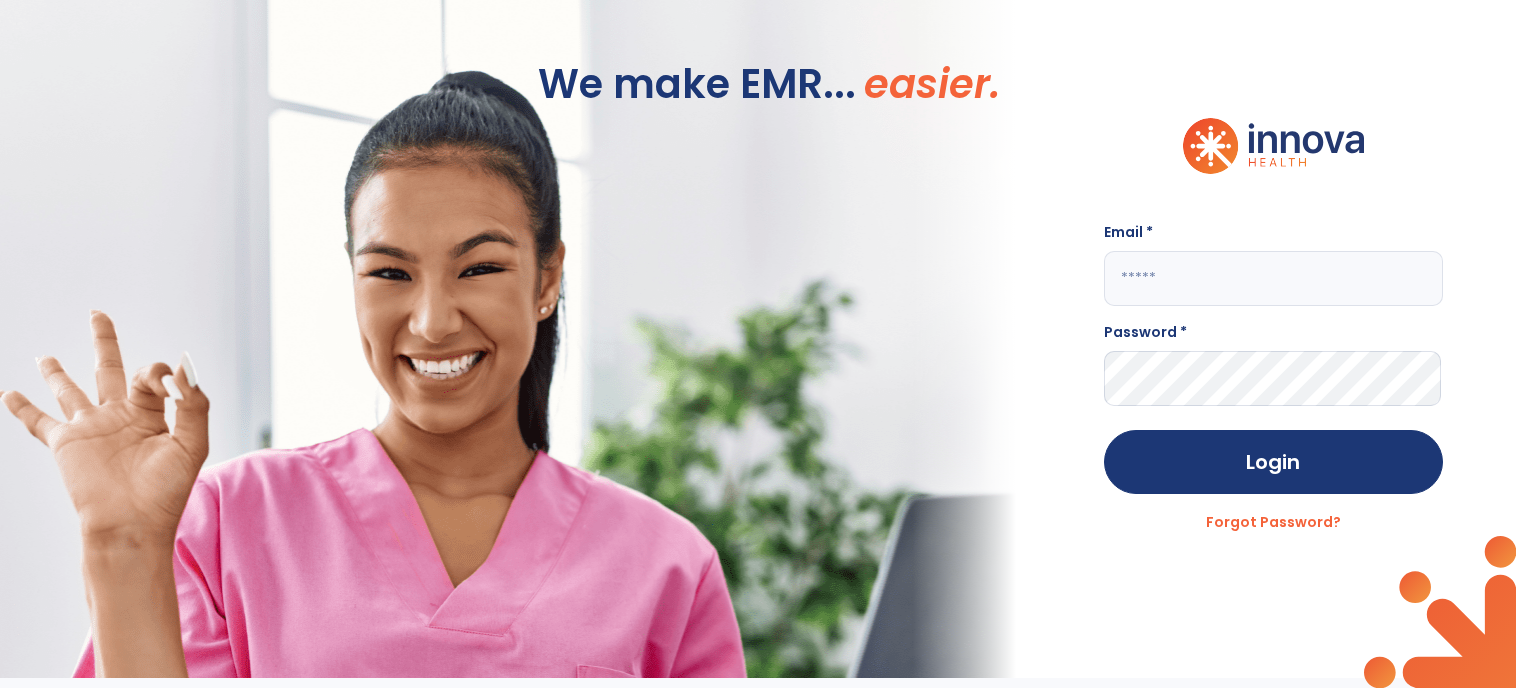 type on "**********" 